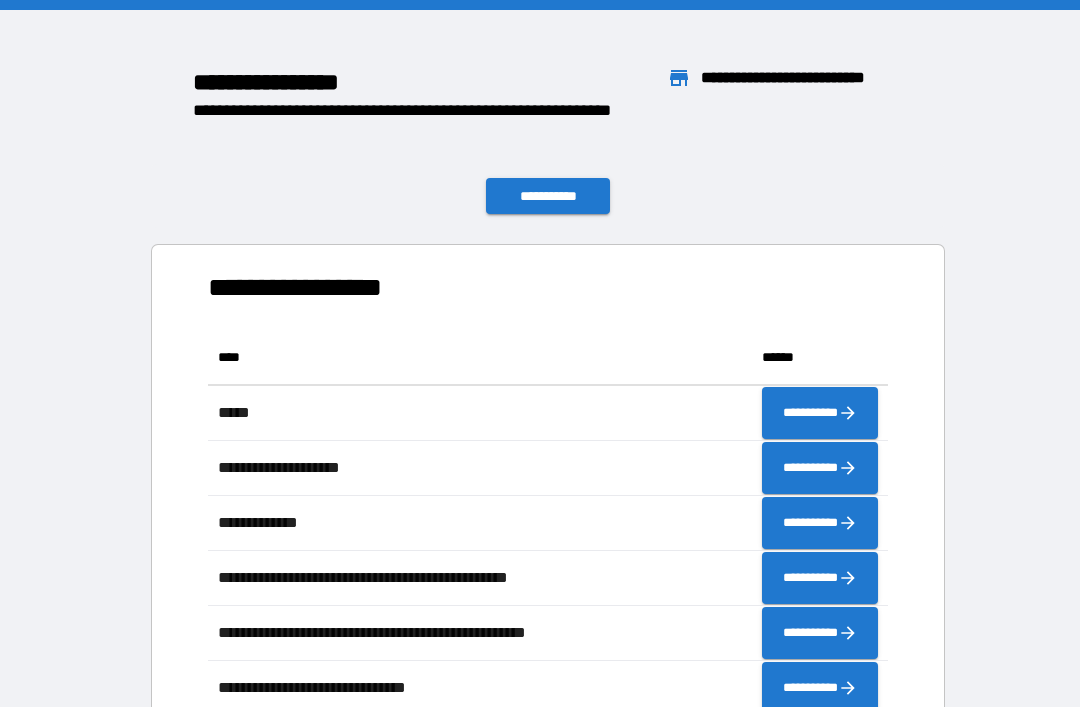 scroll, scrollTop: 0, scrollLeft: 0, axis: both 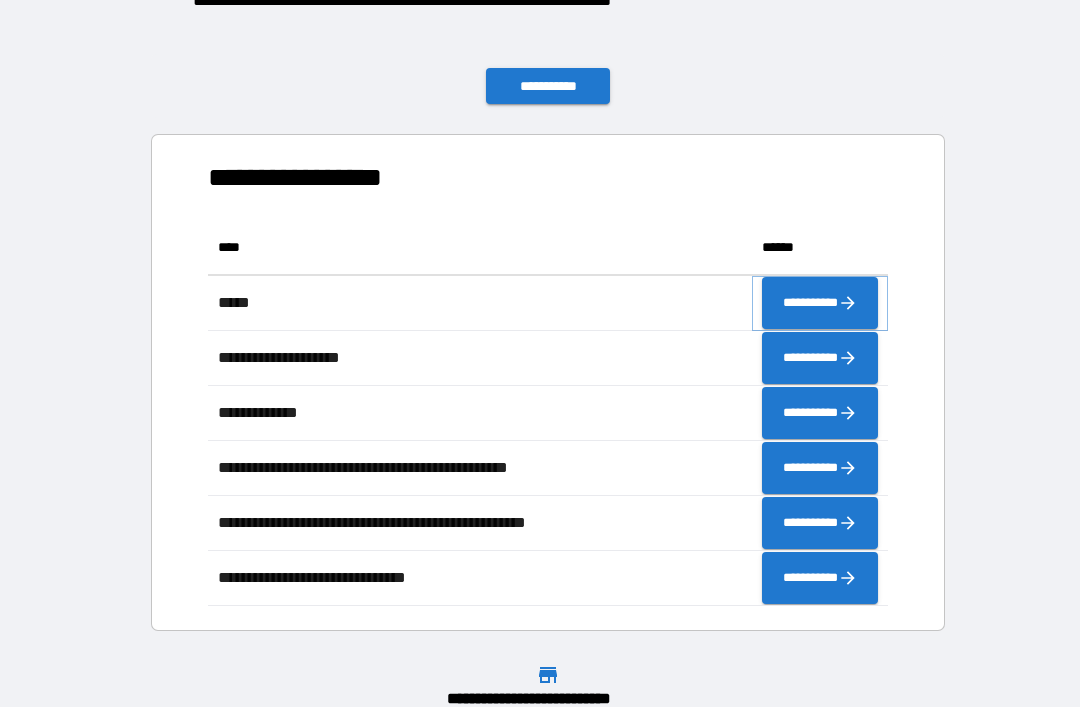click on "**********" at bounding box center (820, 303) 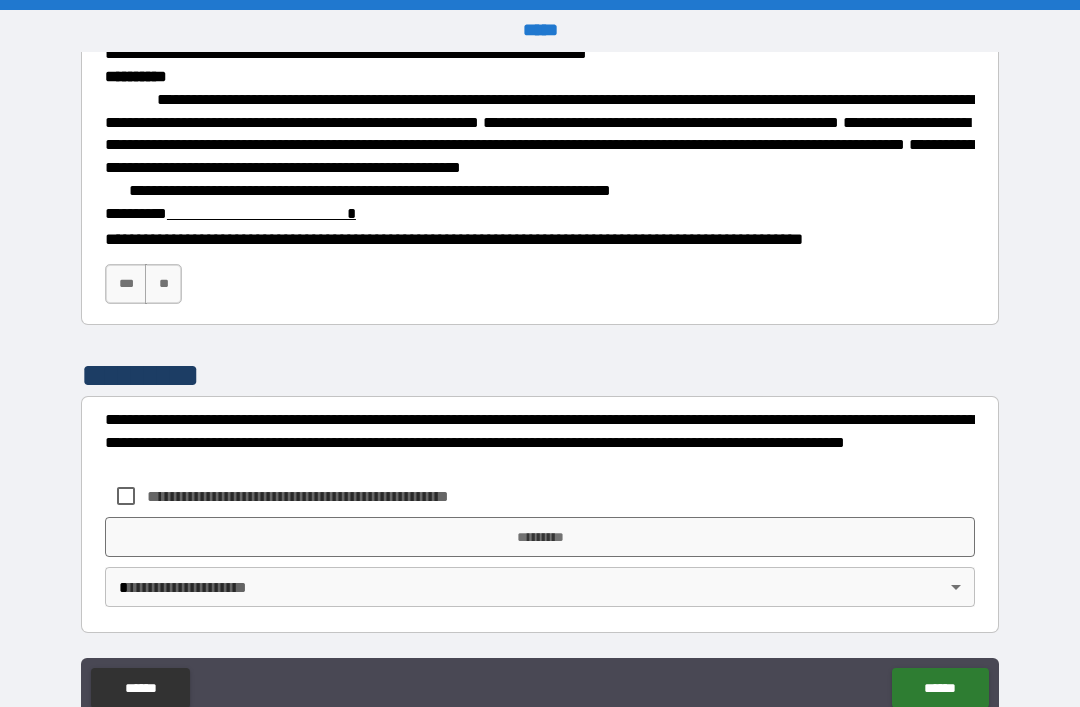 scroll, scrollTop: 2882, scrollLeft: 0, axis: vertical 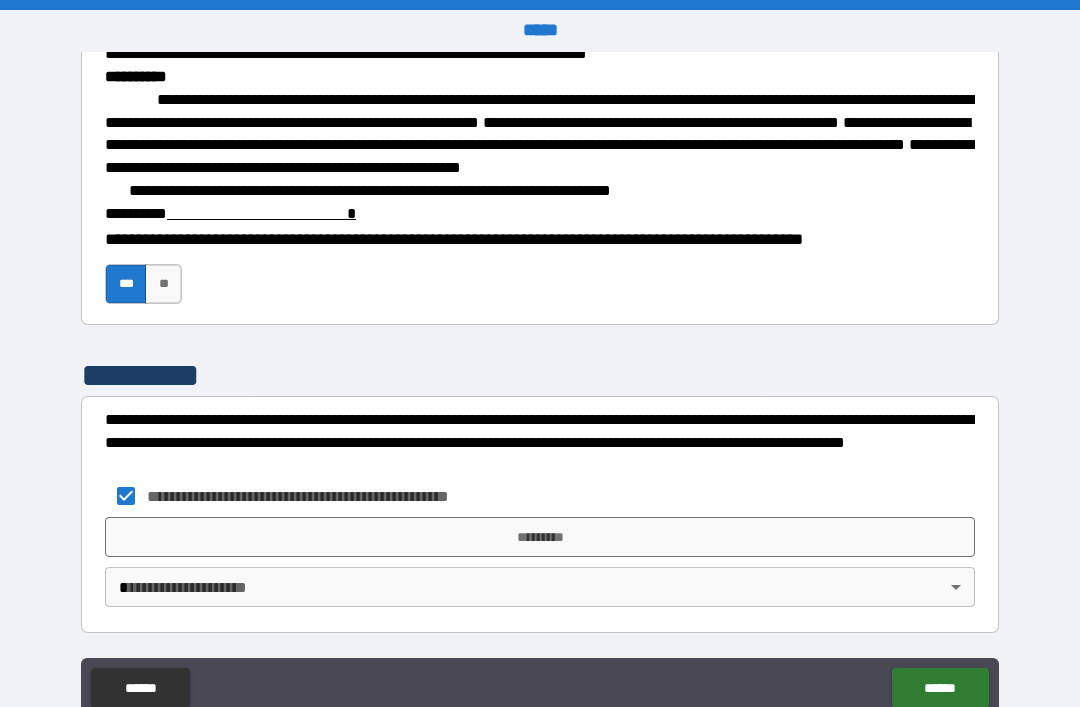 click on "*********" at bounding box center (540, 537) 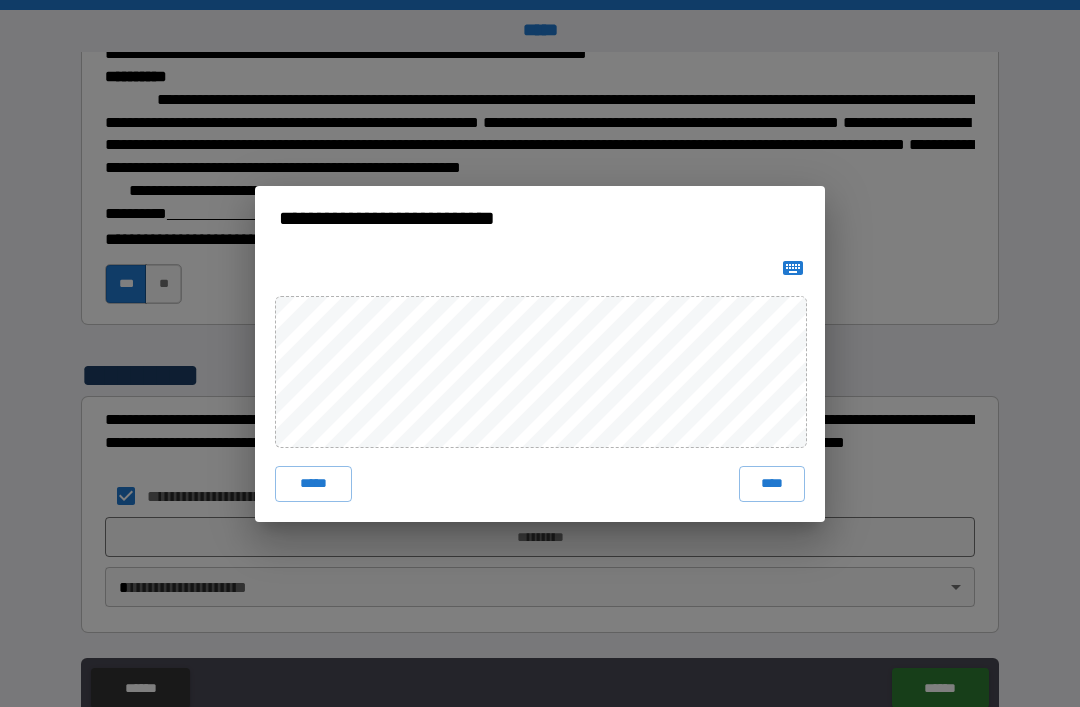 click on "****" at bounding box center (772, 484) 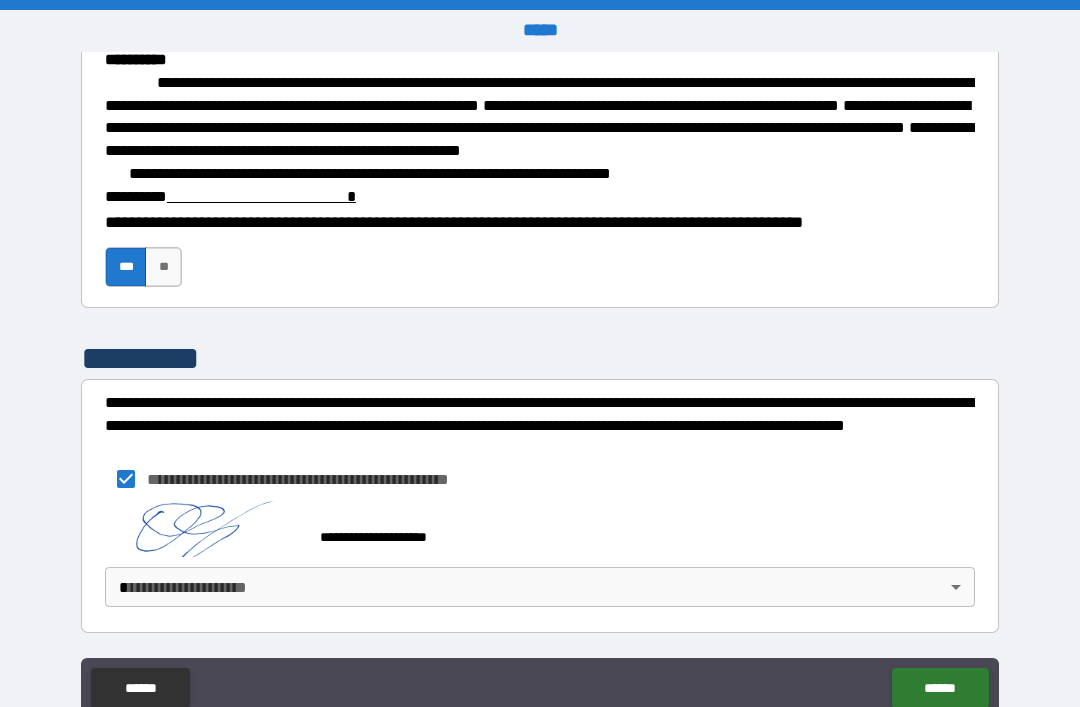 scroll, scrollTop: 2872, scrollLeft: 0, axis: vertical 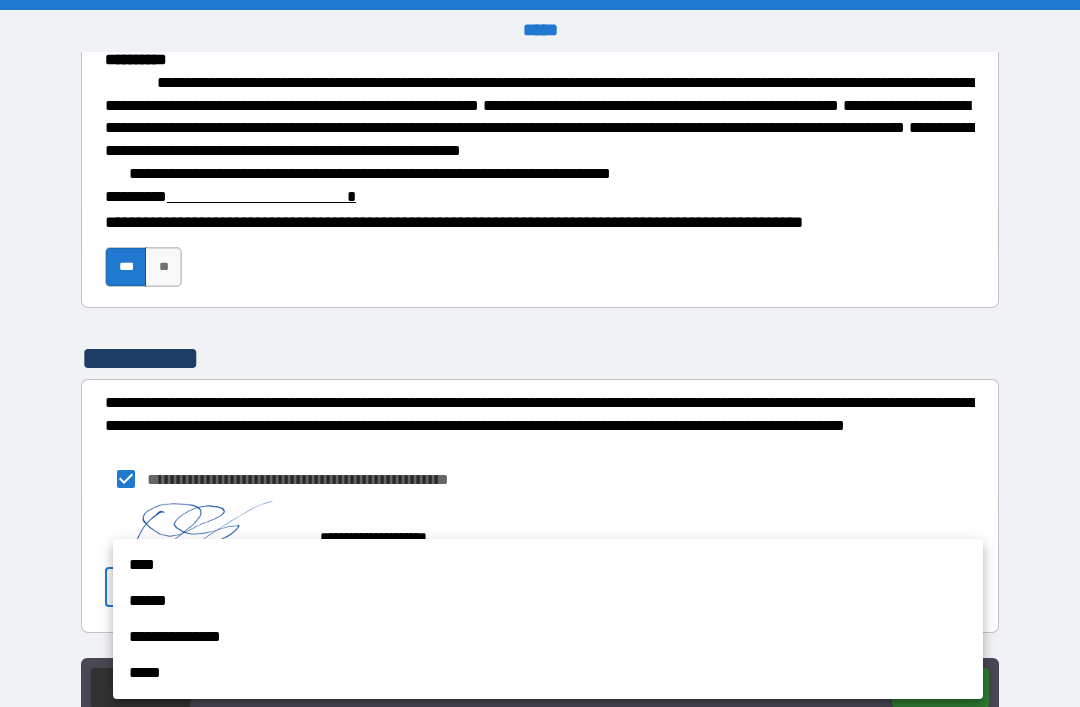 click at bounding box center [540, 353] 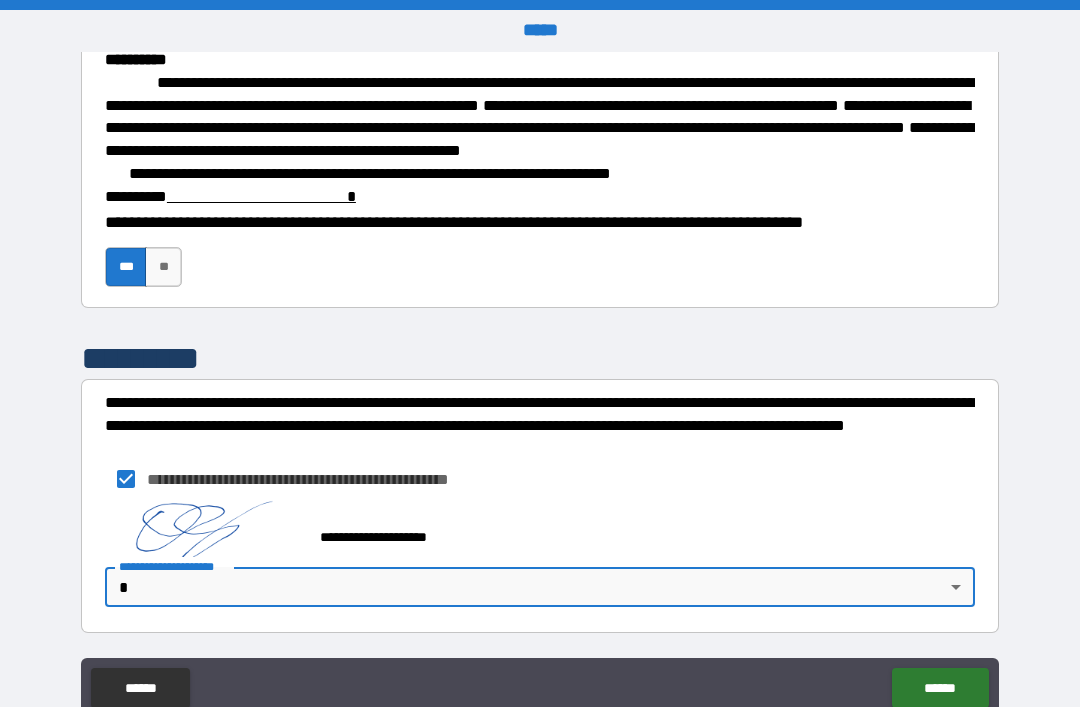 scroll, scrollTop: 2899, scrollLeft: 0, axis: vertical 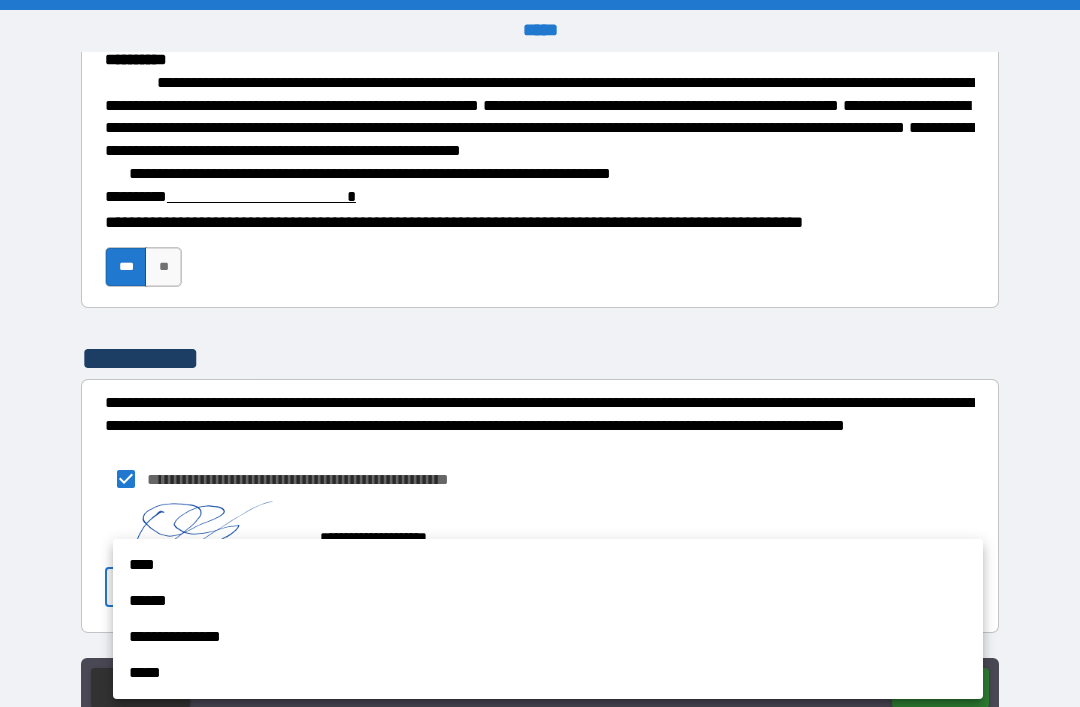 click on "****" at bounding box center [548, 565] 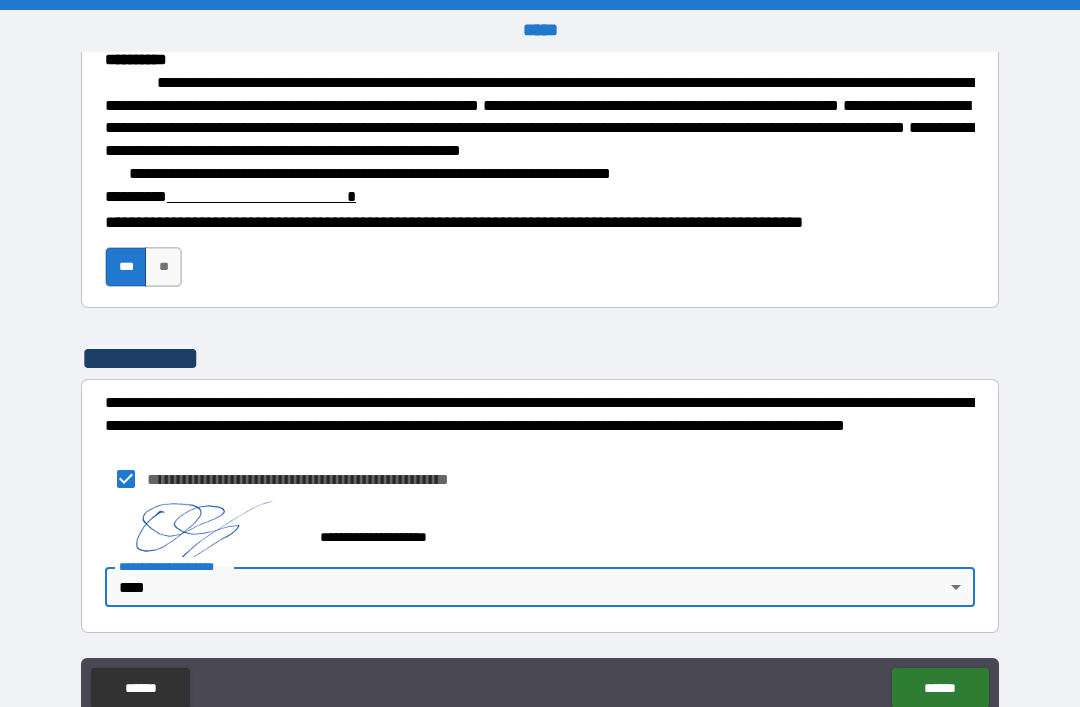click on "******" at bounding box center (940, 688) 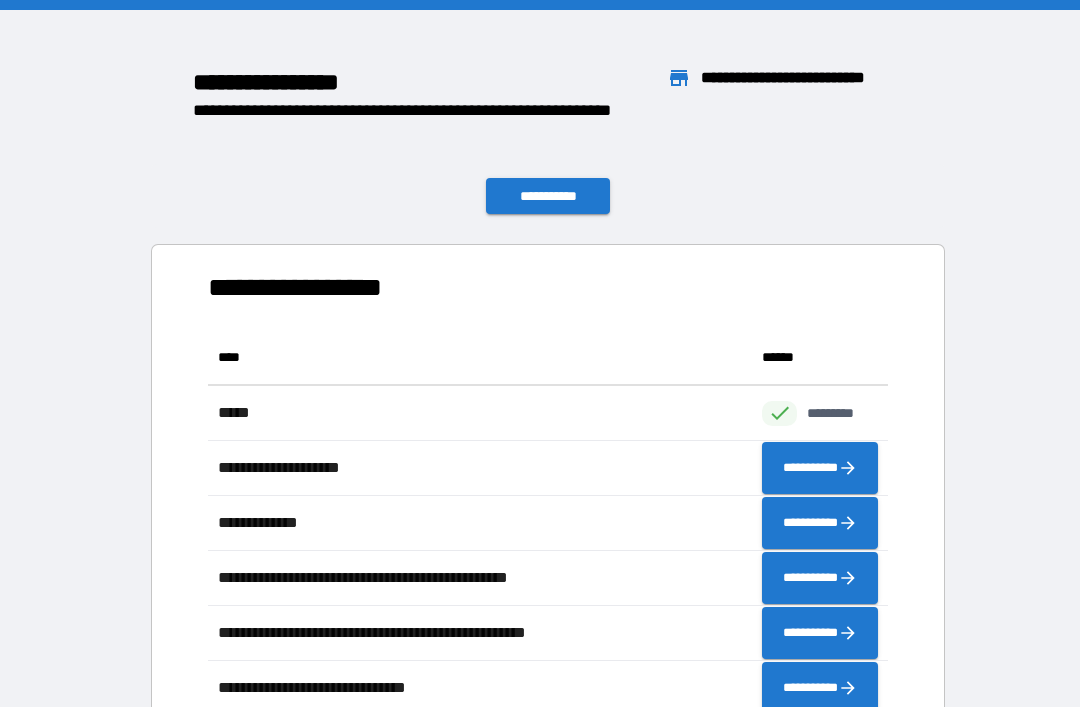 scroll, scrollTop: 1, scrollLeft: 1, axis: both 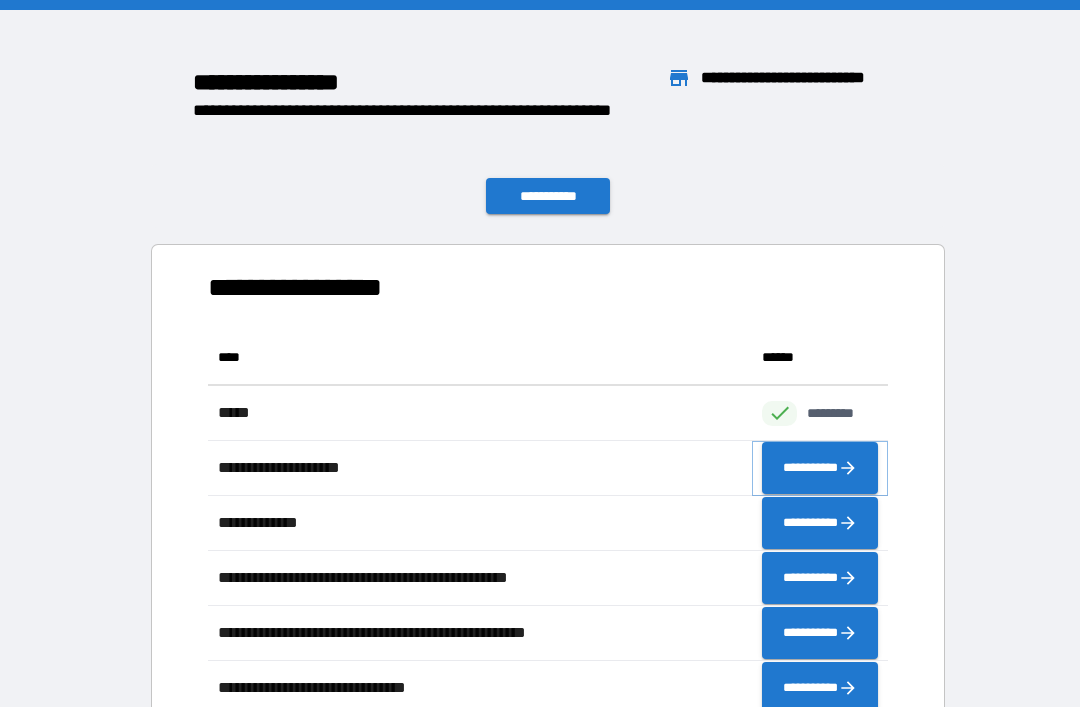 click on "**********" at bounding box center (820, 468) 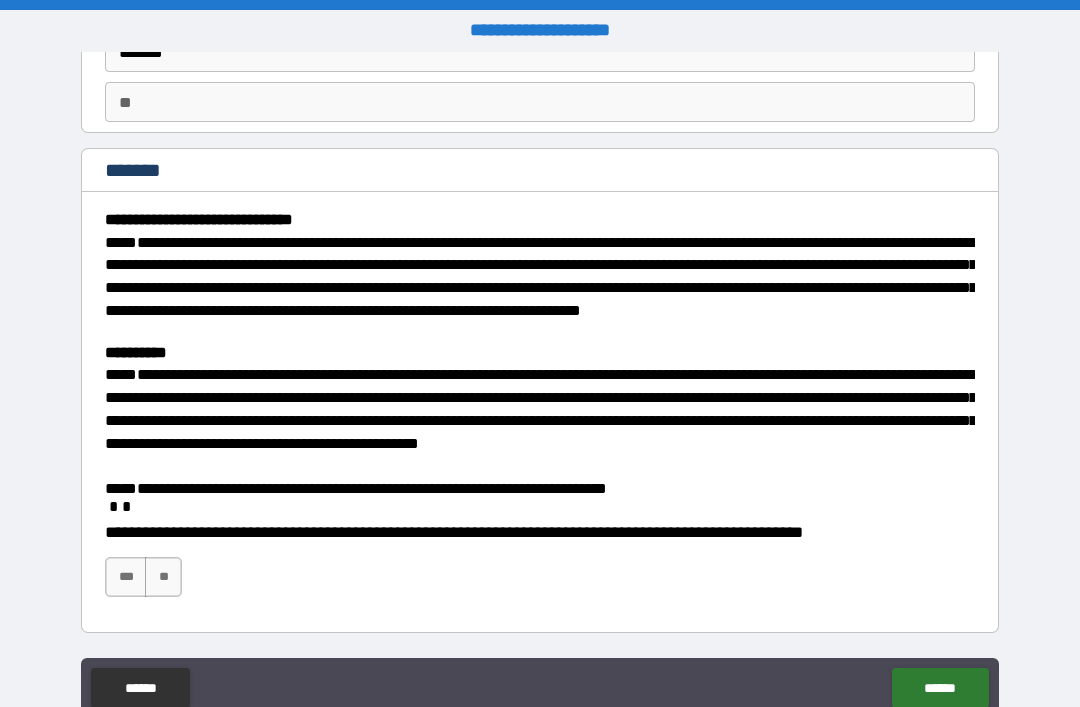 scroll, scrollTop: 162, scrollLeft: 0, axis: vertical 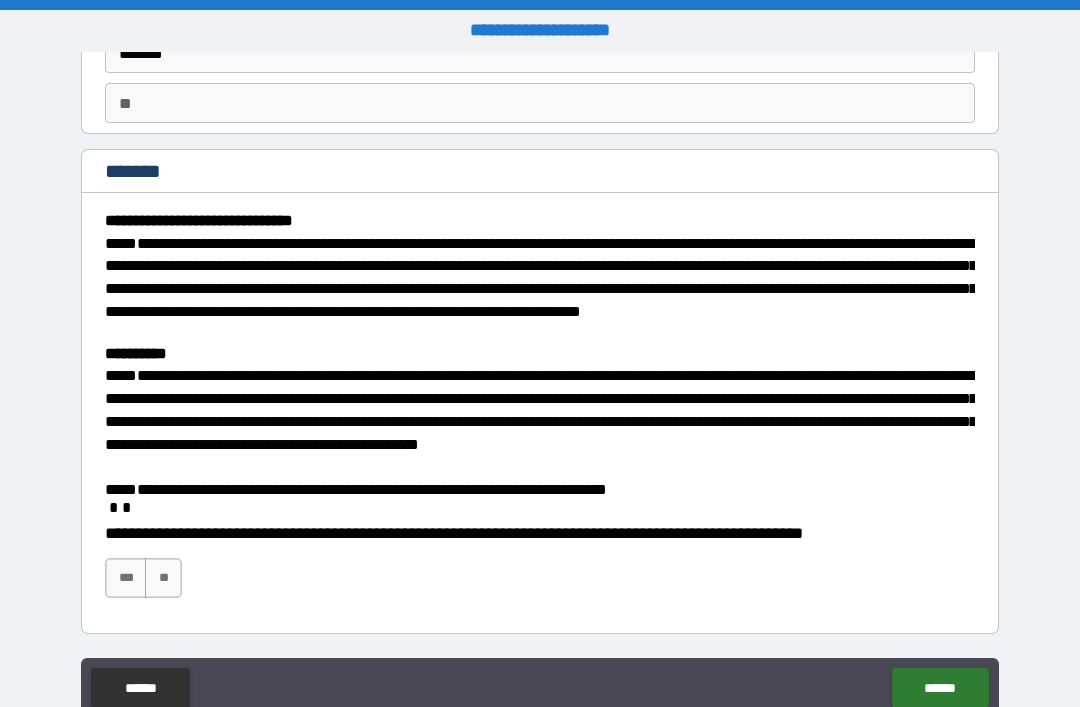click on "***" at bounding box center [126, 578] 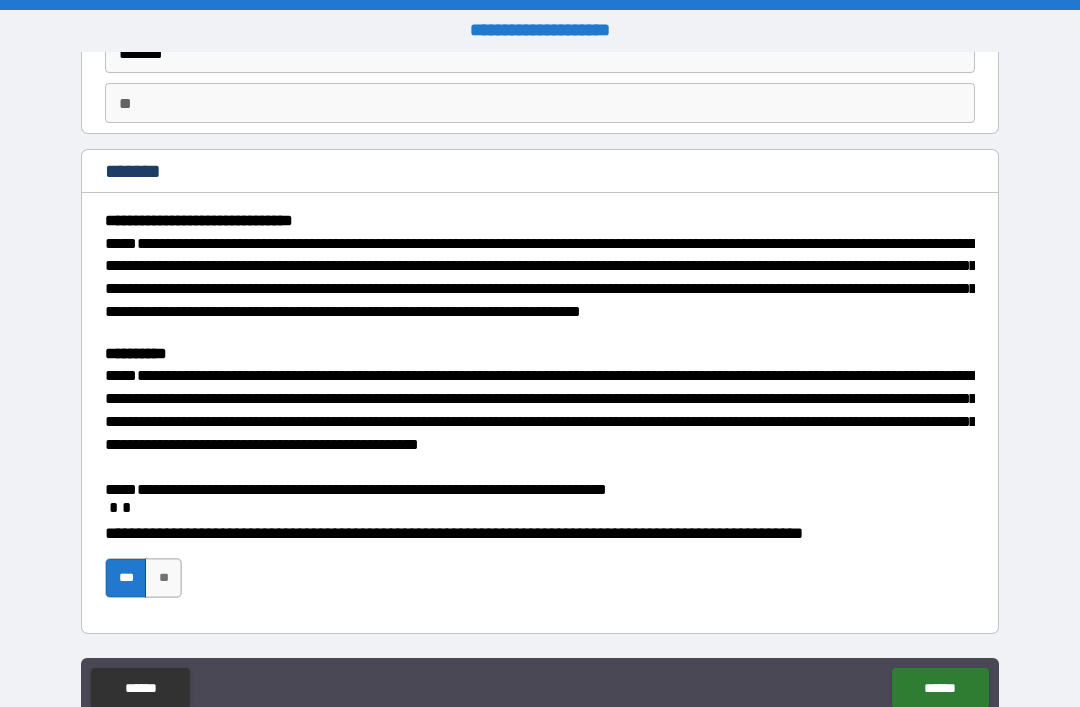 scroll, scrollTop: 162, scrollLeft: 0, axis: vertical 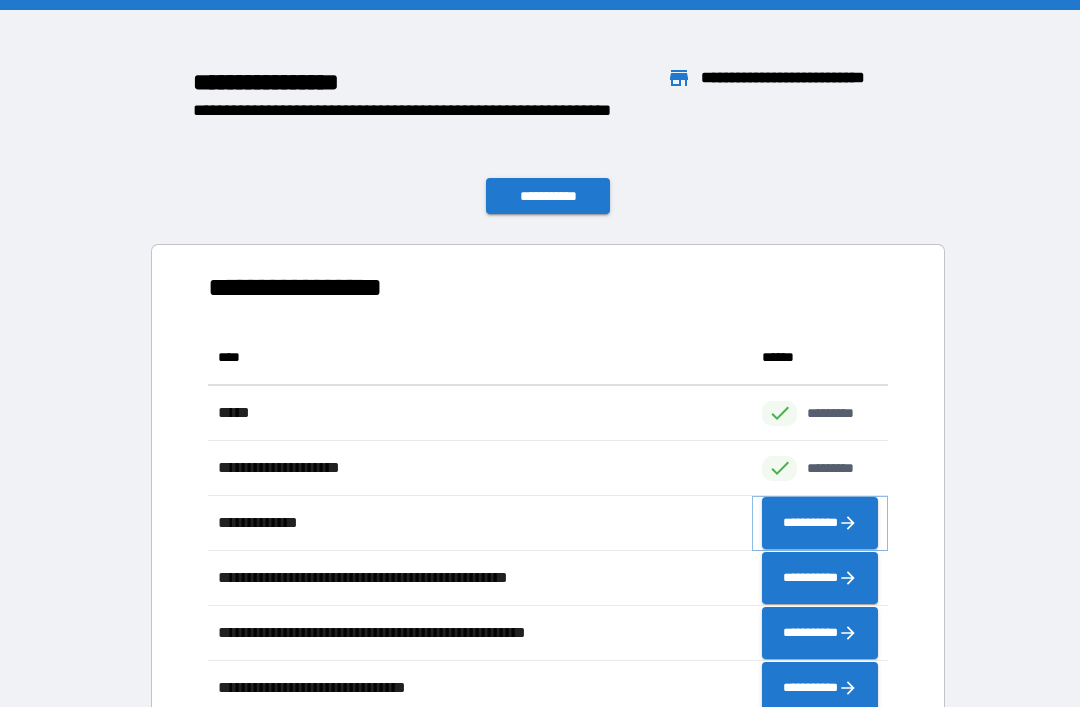 click on "**********" at bounding box center (820, 523) 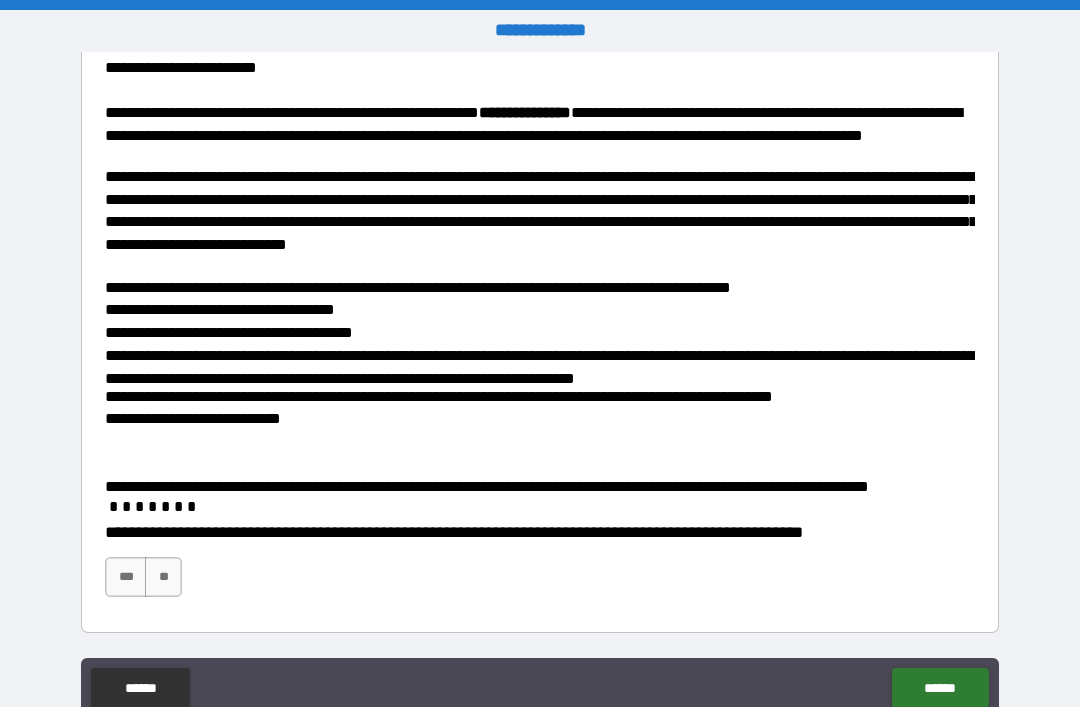 scroll, scrollTop: 360, scrollLeft: 0, axis: vertical 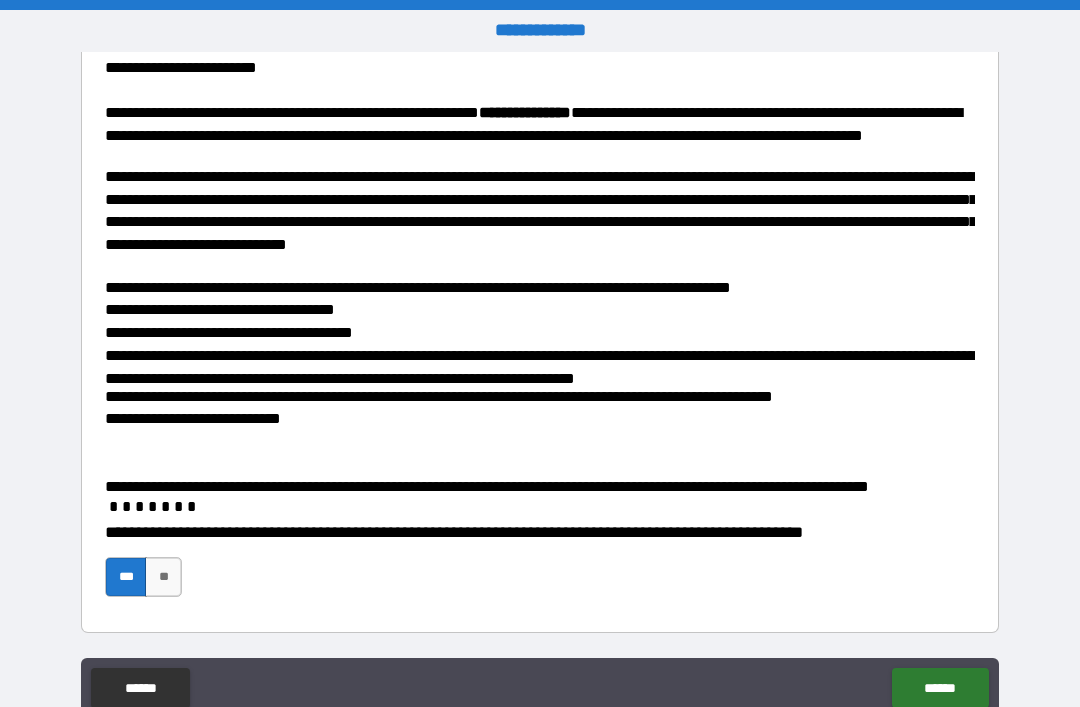 click on "******" at bounding box center (940, 688) 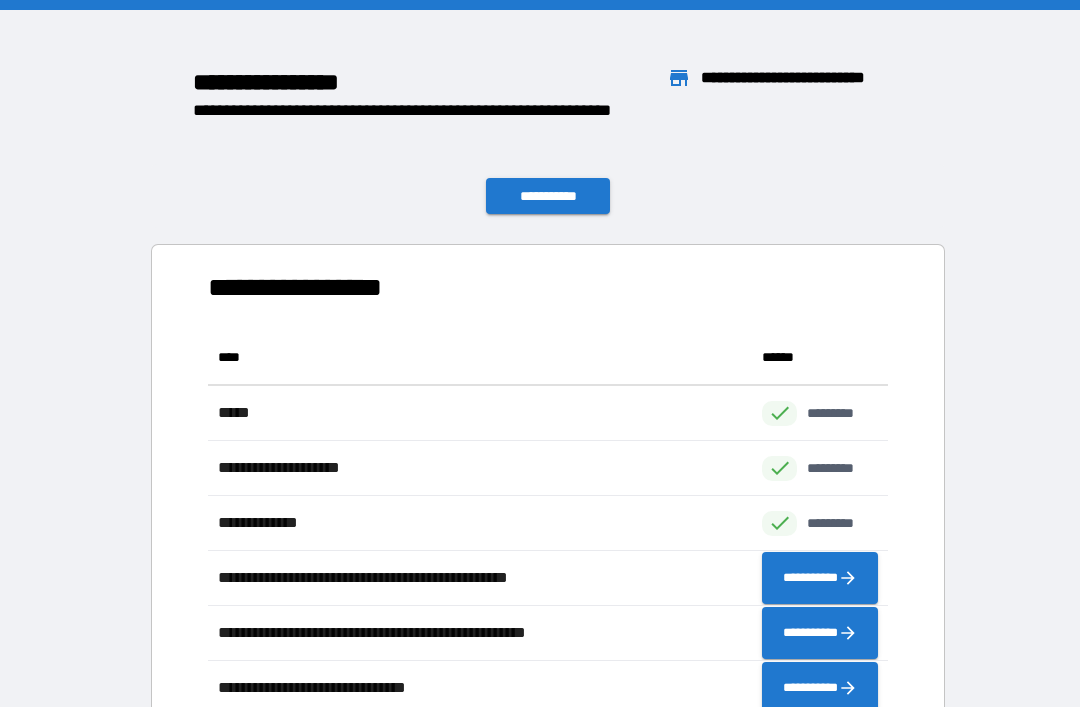 scroll, scrollTop: 1, scrollLeft: 1, axis: both 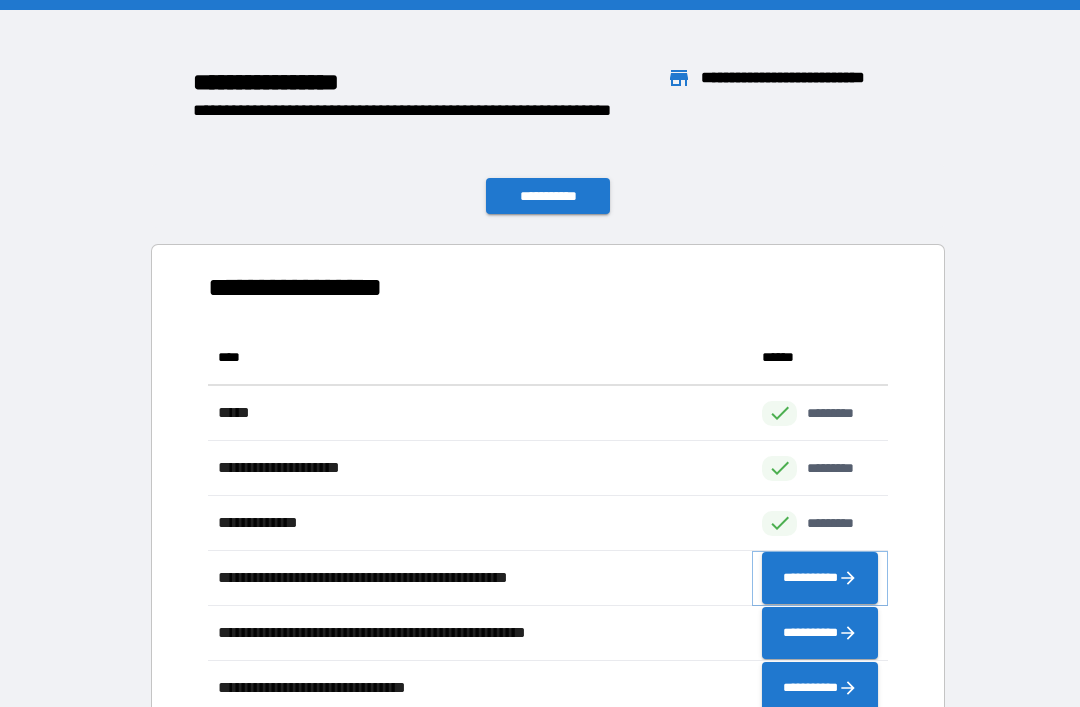 click on "**********" at bounding box center [820, 578] 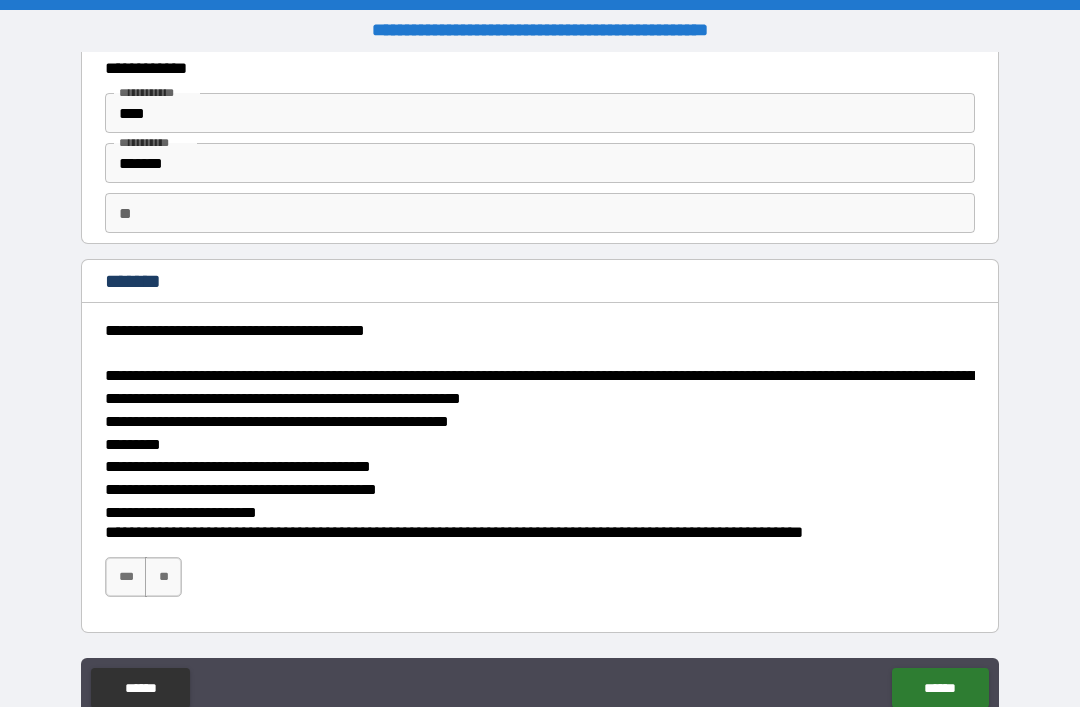scroll, scrollTop: 52, scrollLeft: 0, axis: vertical 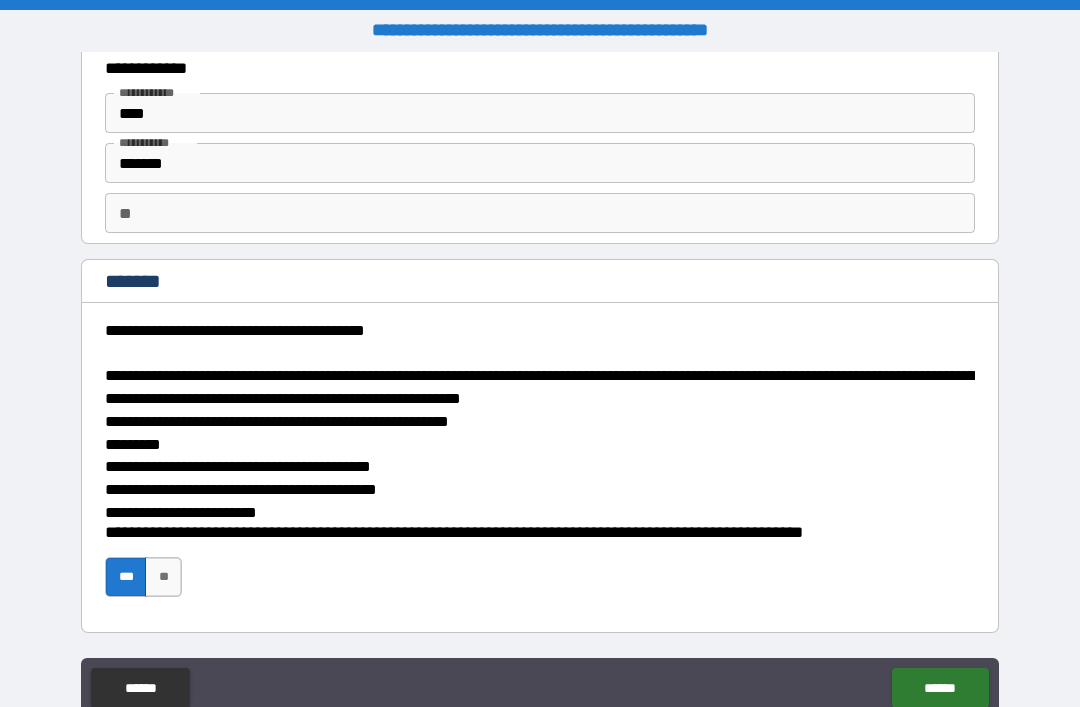 click on "******" at bounding box center [940, 688] 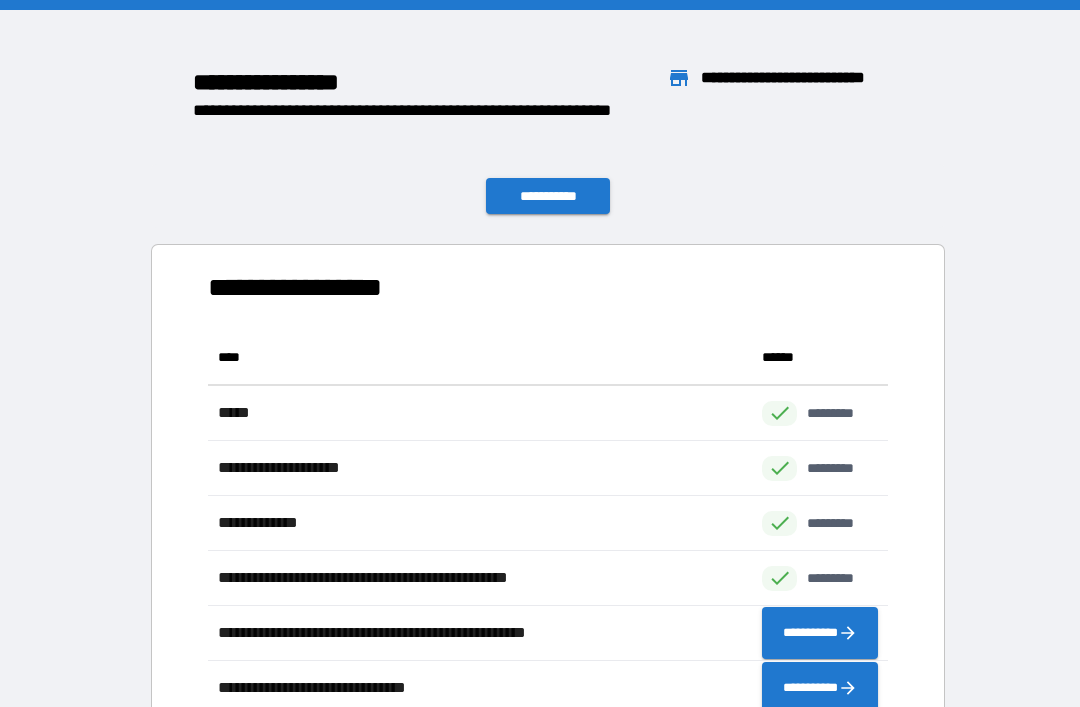 scroll, scrollTop: 386, scrollLeft: 680, axis: both 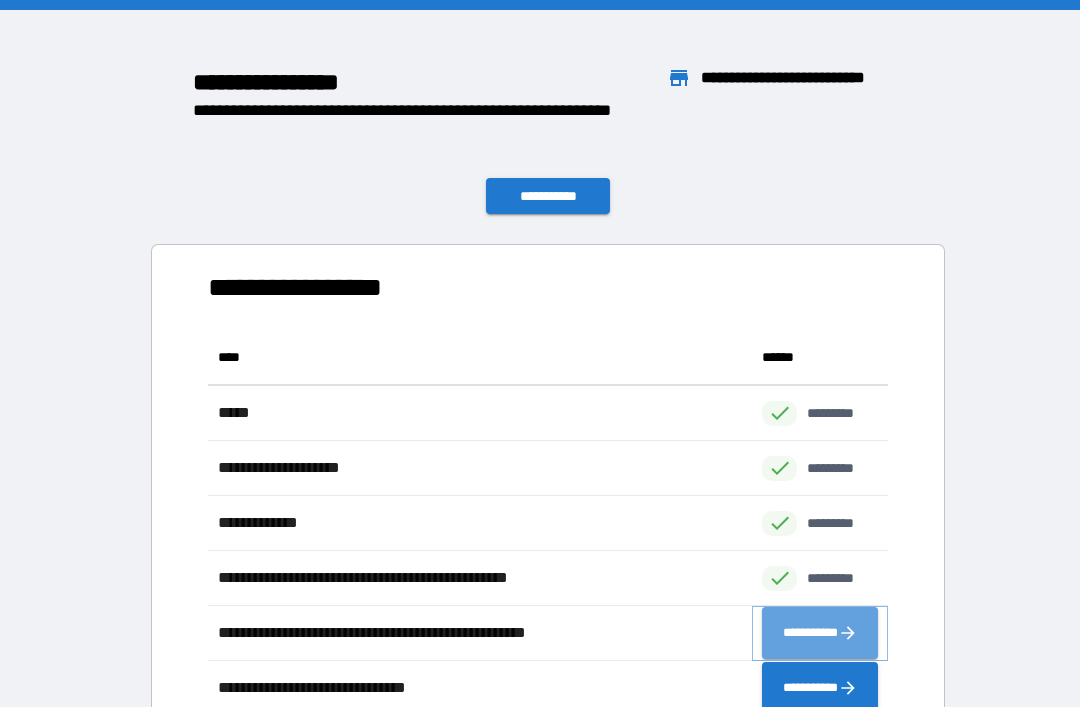 click on "**********" at bounding box center [820, 633] 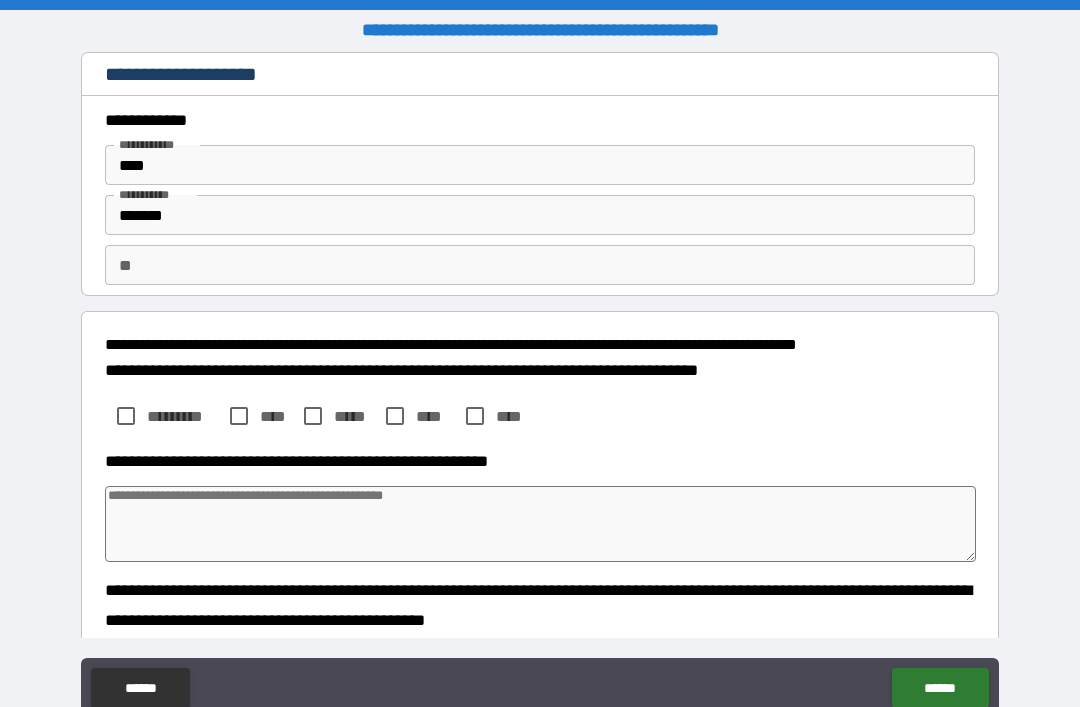 type on "*" 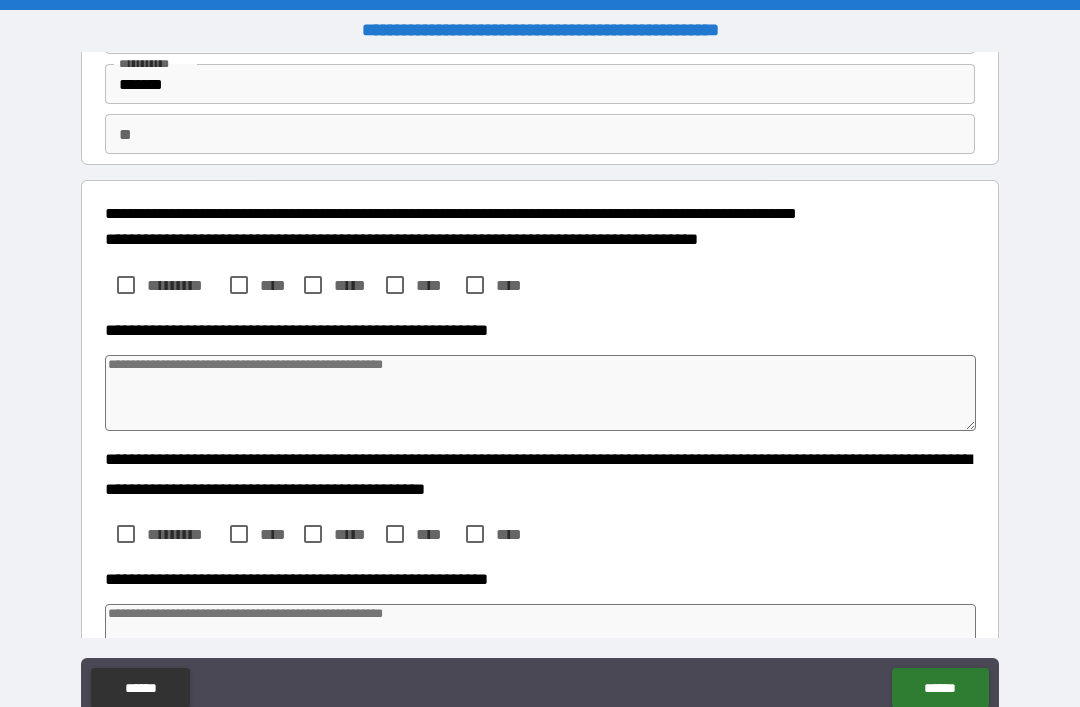 scroll, scrollTop: 132, scrollLeft: 0, axis: vertical 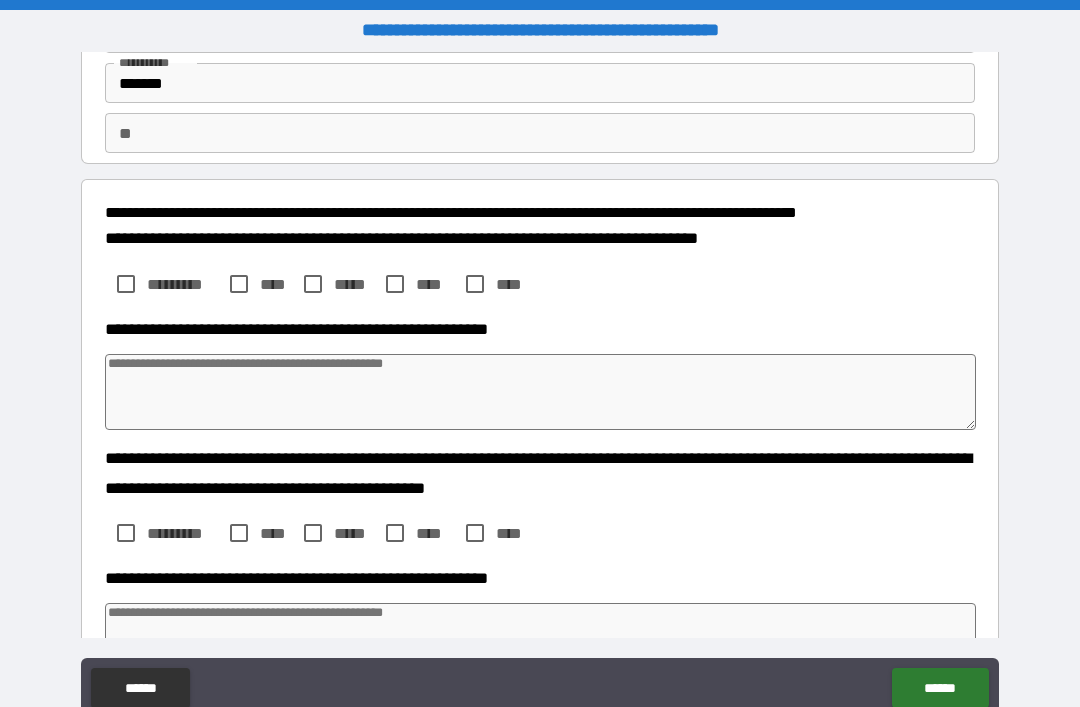 type on "*" 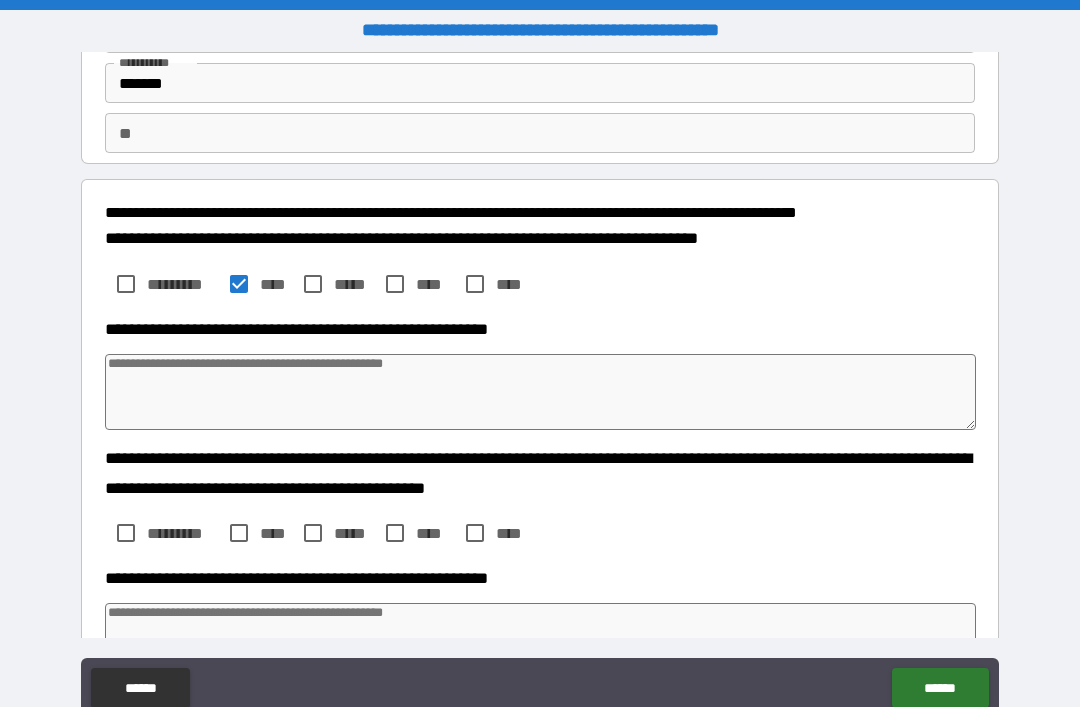 type on "*" 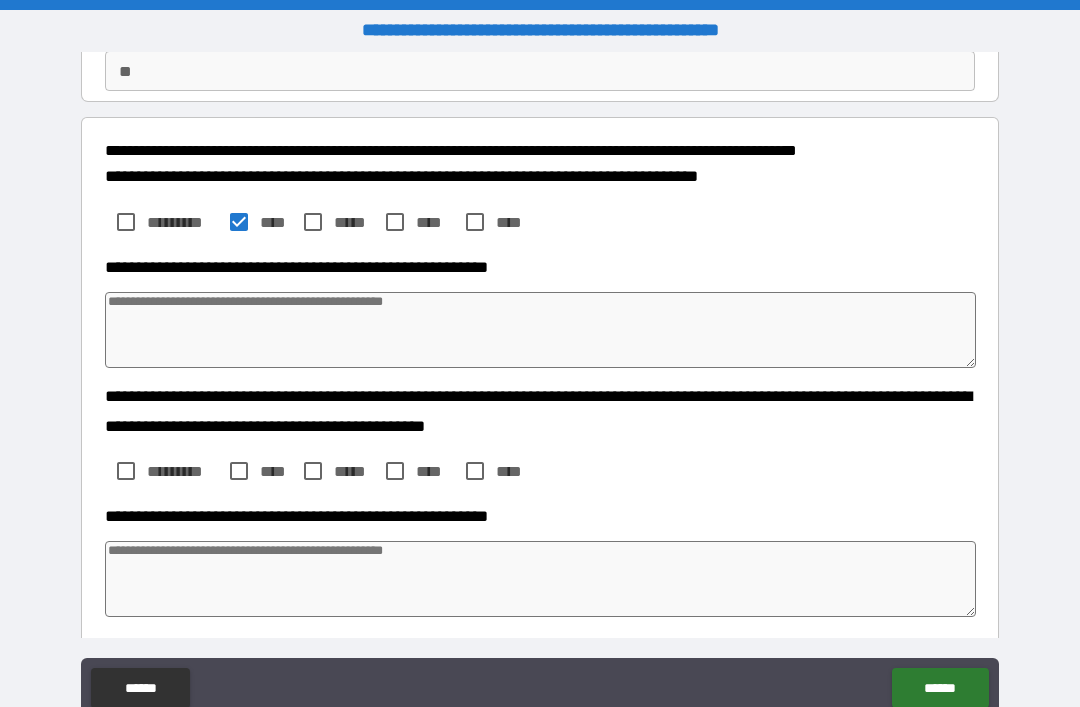 scroll, scrollTop: 195, scrollLeft: 0, axis: vertical 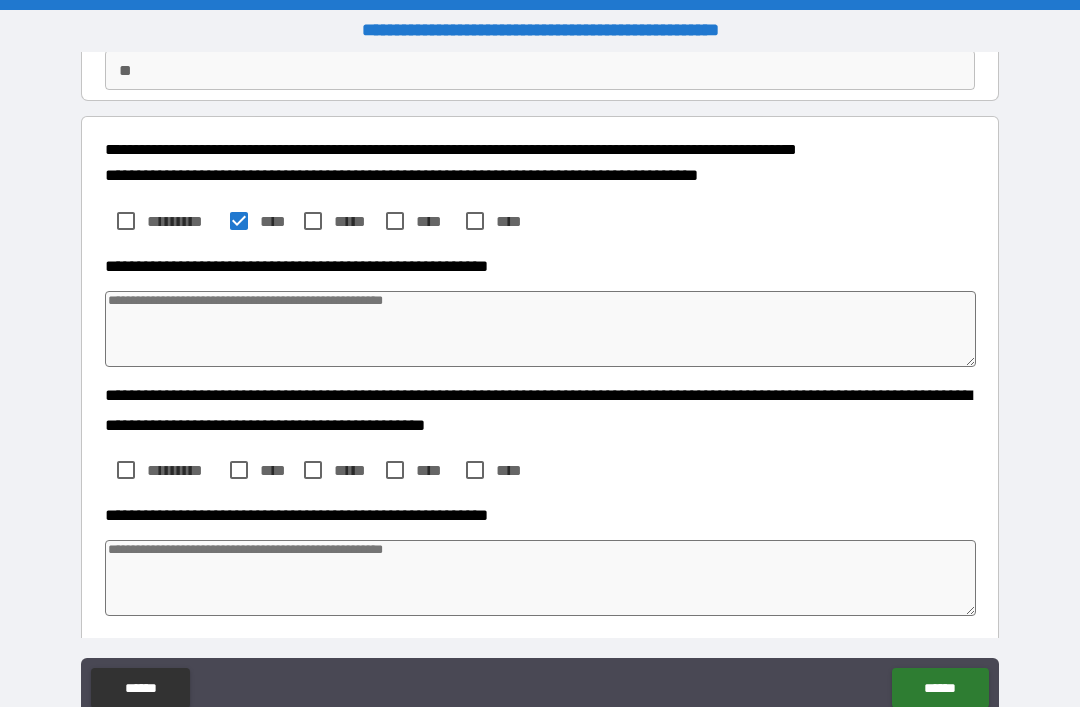click at bounding box center [540, 329] 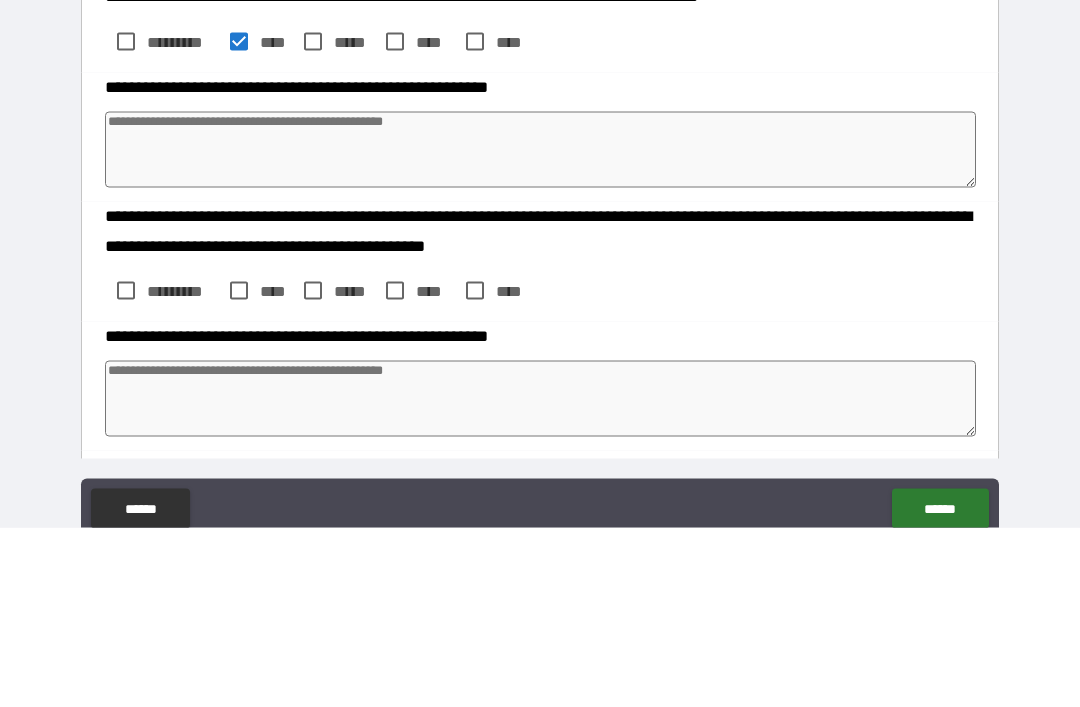 type on "*" 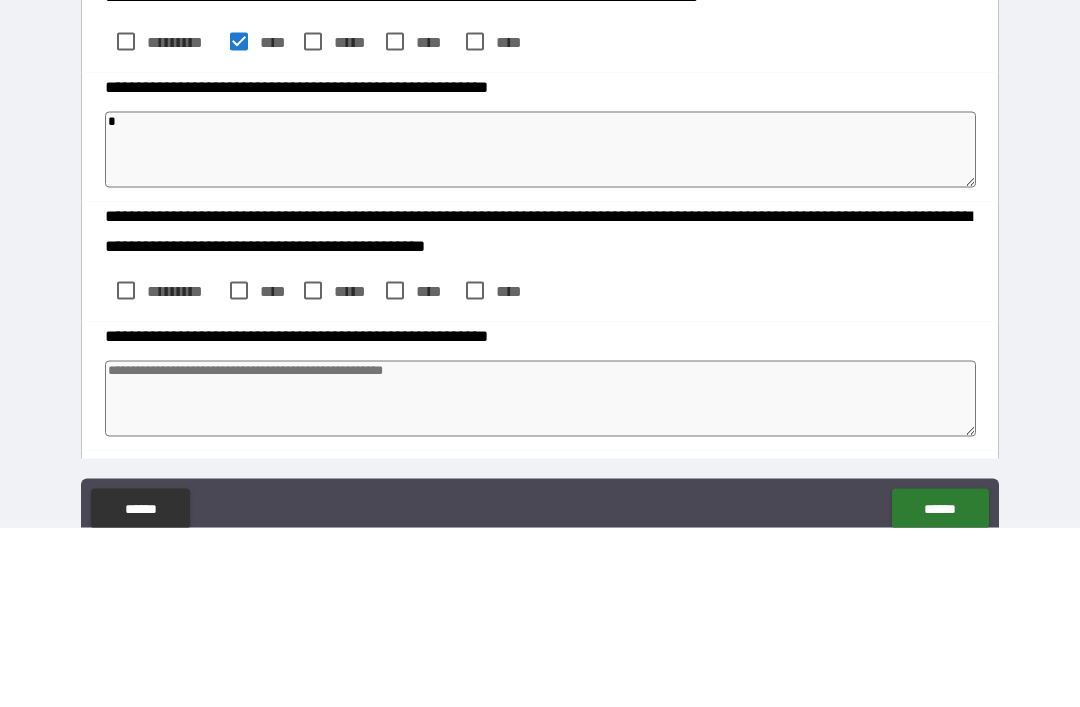 type on "*" 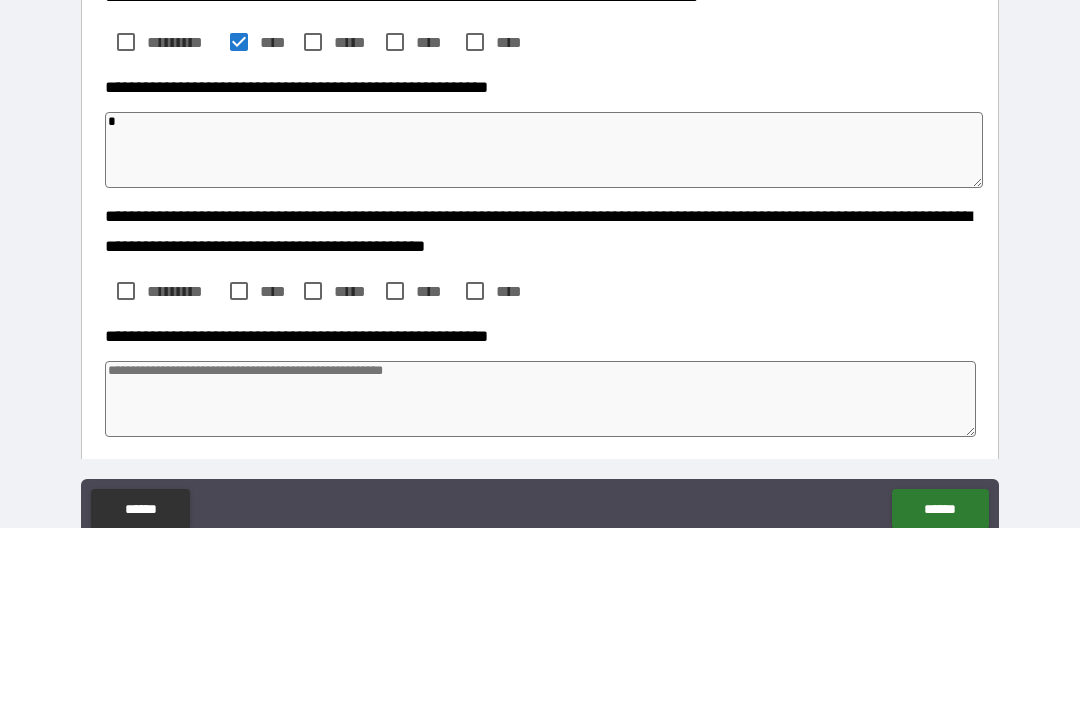 type on "*" 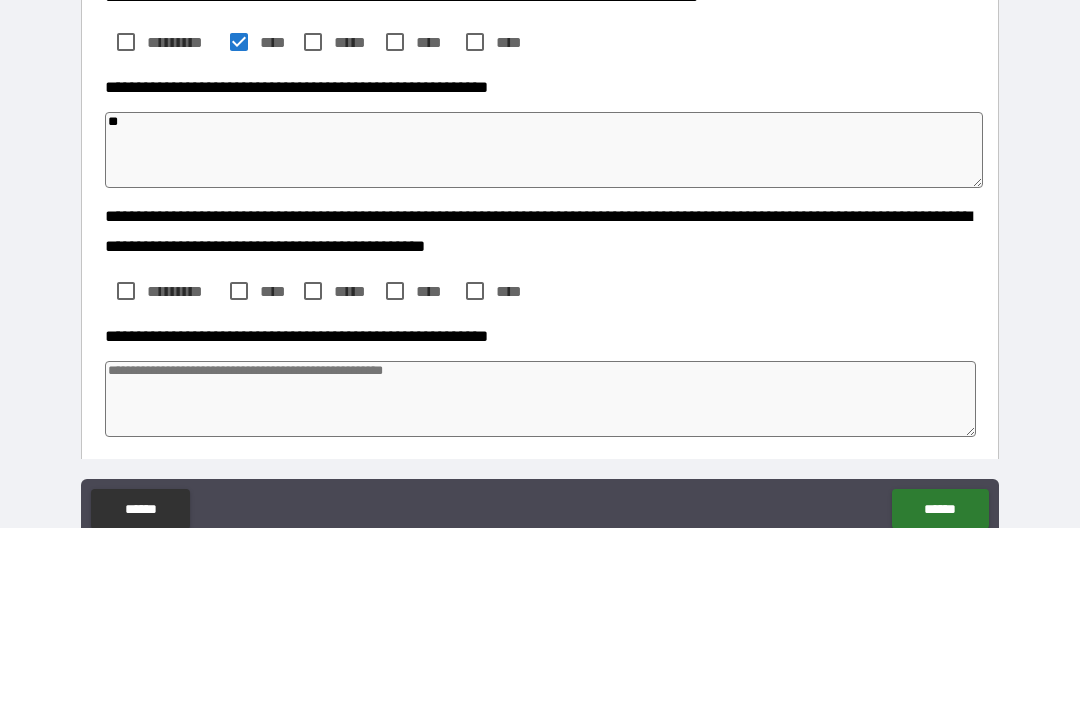 type on "*" 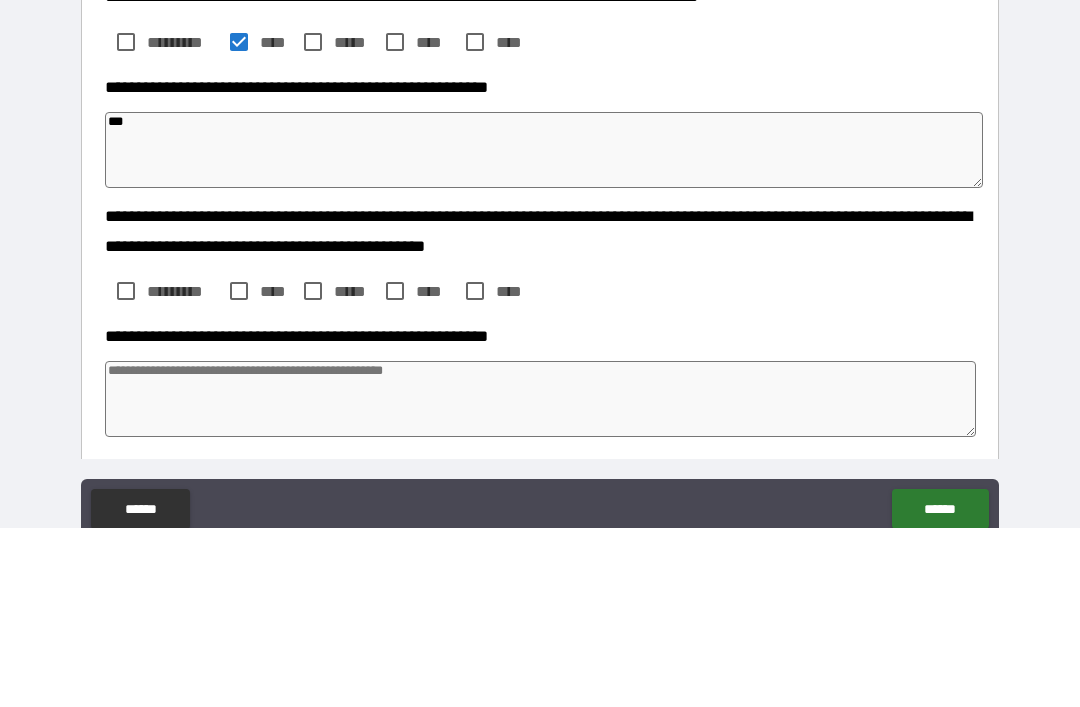 type on "*" 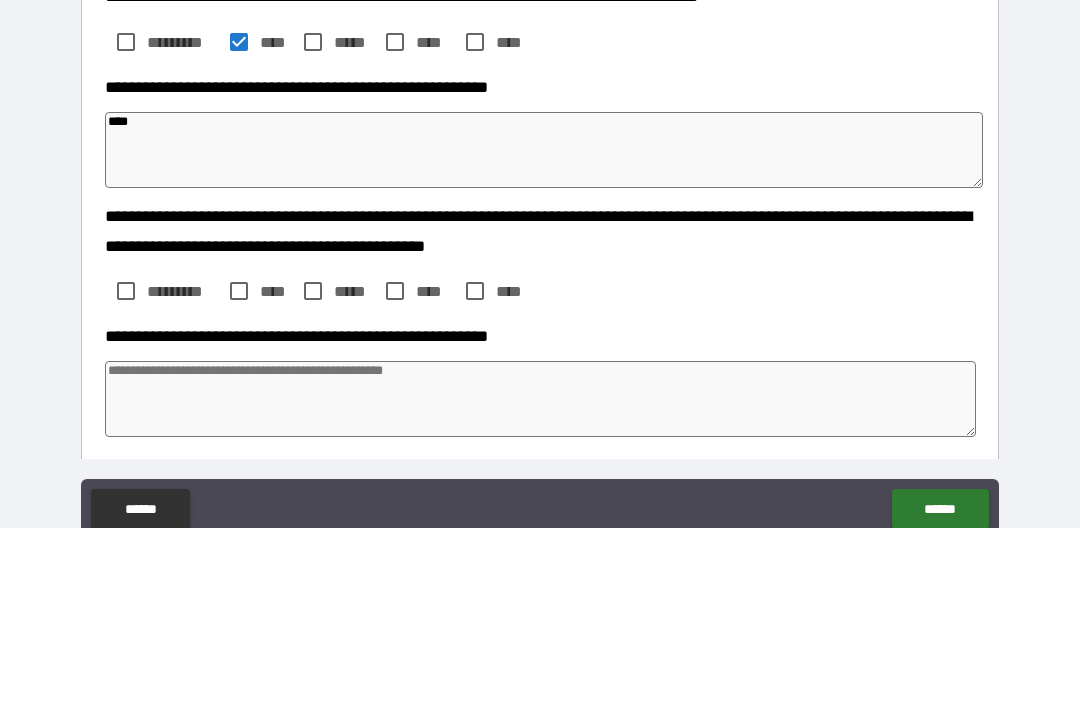 type on "*" 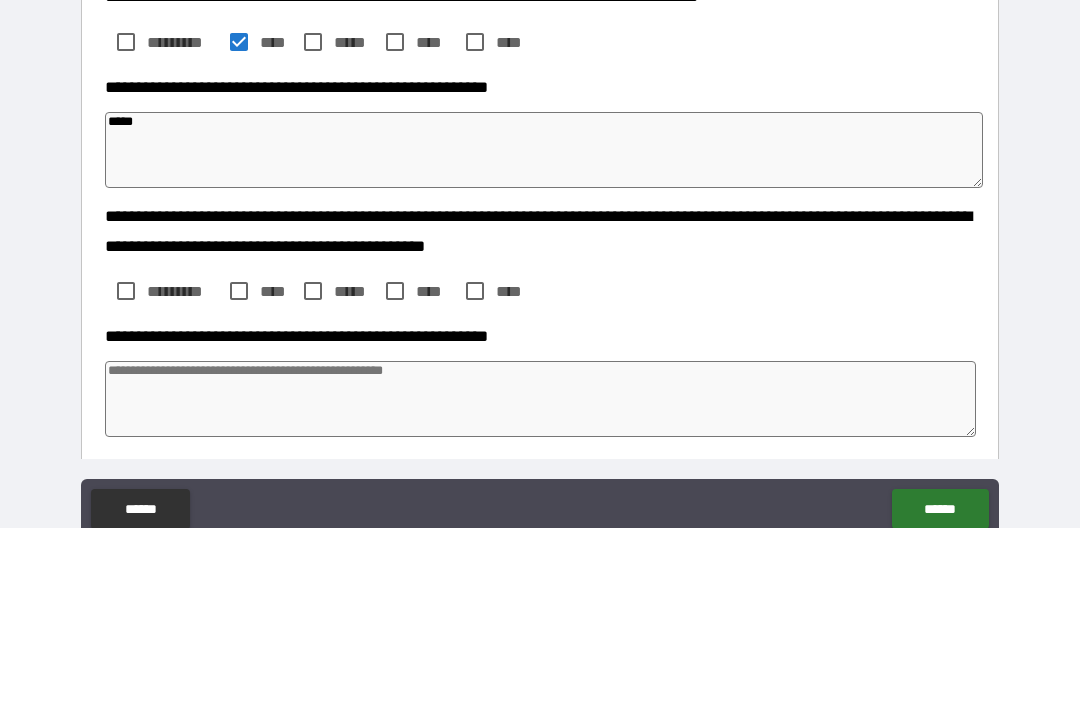 type on "*" 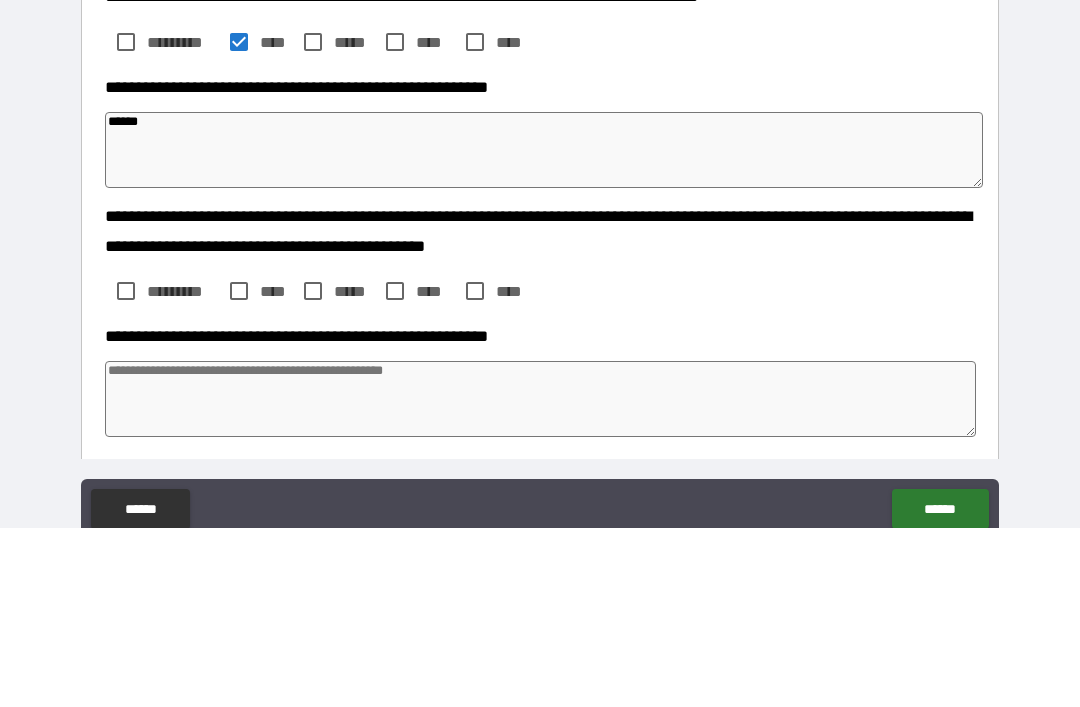 type on "*" 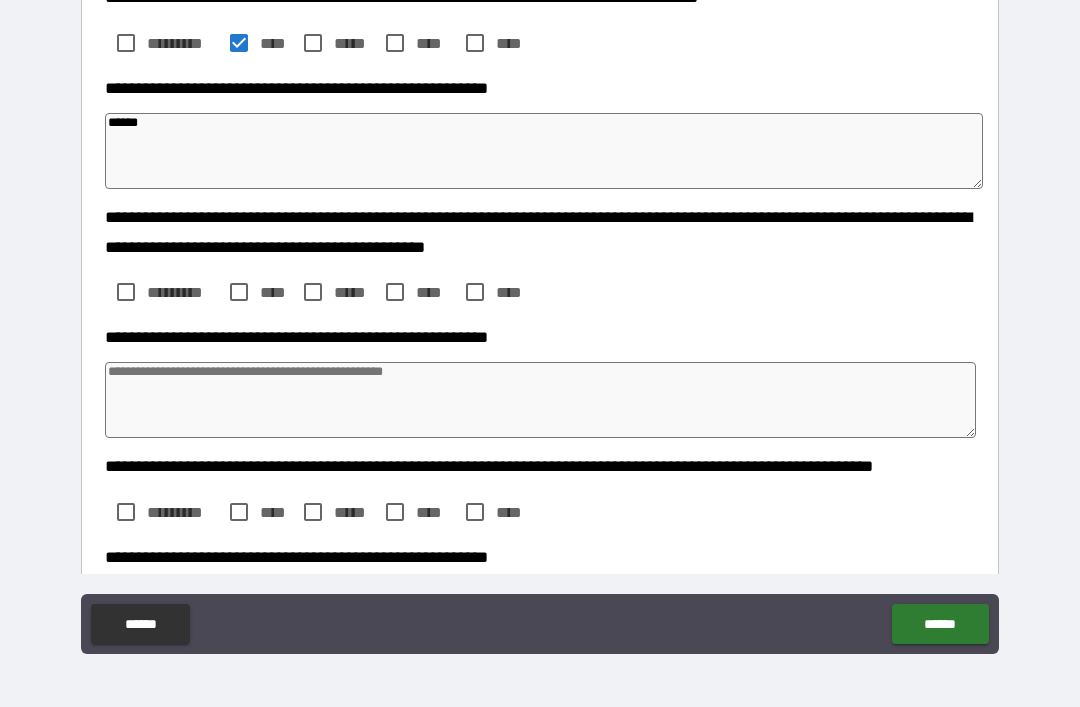 scroll, scrollTop: 310, scrollLeft: 0, axis: vertical 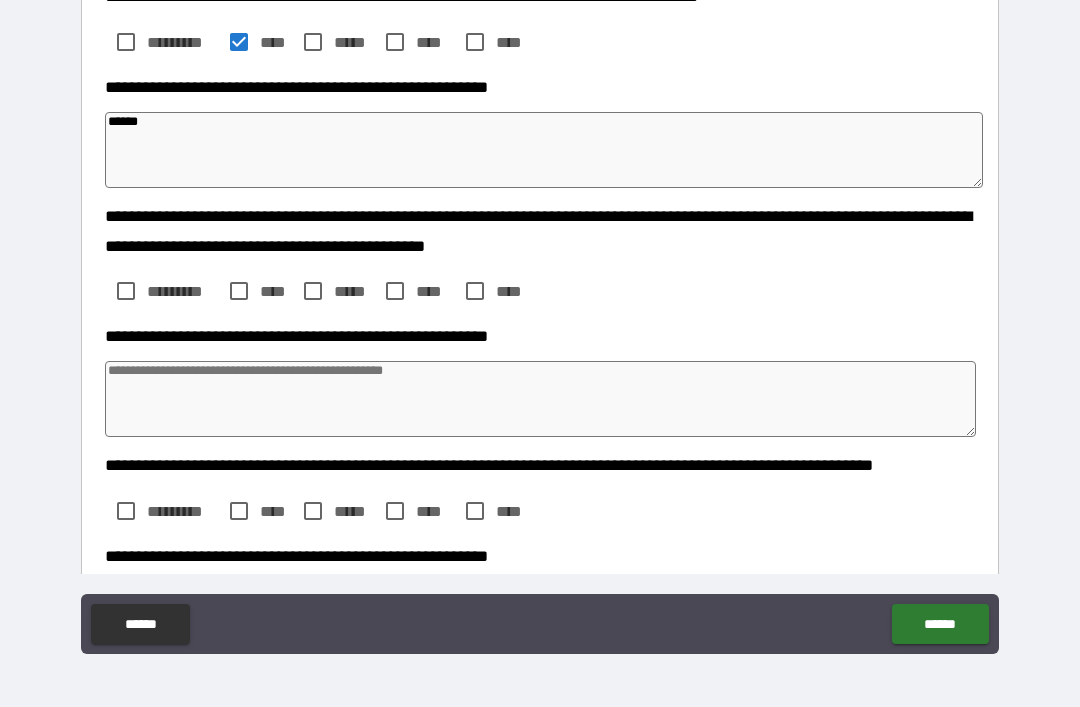 type on "******" 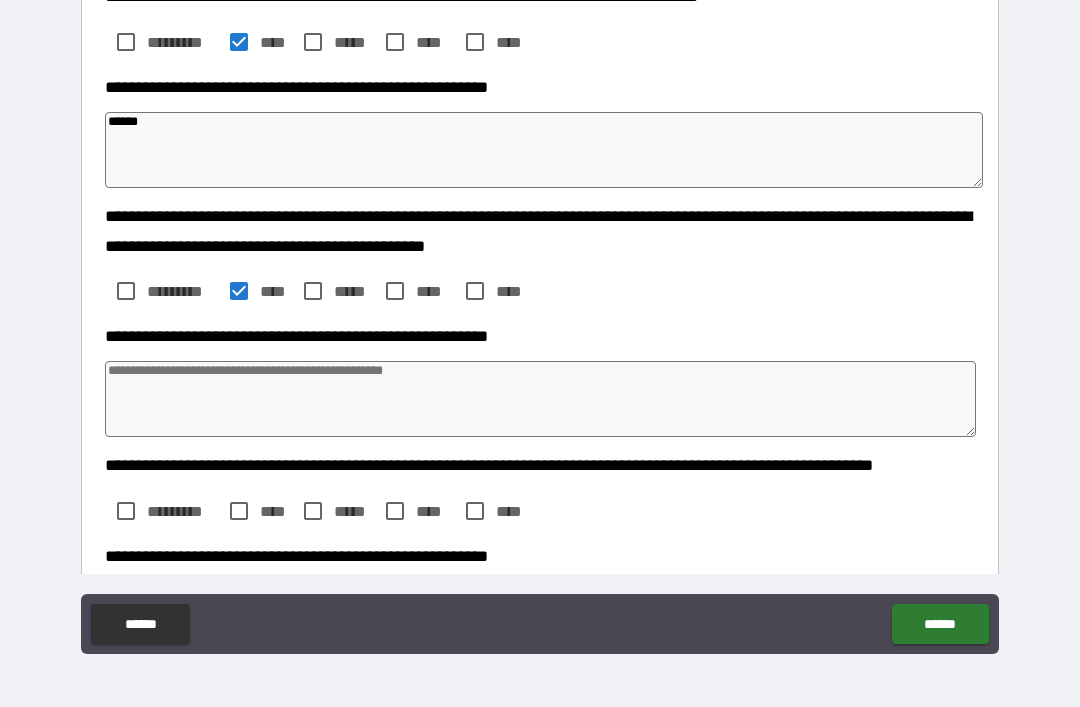 type on "*" 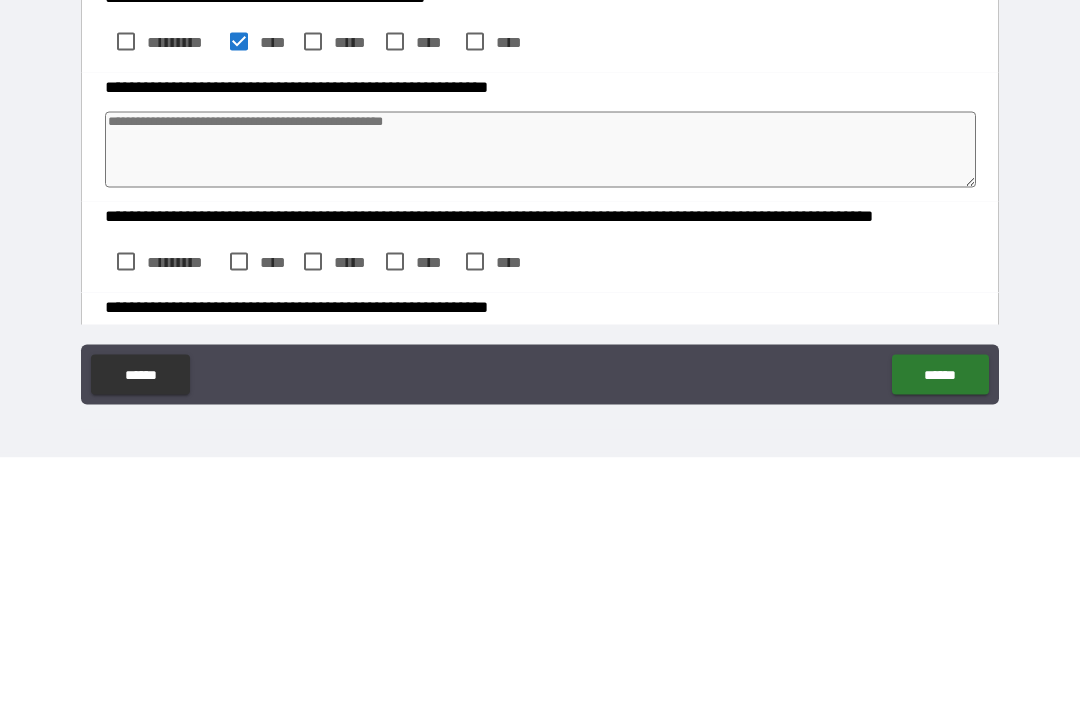type on "*" 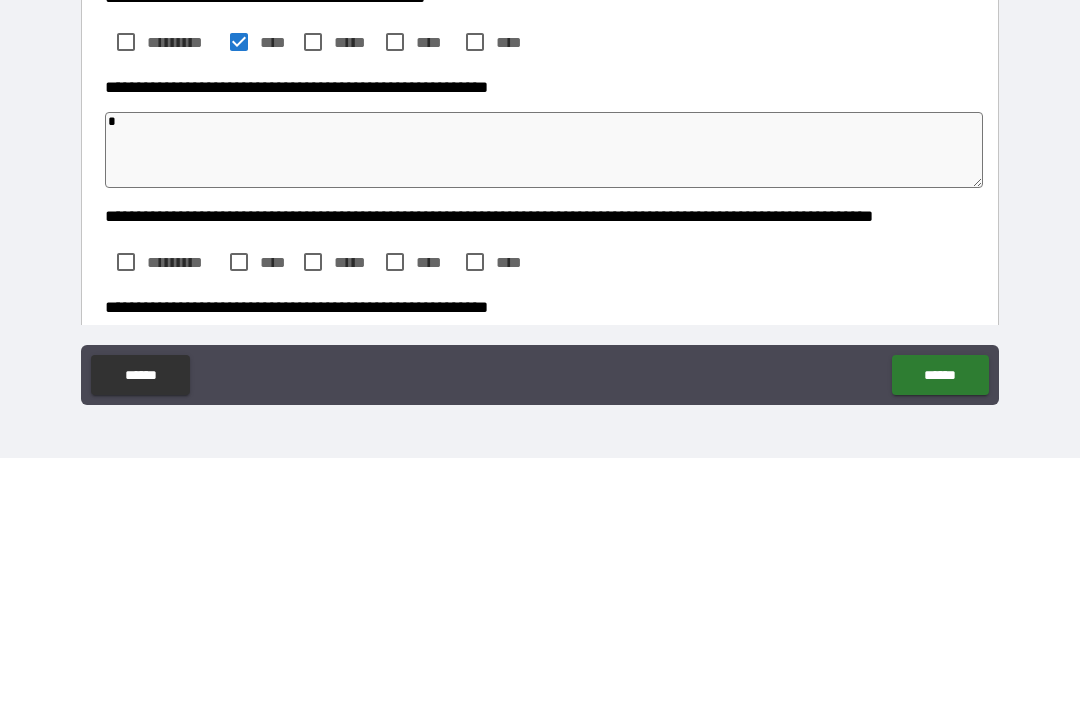 type on "*" 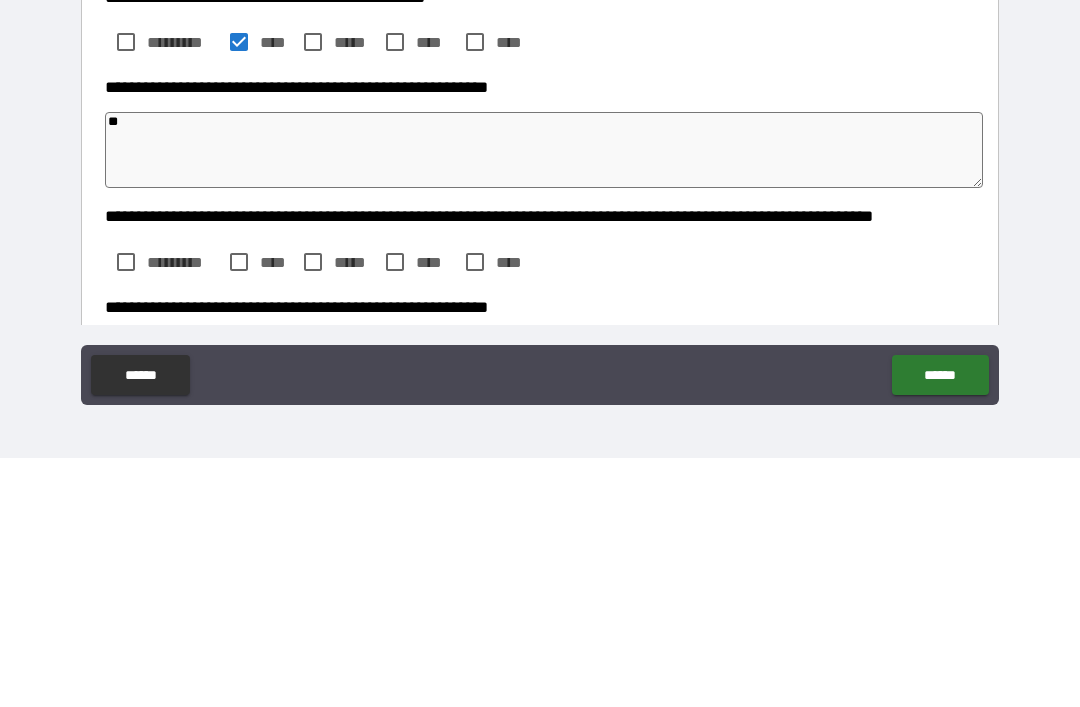 type on "*" 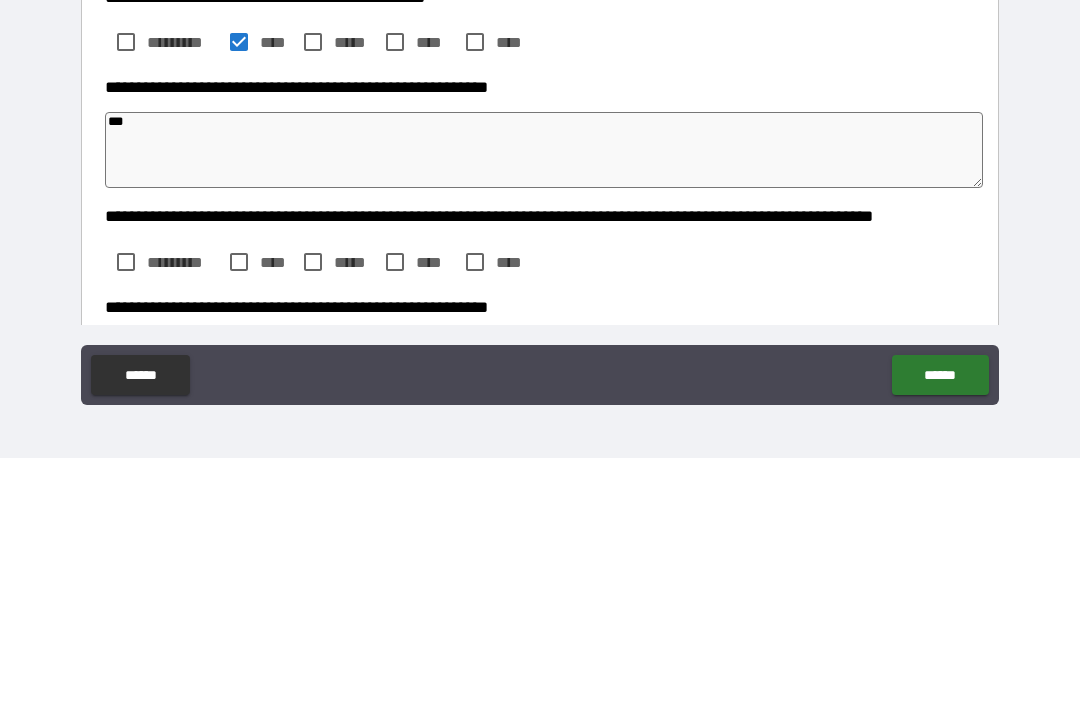 type on "*" 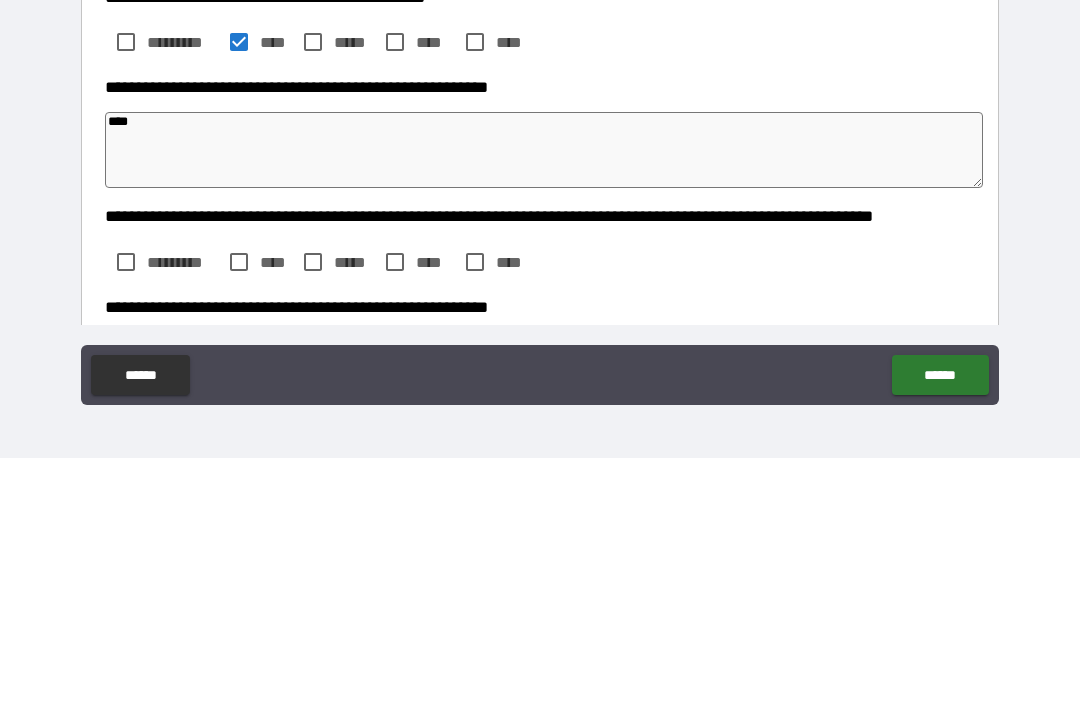 type on "*" 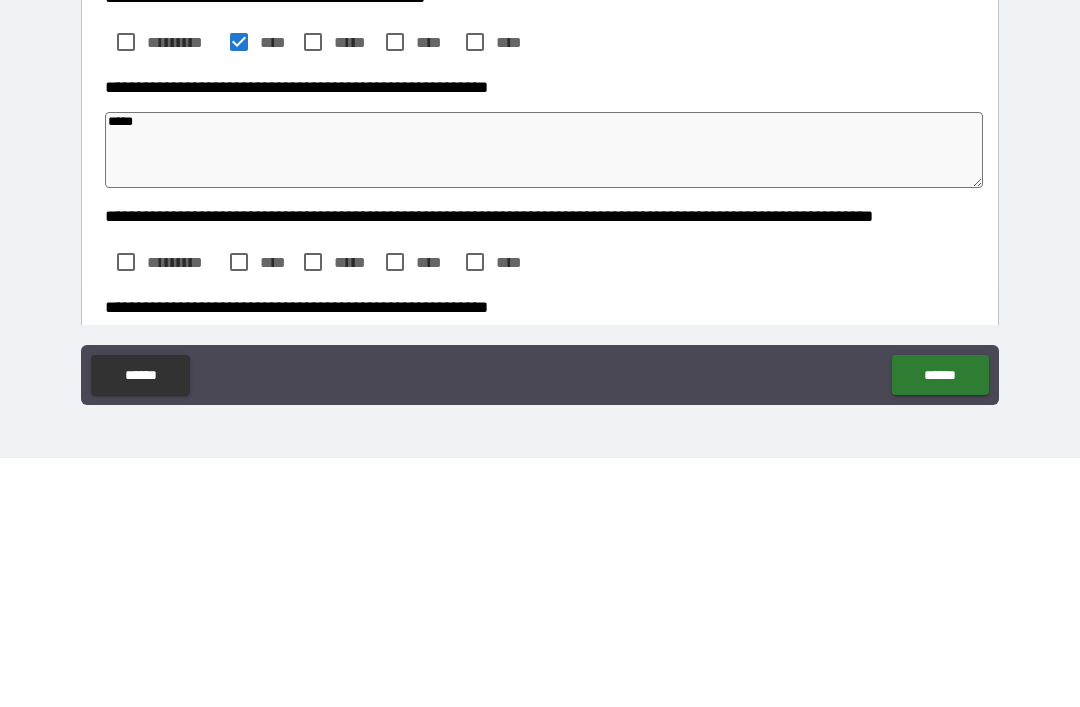 type on "*" 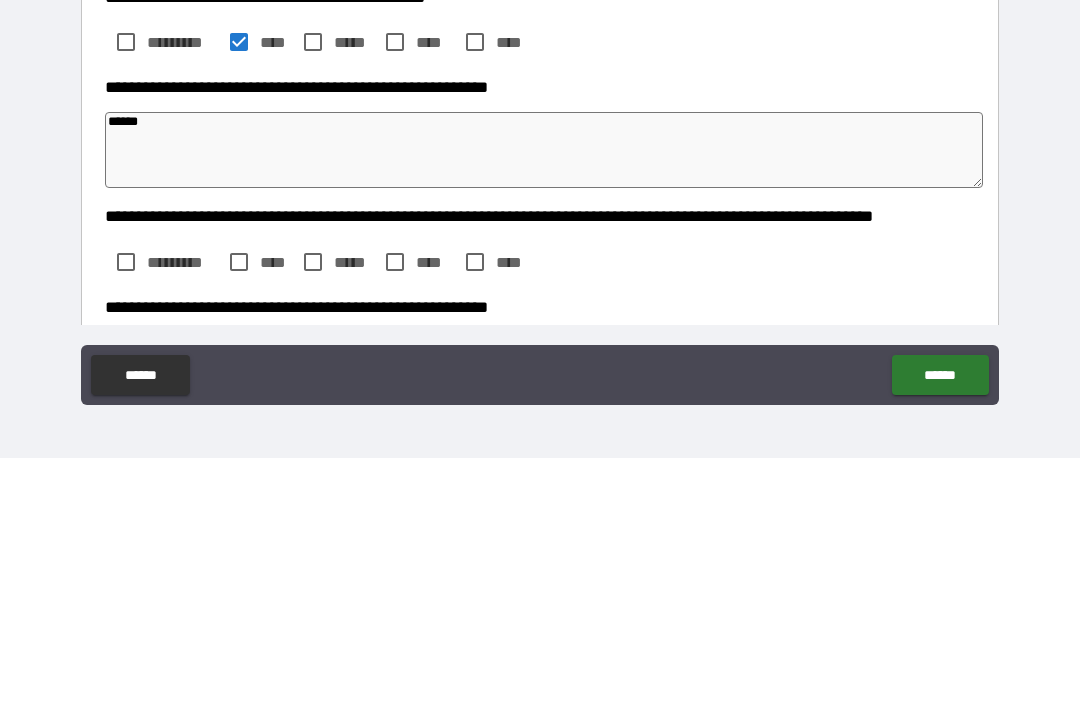 type on "*" 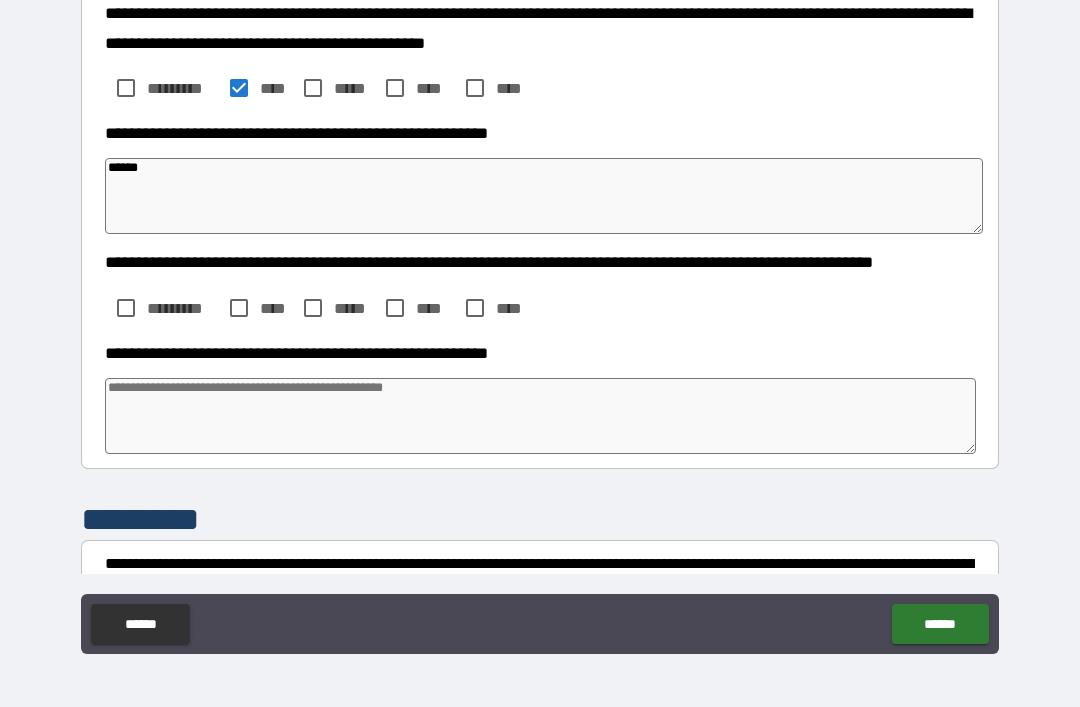 scroll, scrollTop: 517, scrollLeft: 0, axis: vertical 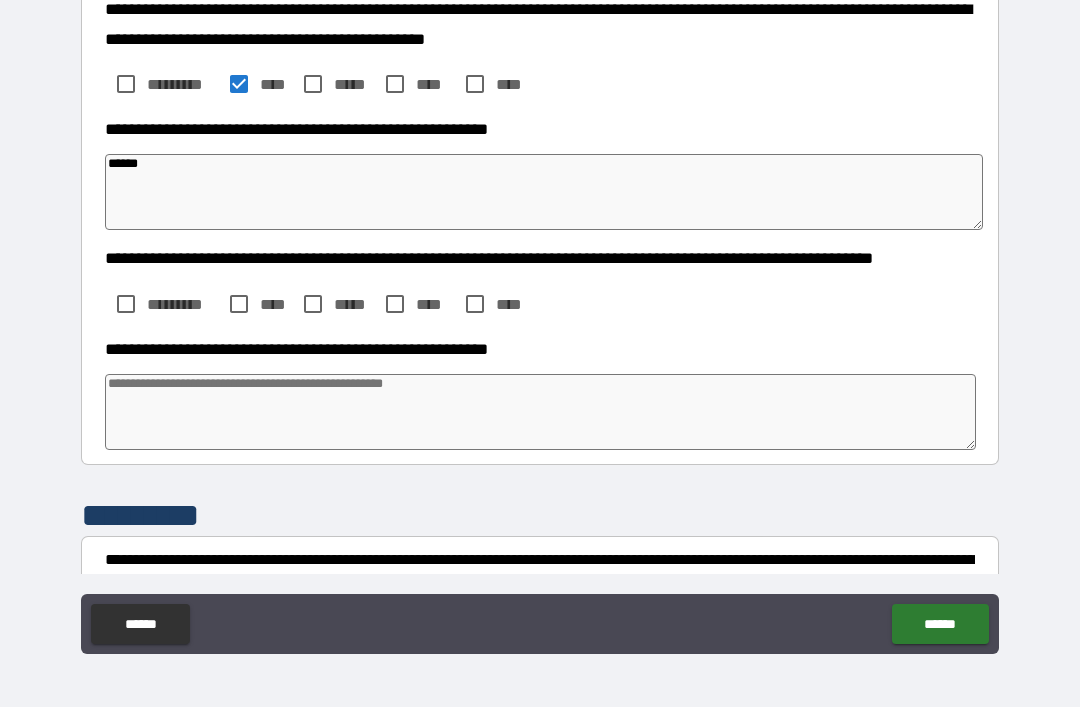 type on "******" 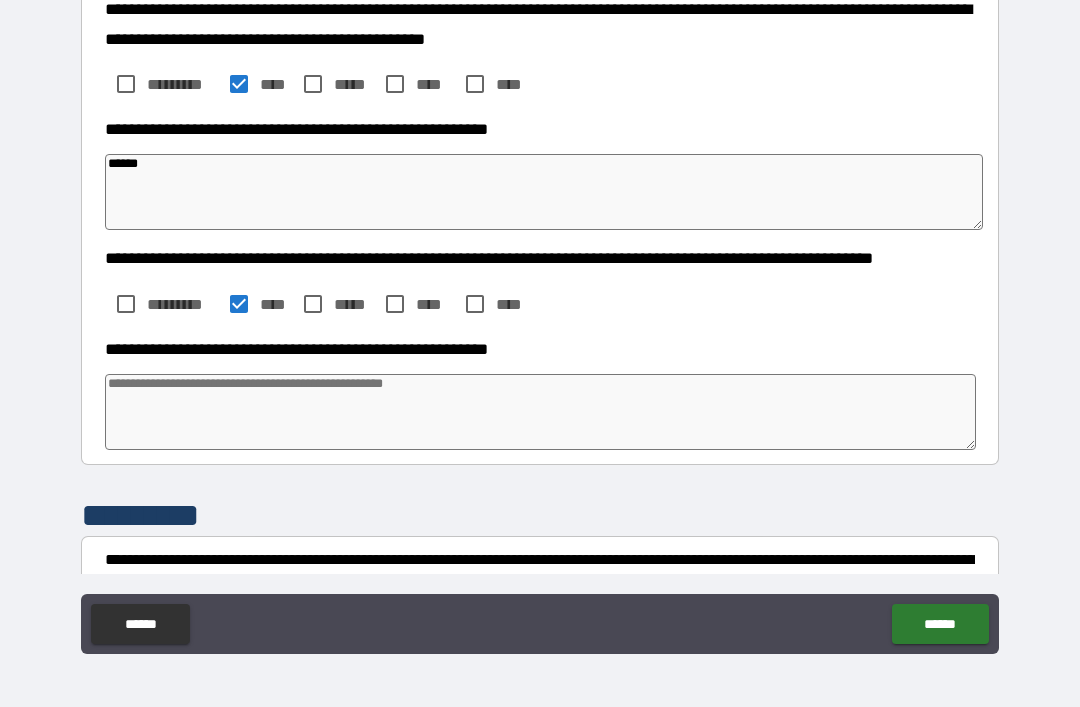 click at bounding box center (540, 412) 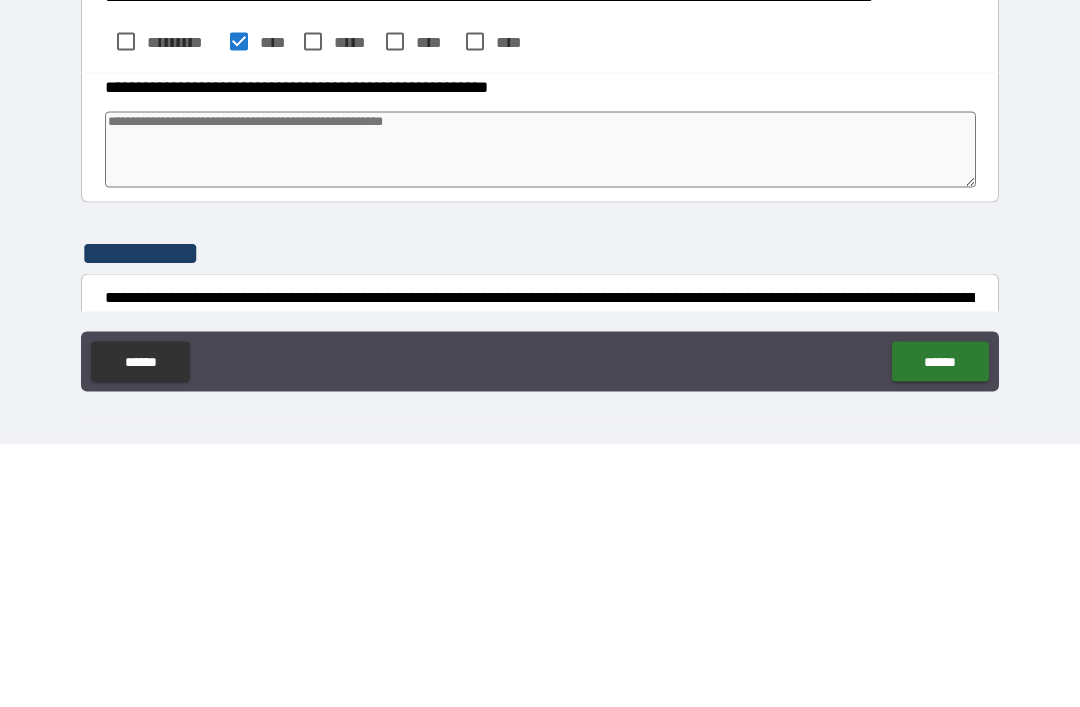 type on "*" 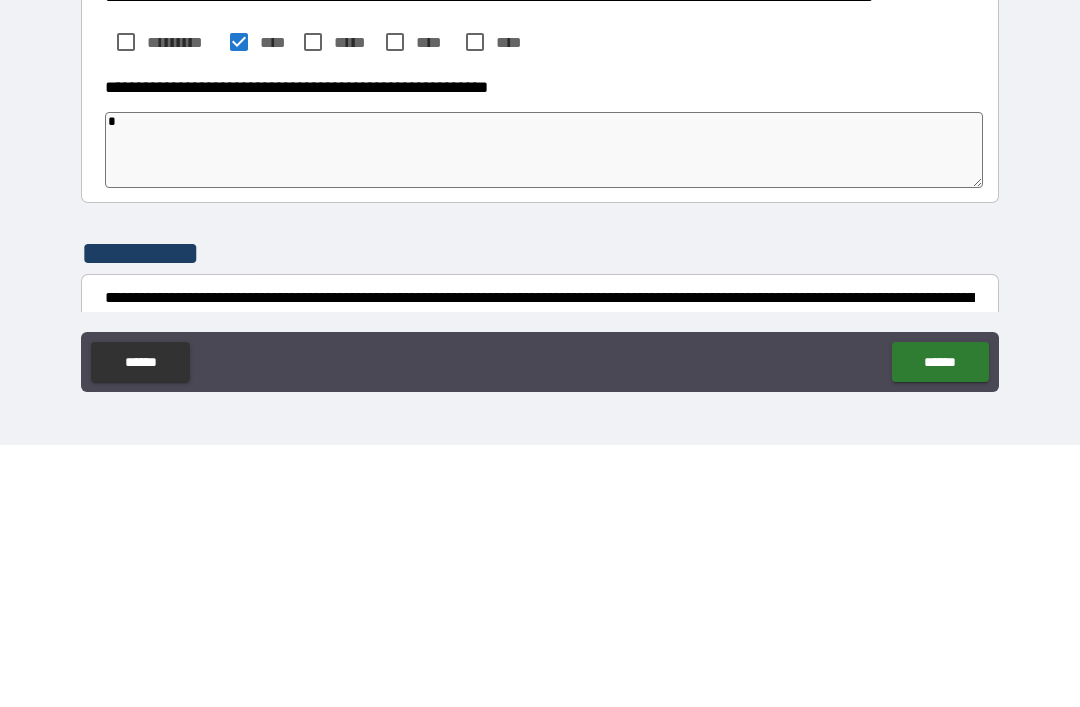 type on "*" 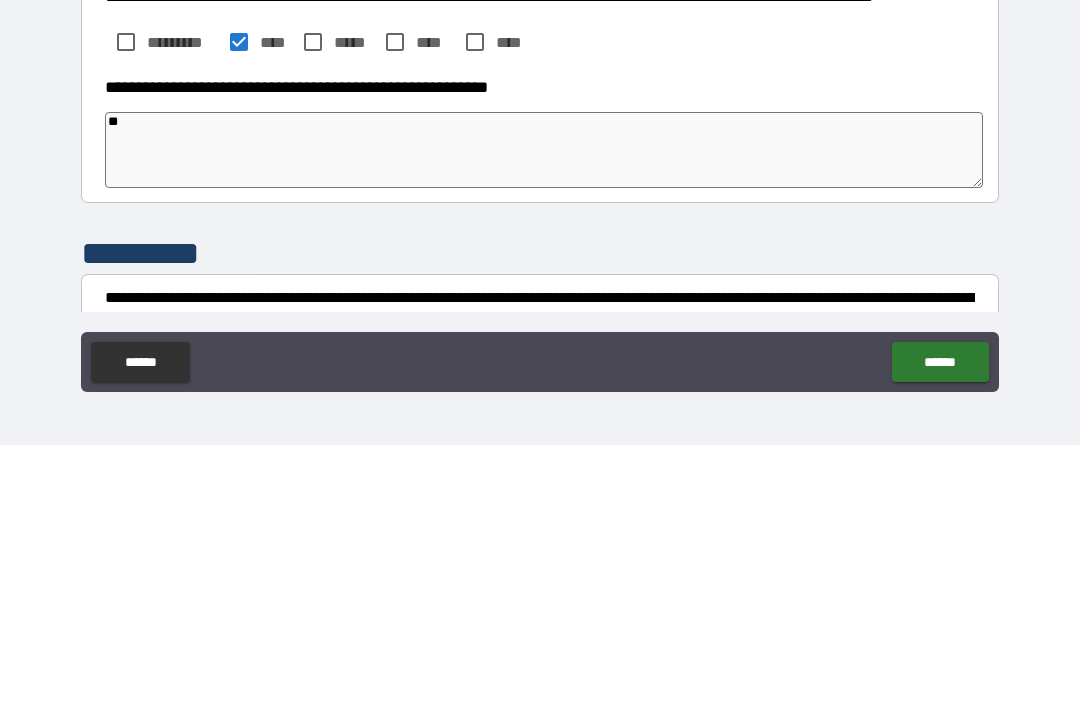 type on "*" 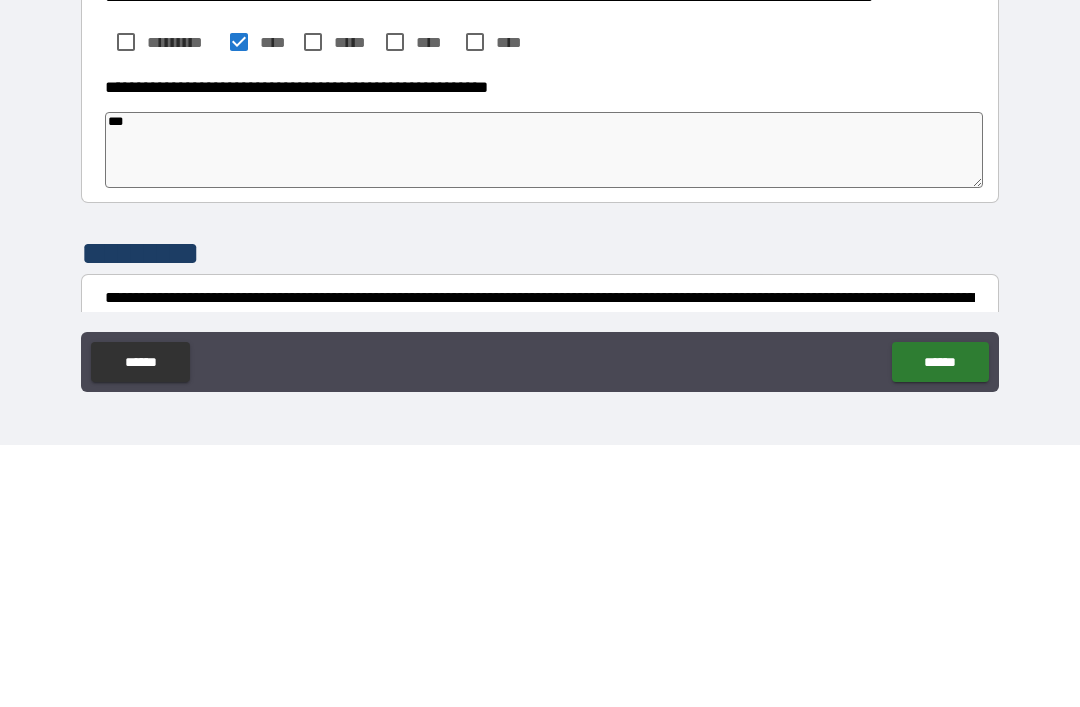type on "*" 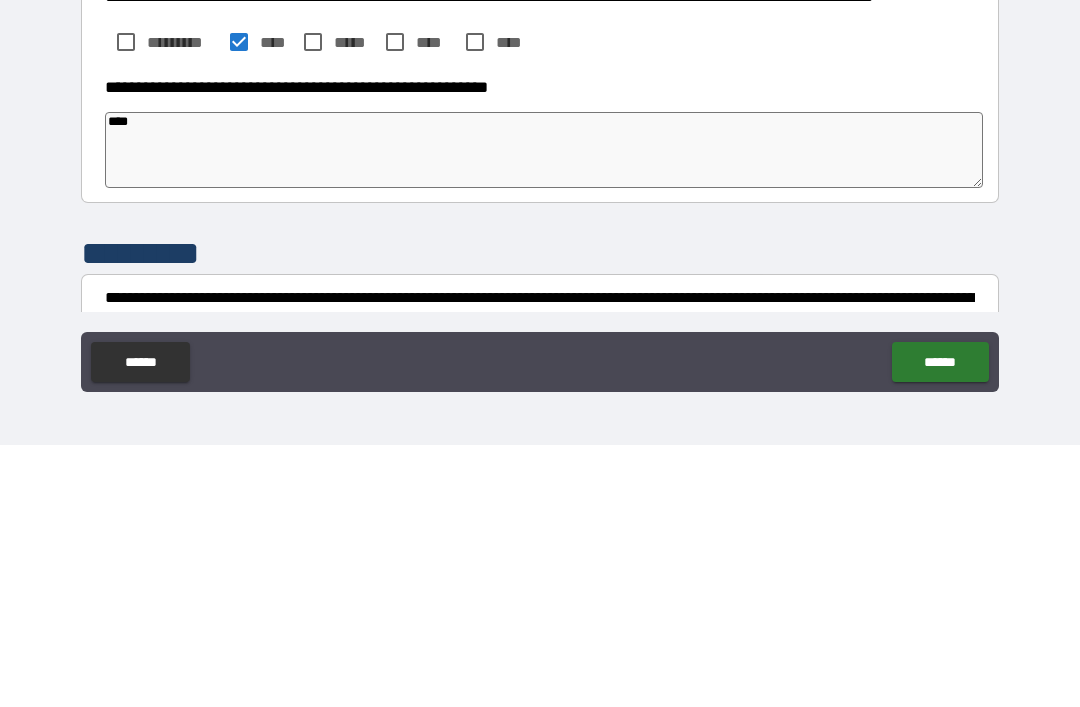 type on "*" 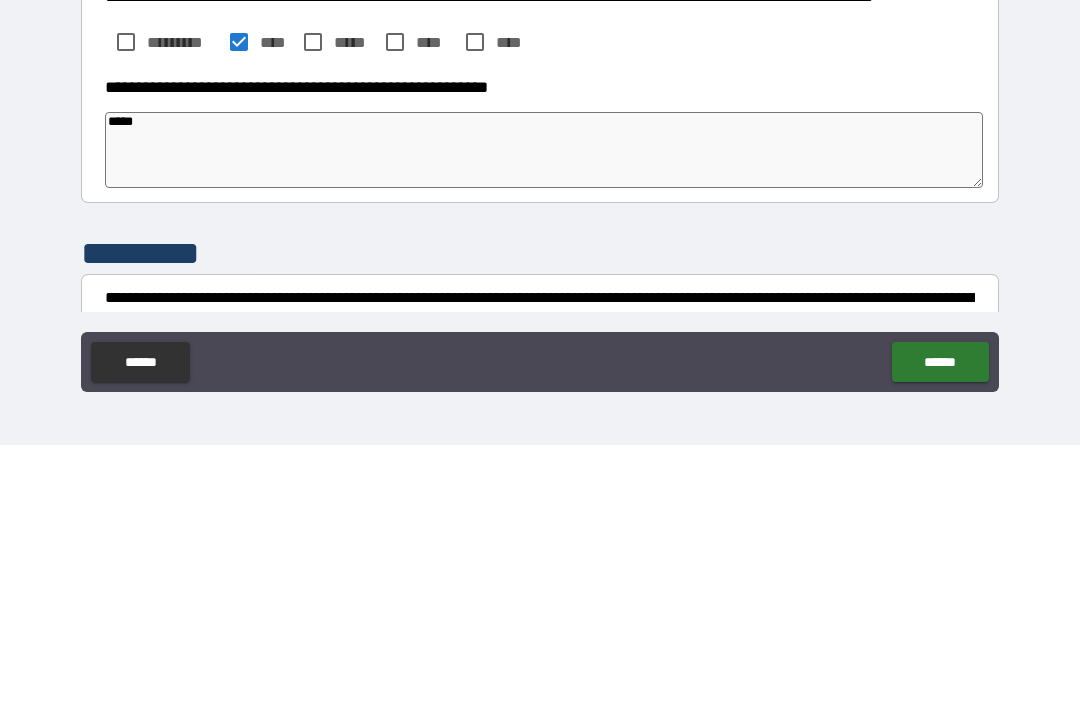 type on "*" 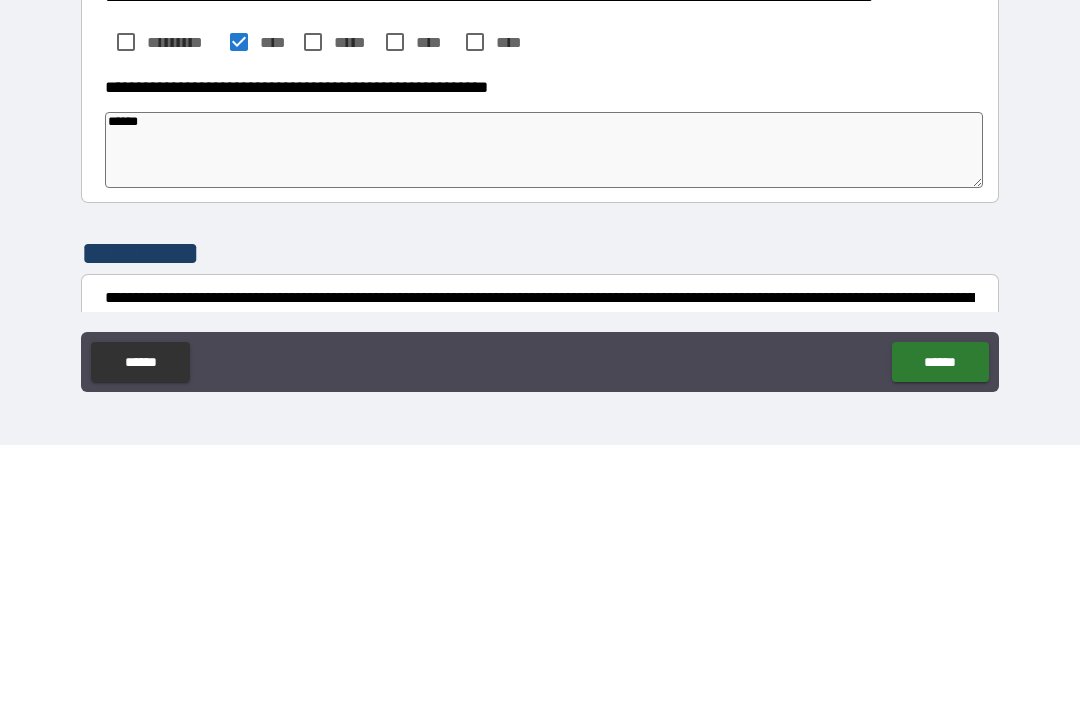 type on "*" 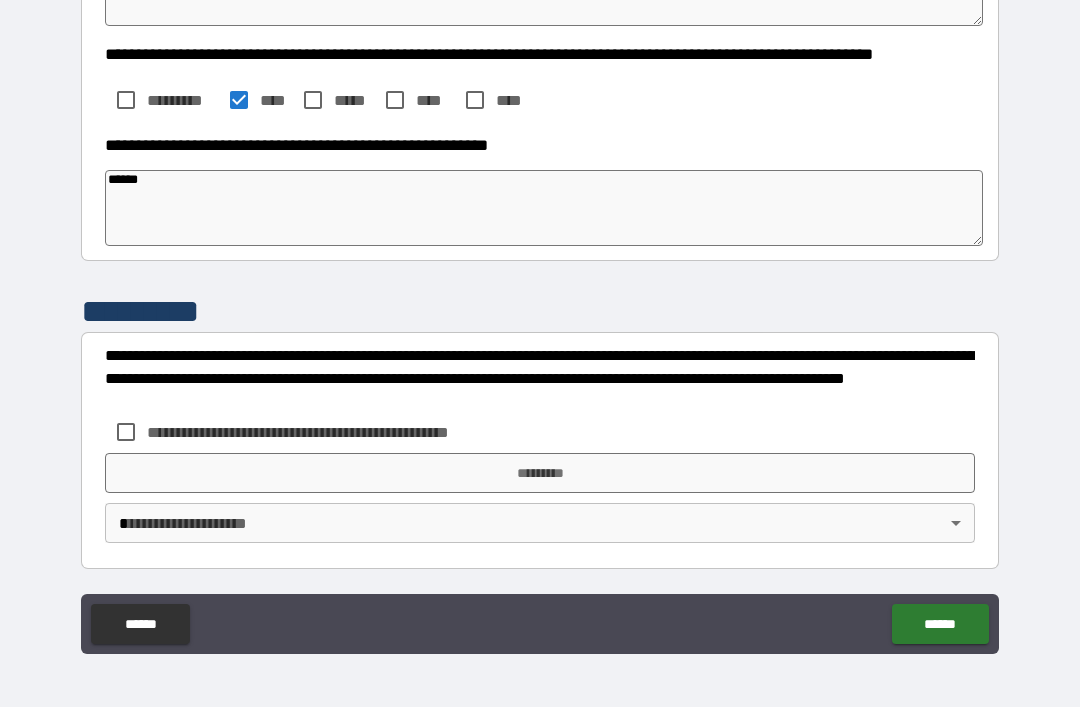 scroll, scrollTop: 721, scrollLeft: 0, axis: vertical 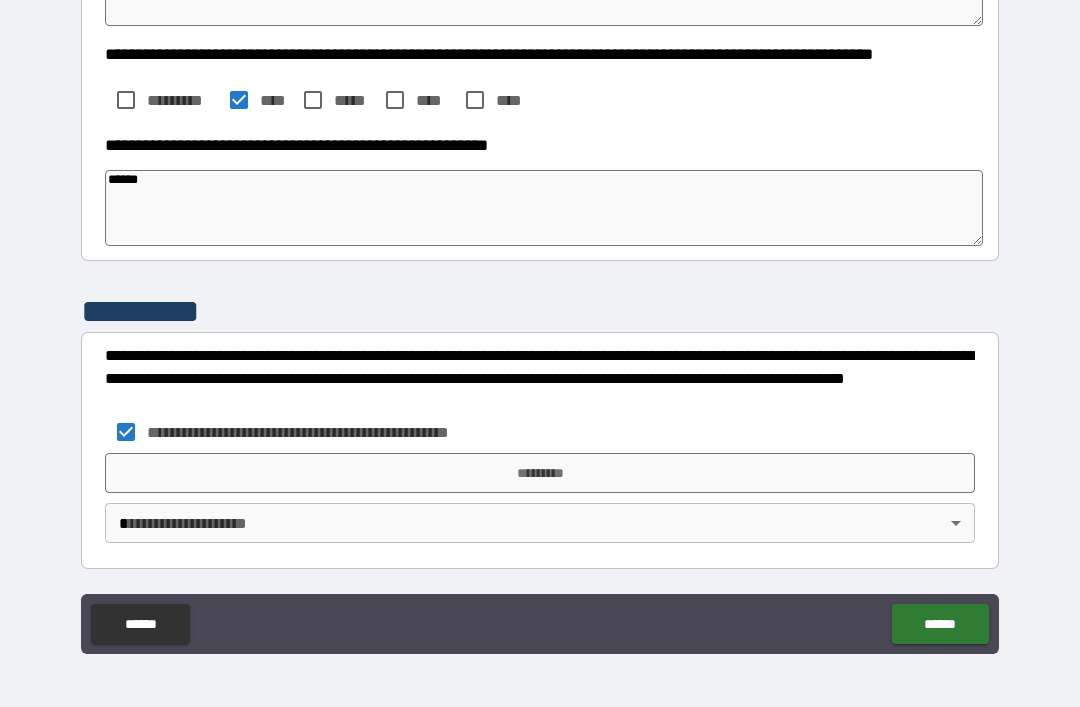 type on "*" 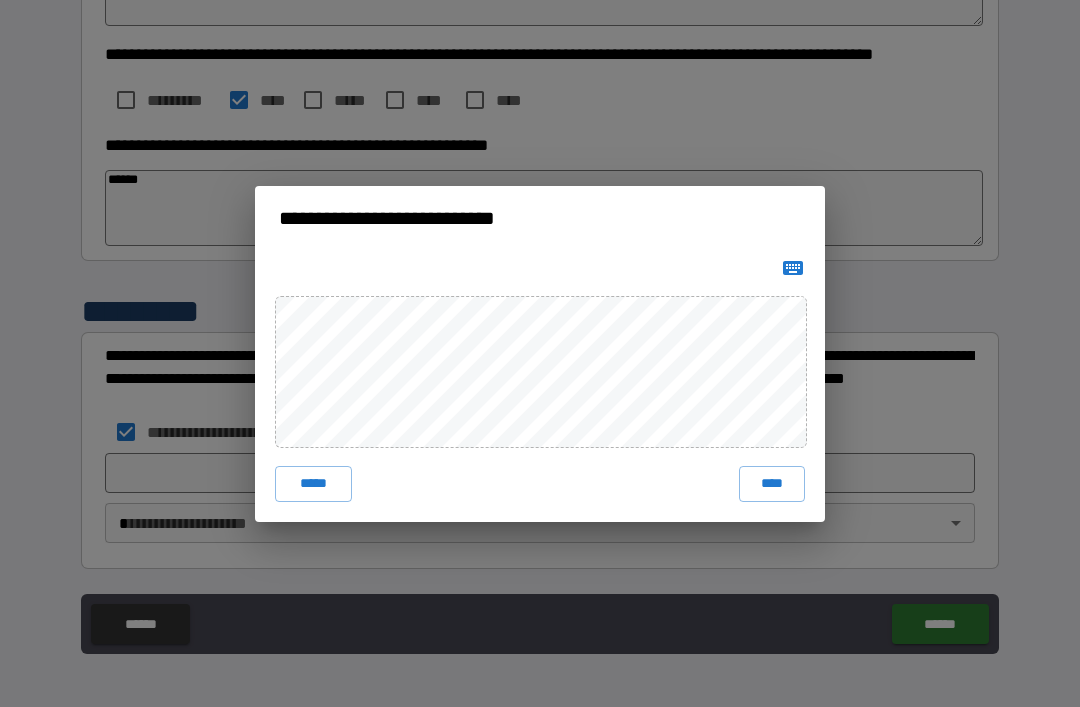 click on "****" at bounding box center [772, 484] 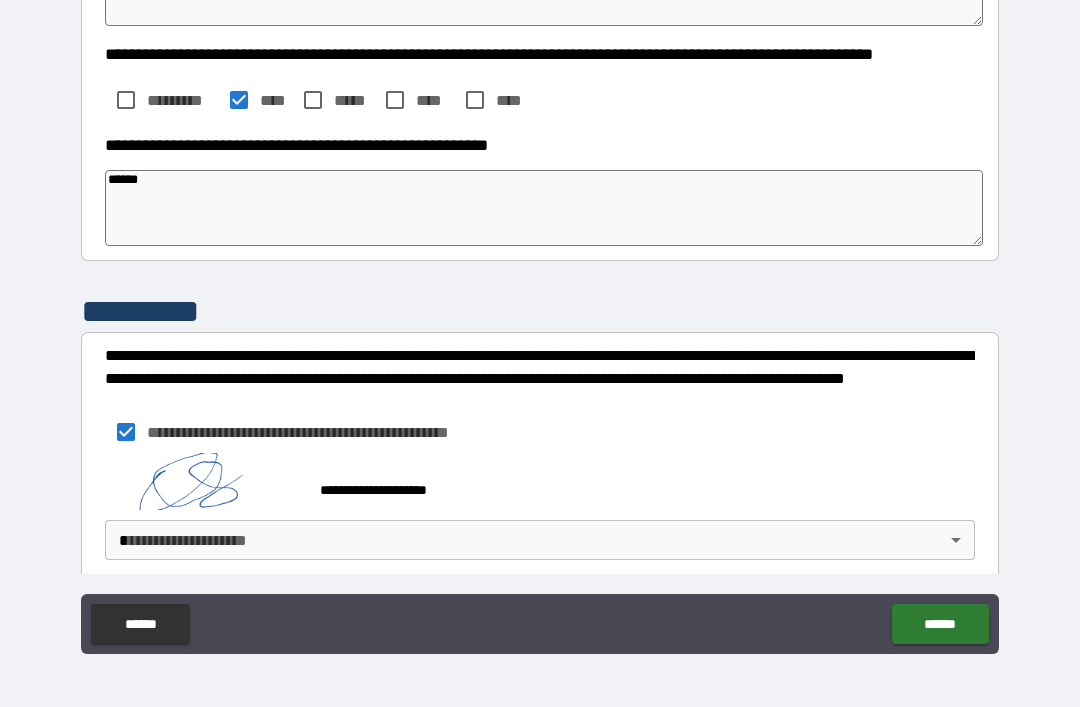 scroll, scrollTop: 711, scrollLeft: 0, axis: vertical 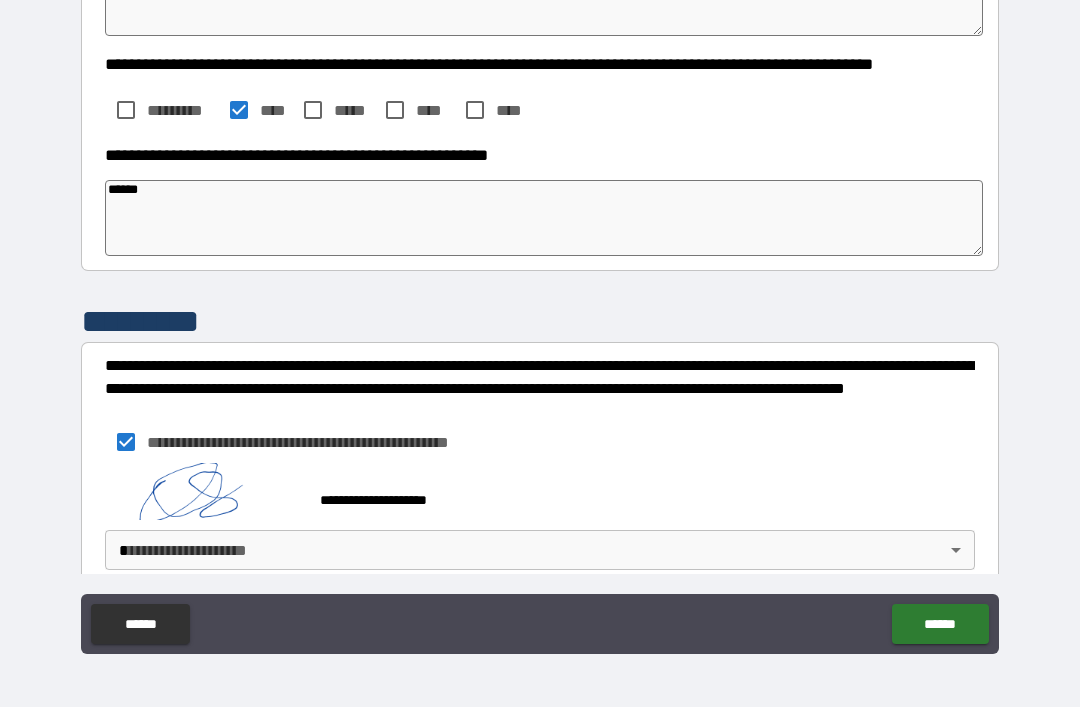 type on "*" 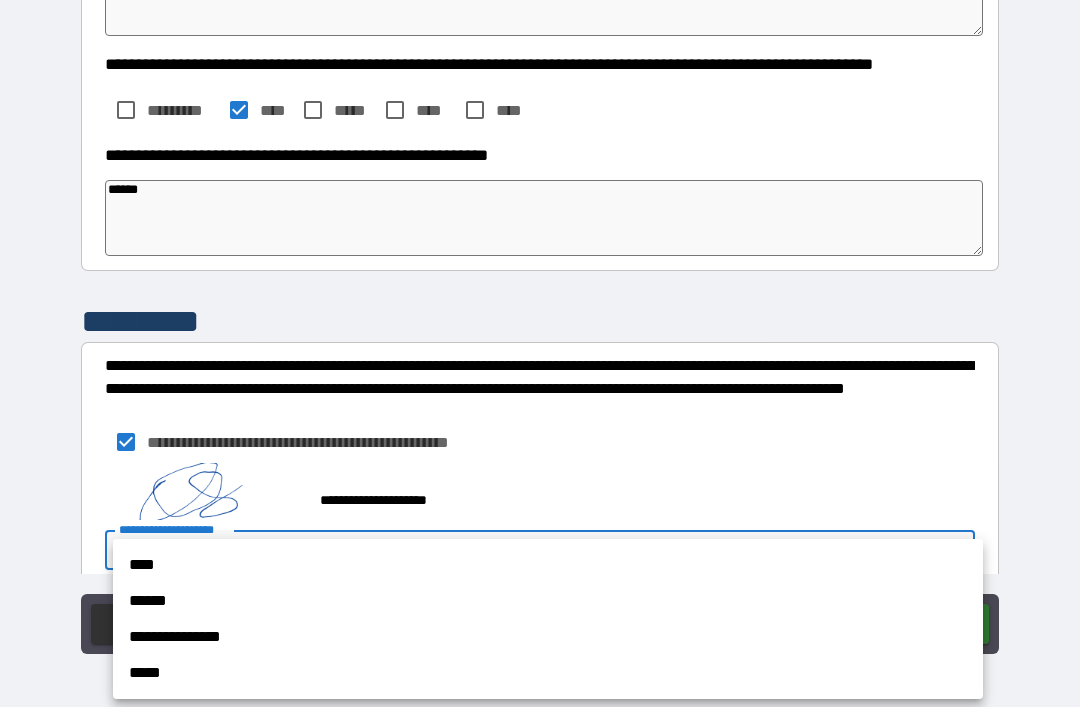 click on "****" at bounding box center (548, 565) 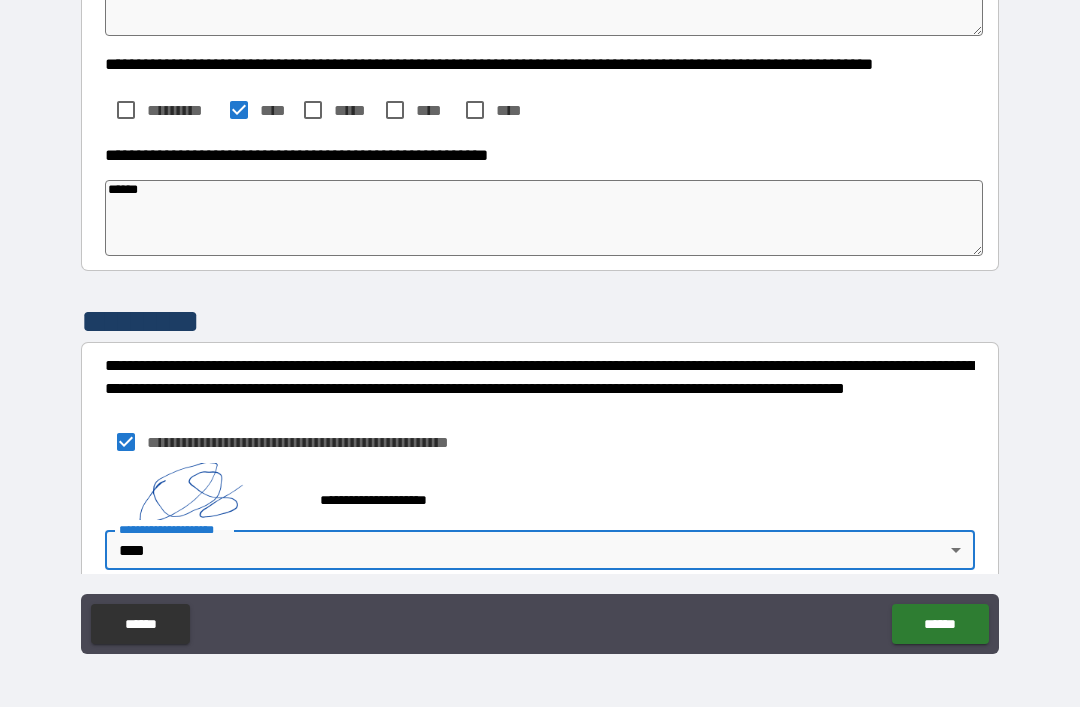 type on "*" 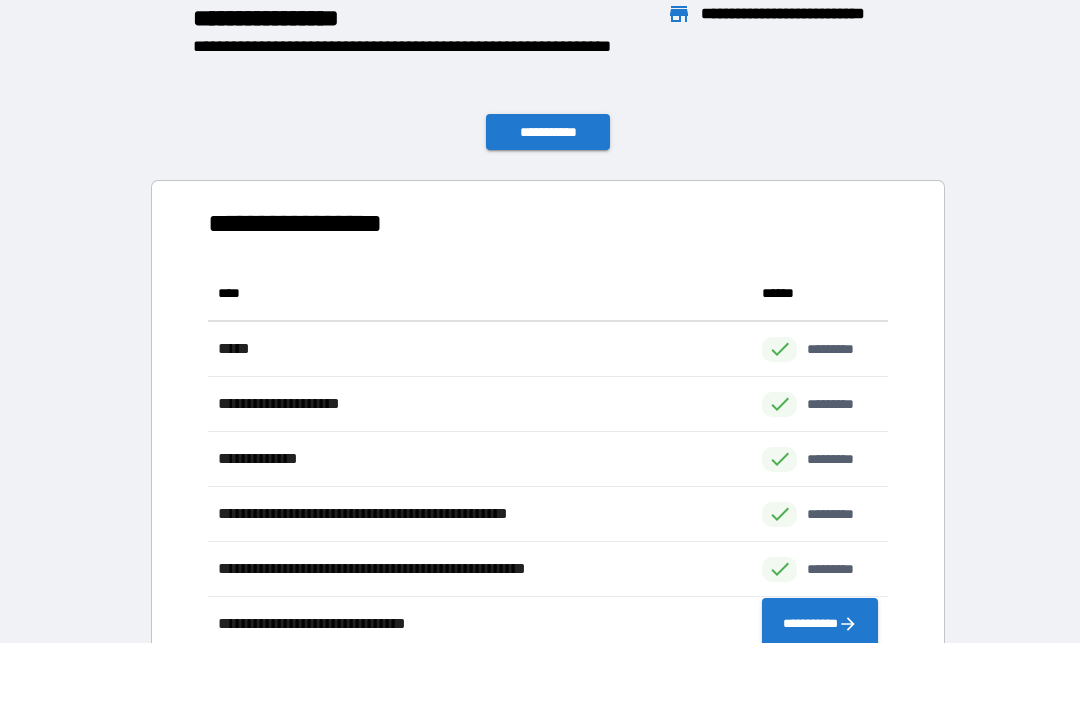 scroll, scrollTop: 1, scrollLeft: 1, axis: both 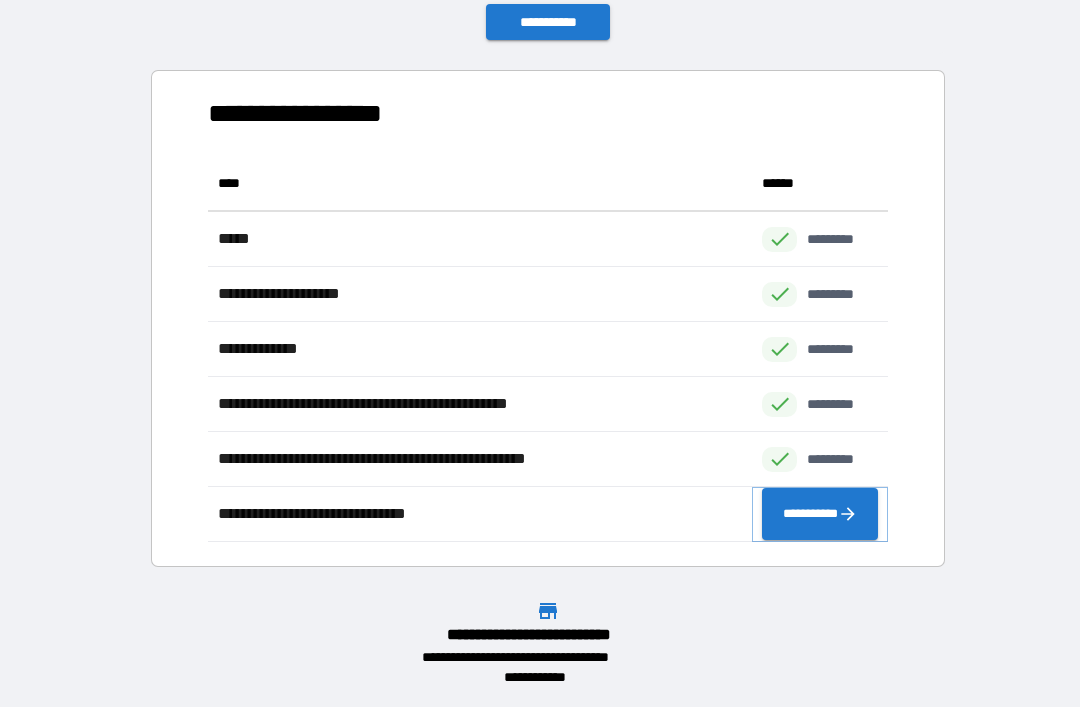click on "**********" at bounding box center (820, 514) 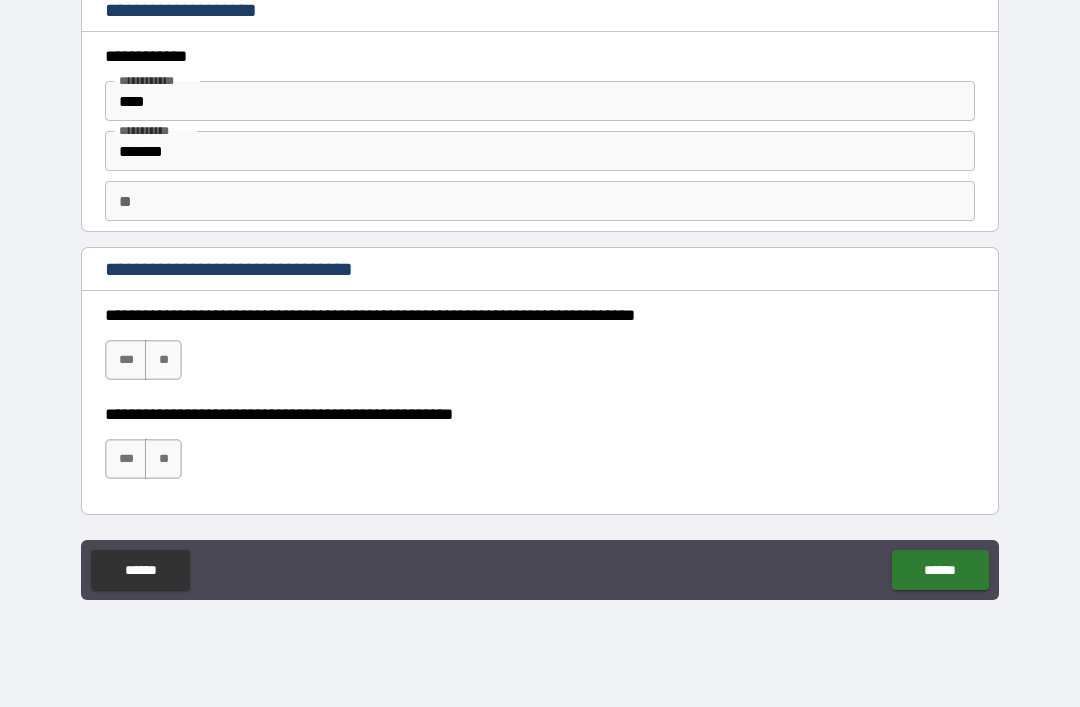 click on "***" at bounding box center (126, 360) 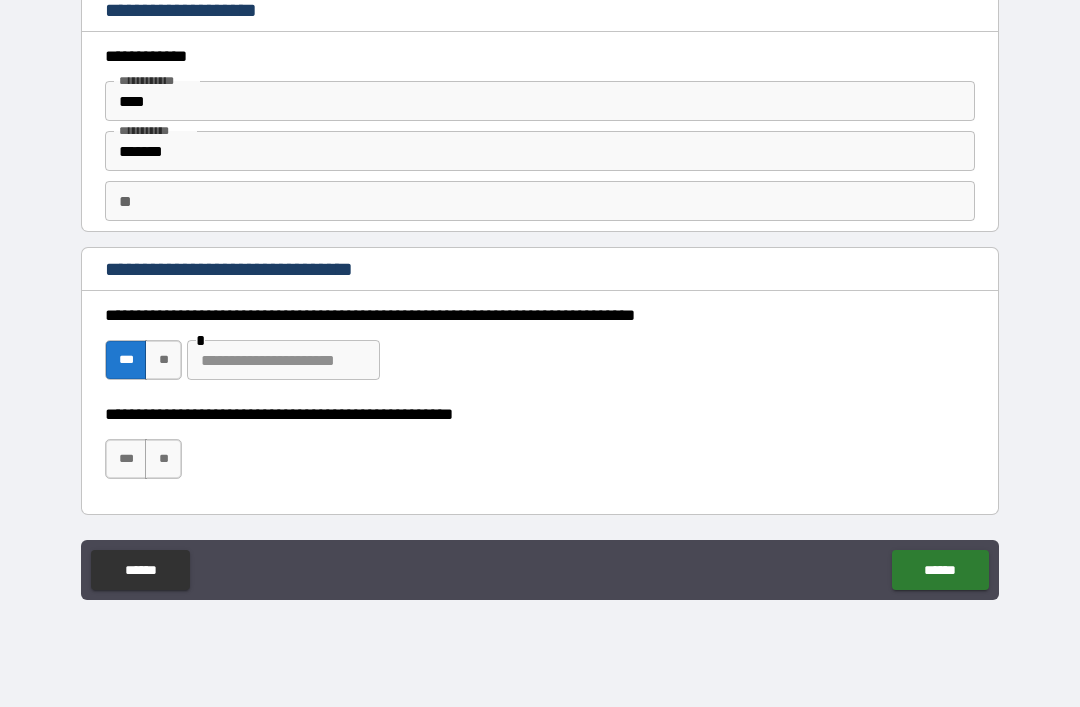 click on "***" at bounding box center (126, 459) 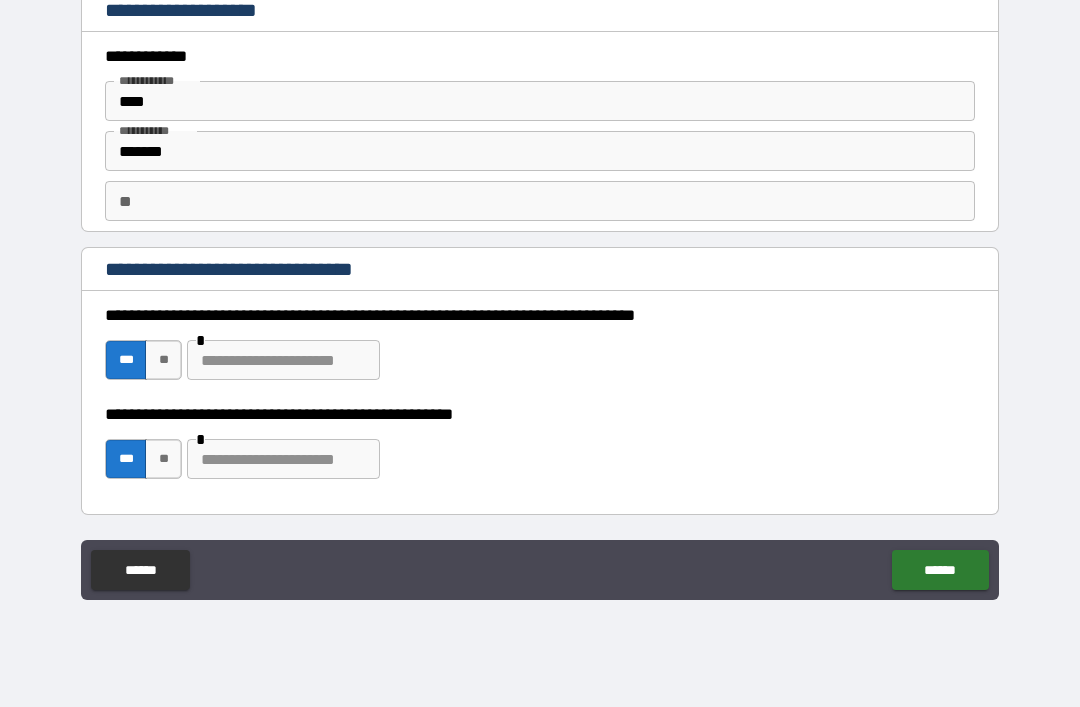 click at bounding box center (283, 459) 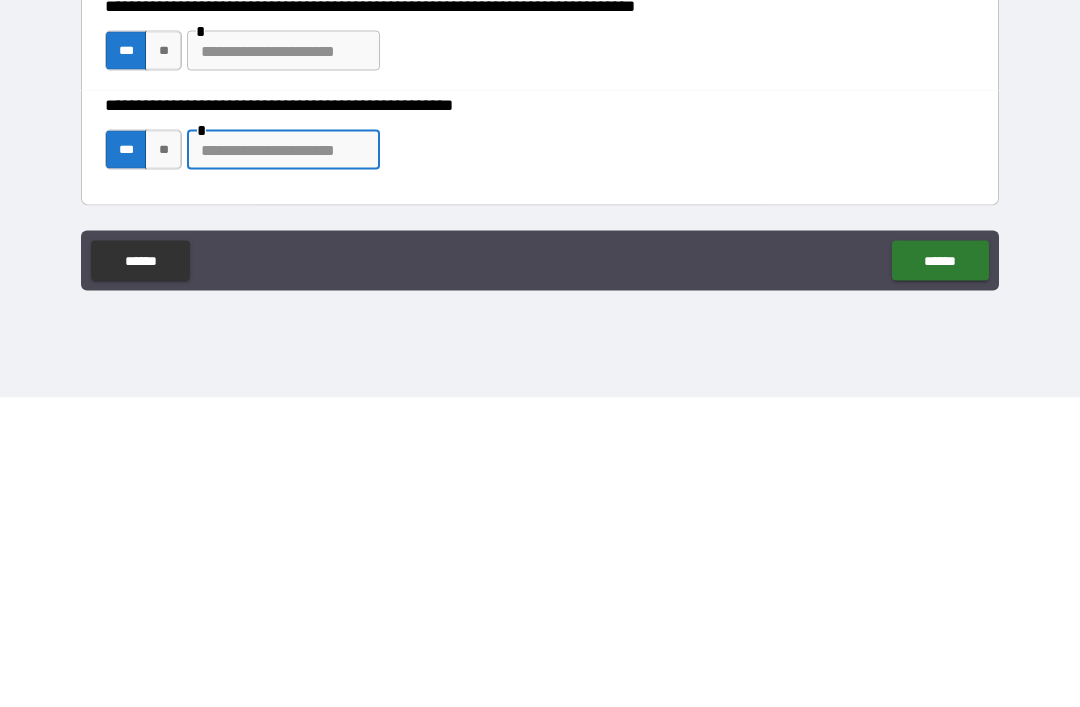 type on "*" 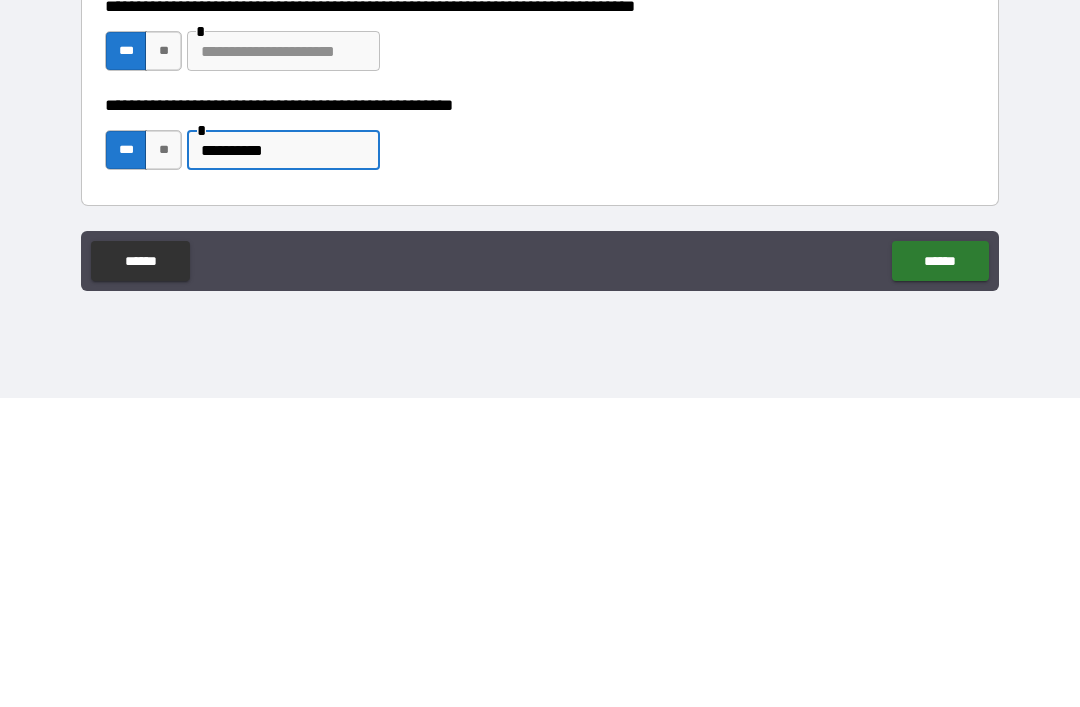 type on "**********" 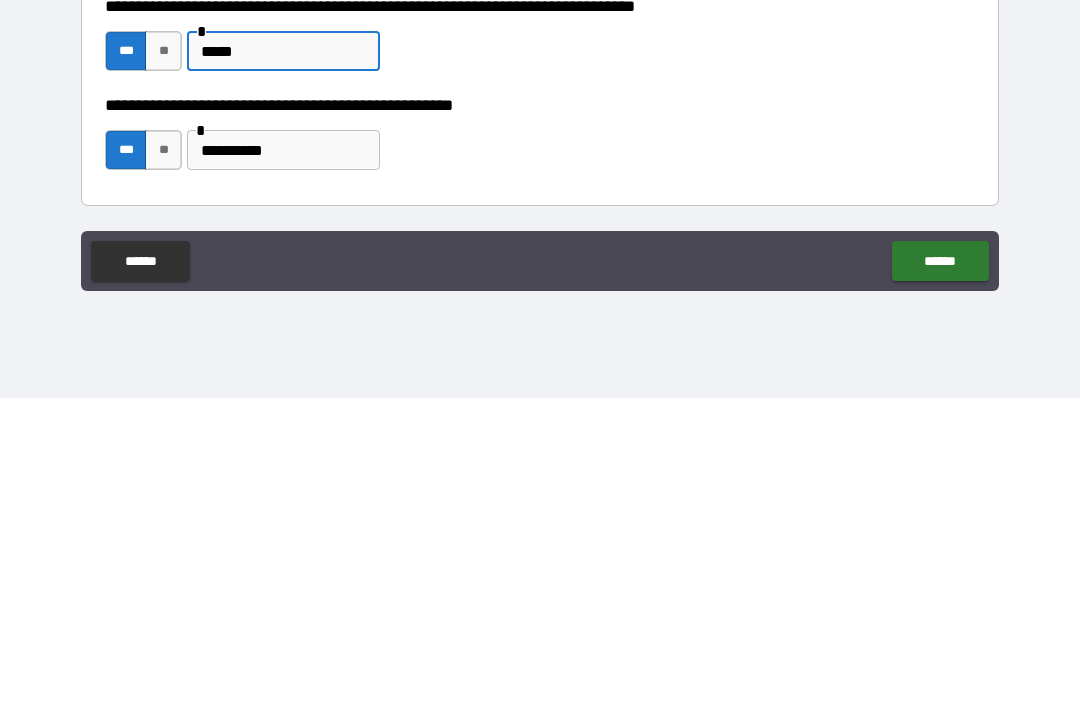 type on "******" 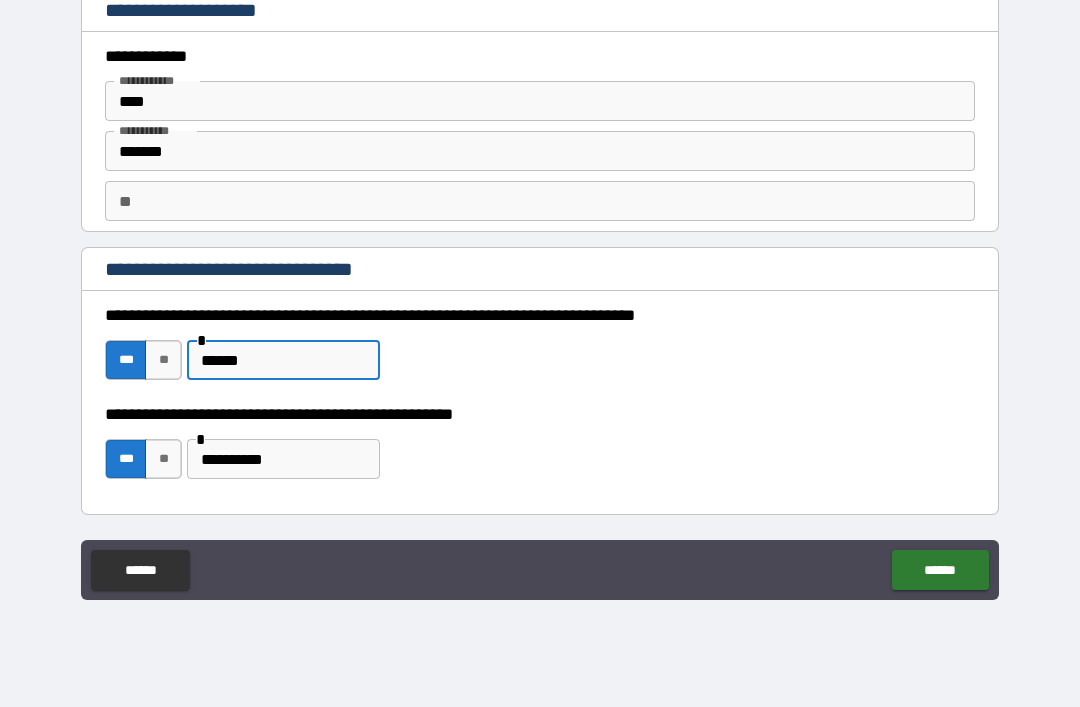 click on "******" at bounding box center (940, 570) 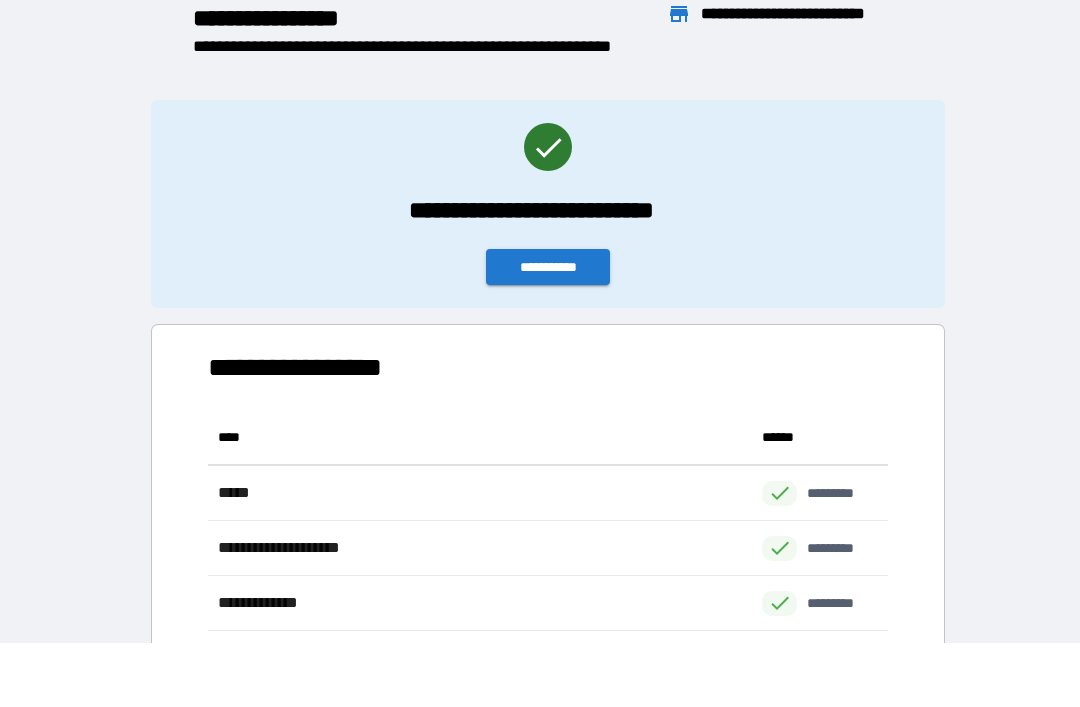 scroll, scrollTop: 1, scrollLeft: 1, axis: both 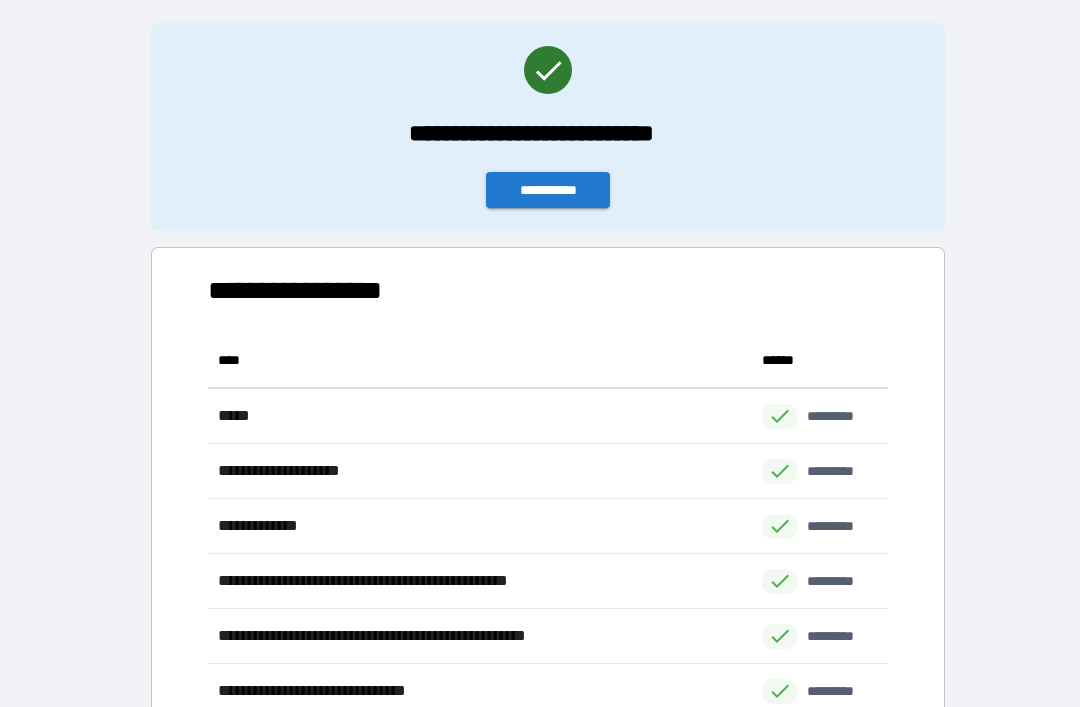 click on "**********" at bounding box center [548, 190] 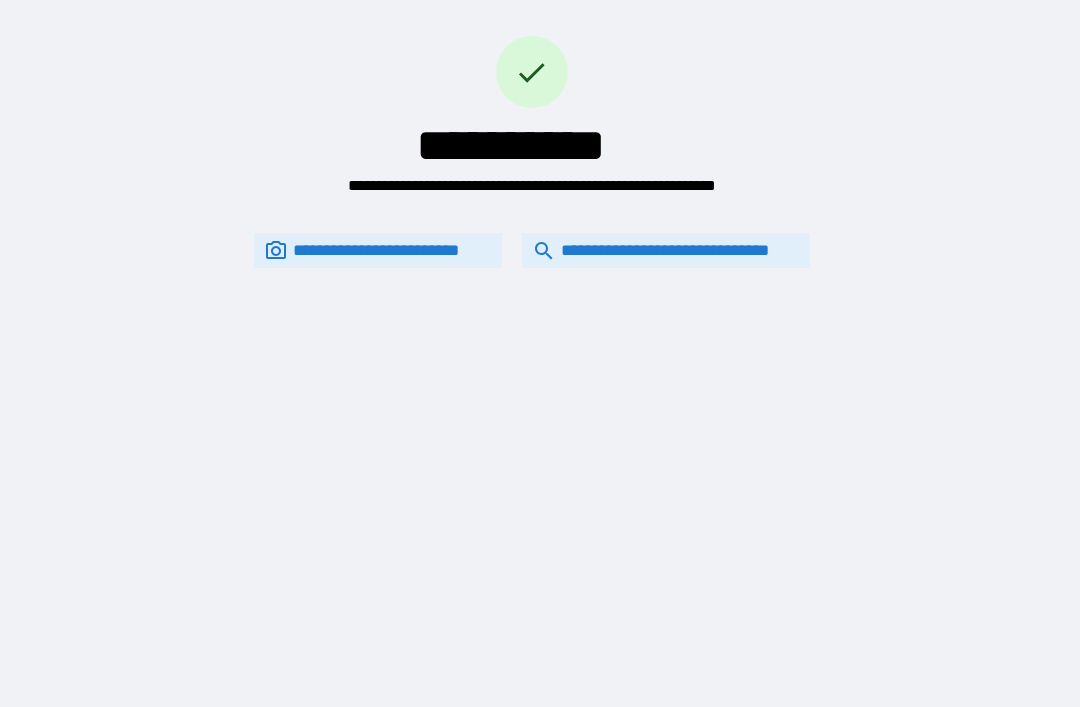 scroll, scrollTop: 0, scrollLeft: 0, axis: both 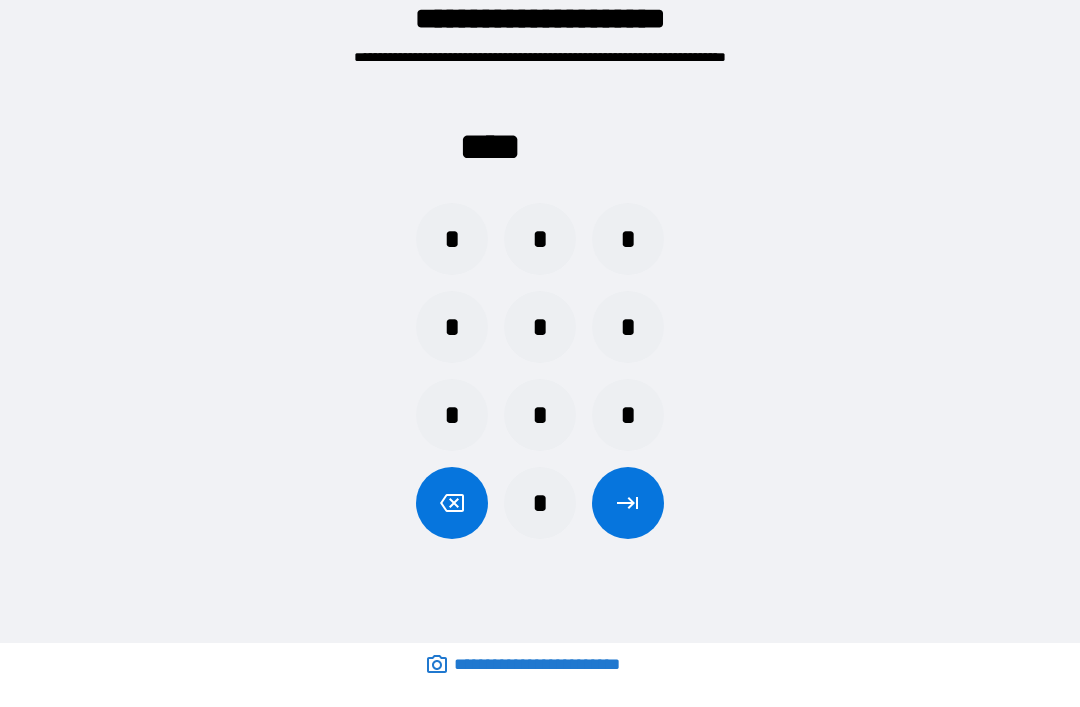 click on "*" at bounding box center (540, 415) 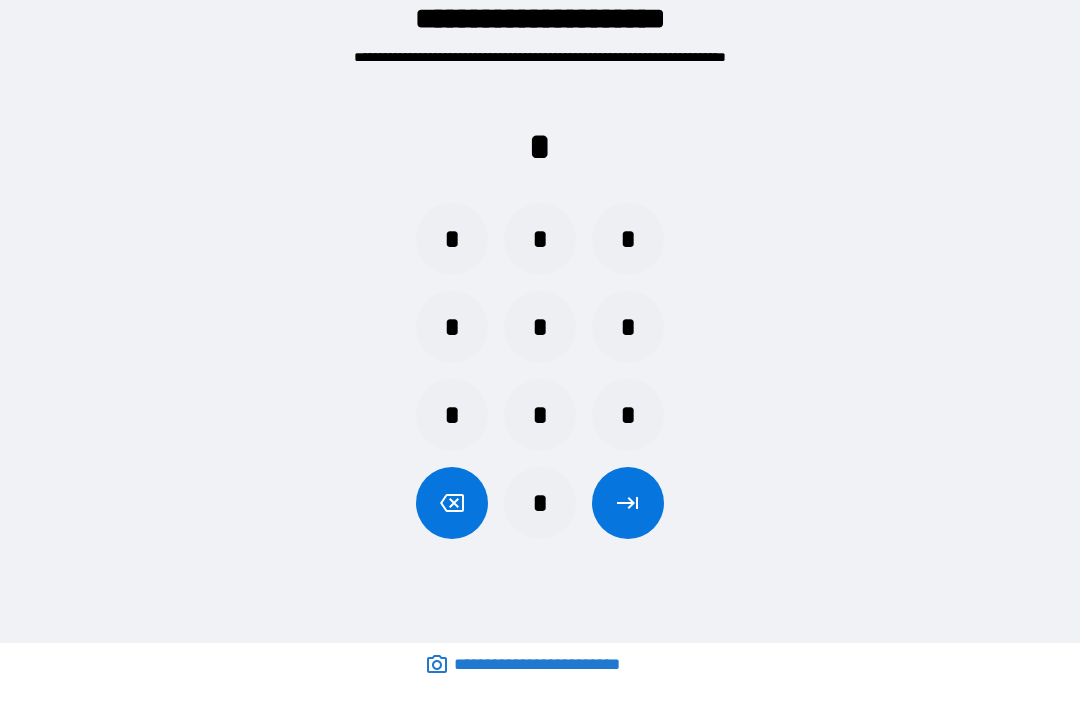 click on "*" at bounding box center [540, 415] 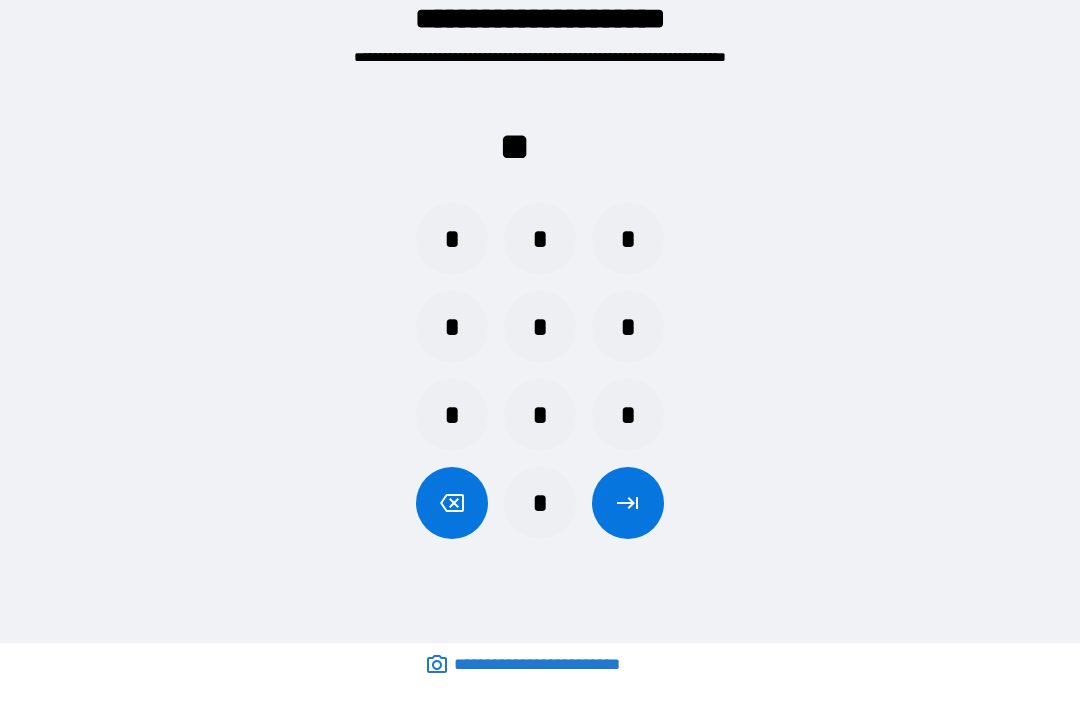 click on "*" at bounding box center [628, 415] 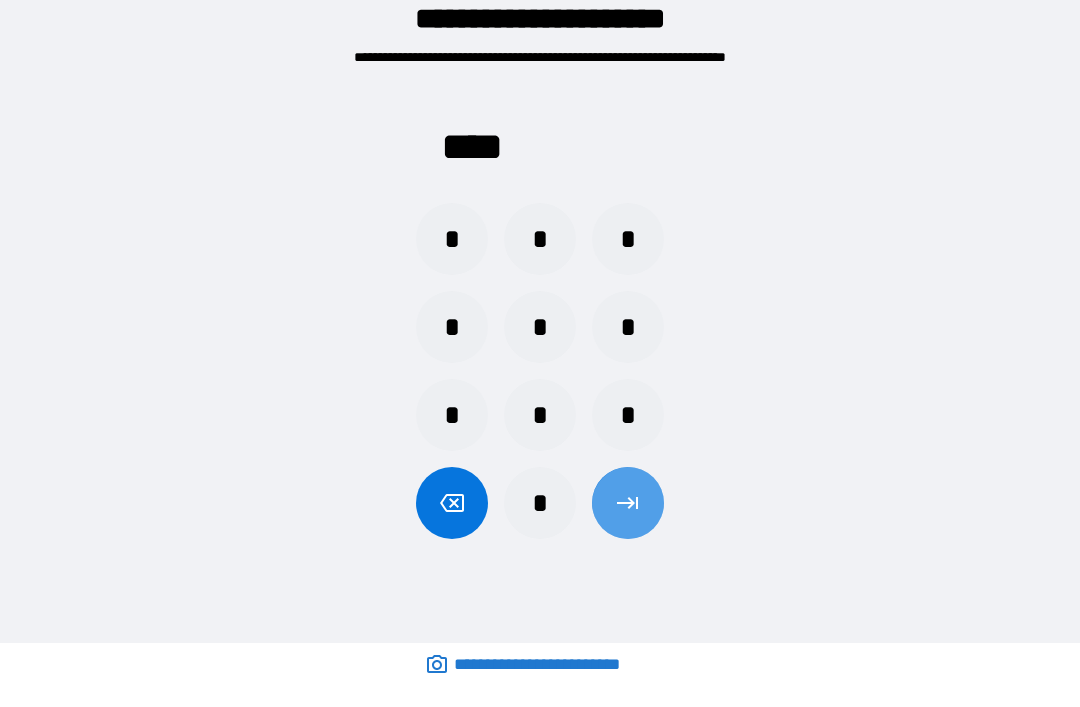 click at bounding box center (628, 503) 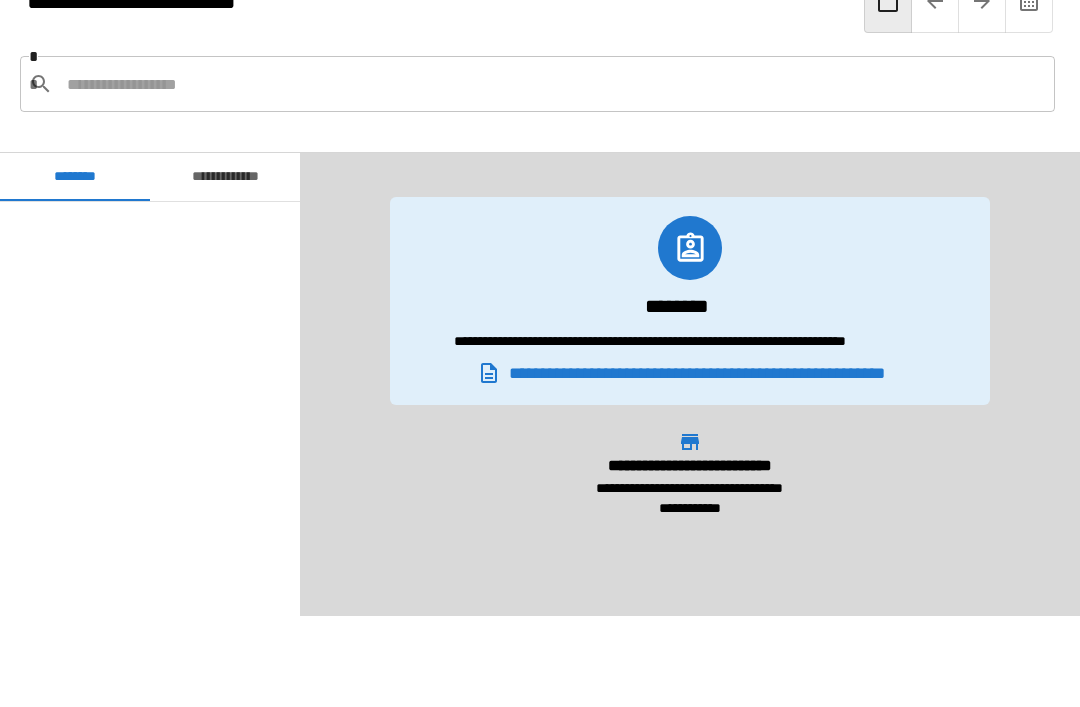 scroll, scrollTop: 1740, scrollLeft: 0, axis: vertical 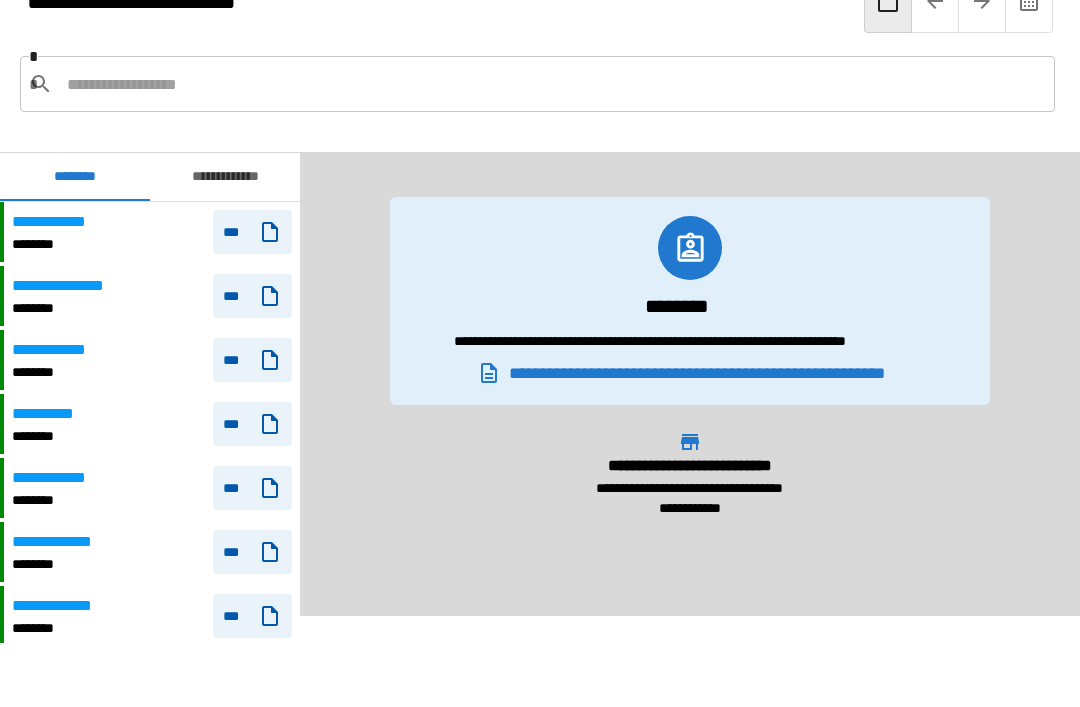 click at bounding box center (553, 84) 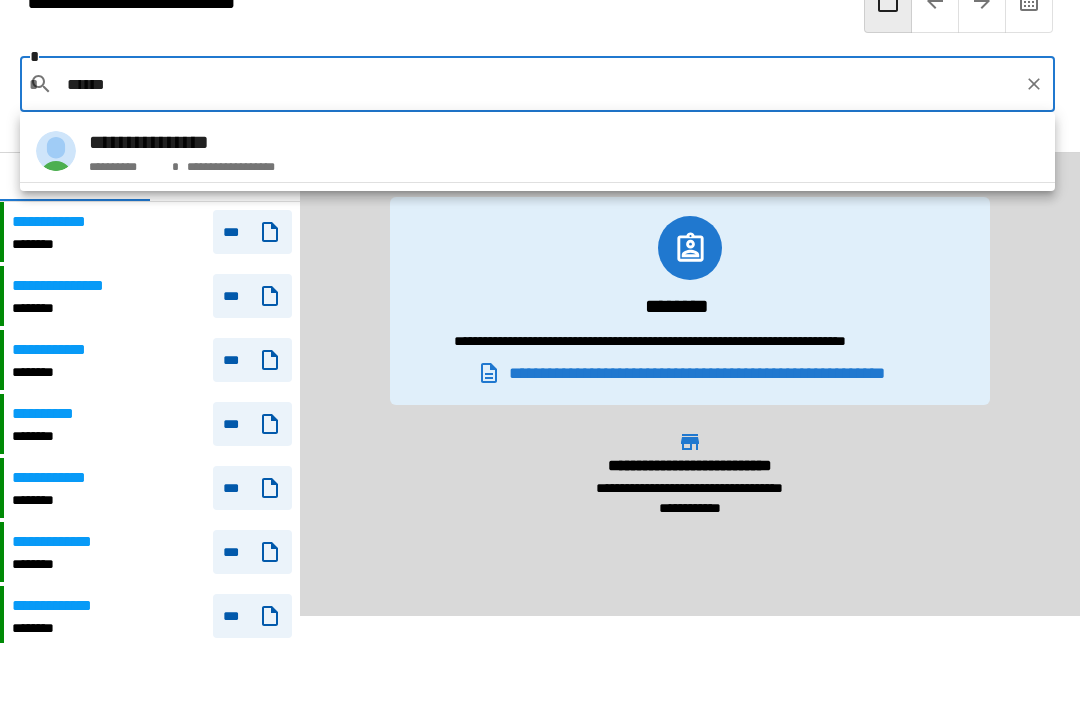 click on "**********" at bounding box center (182, 142) 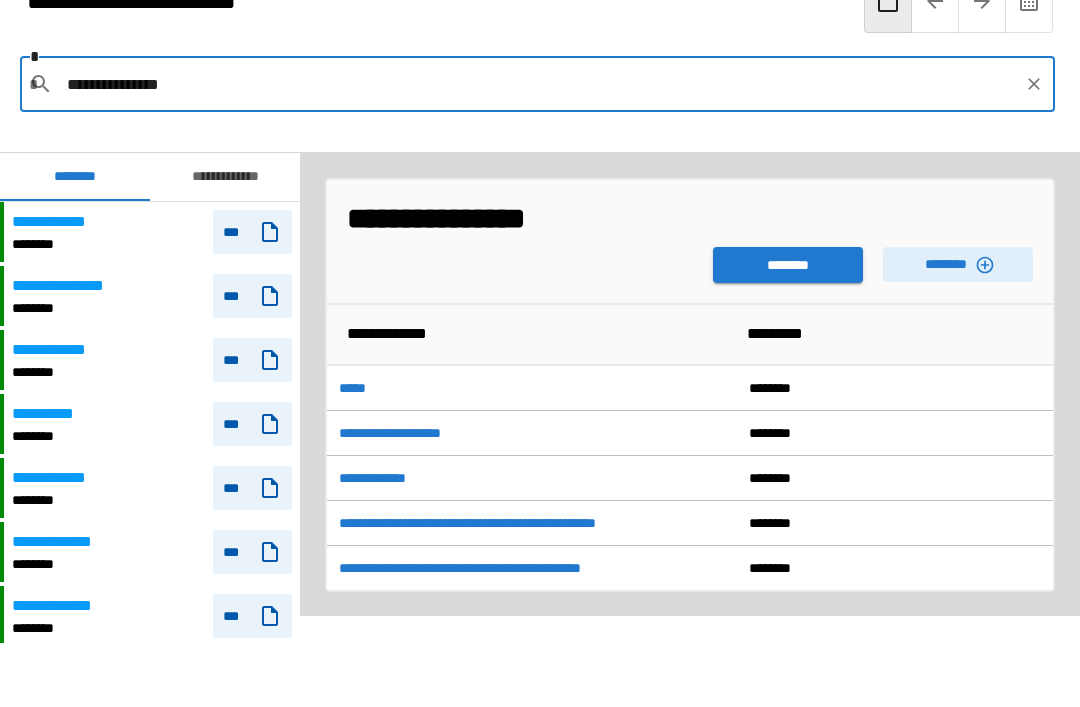 click on "********" at bounding box center [958, 264] 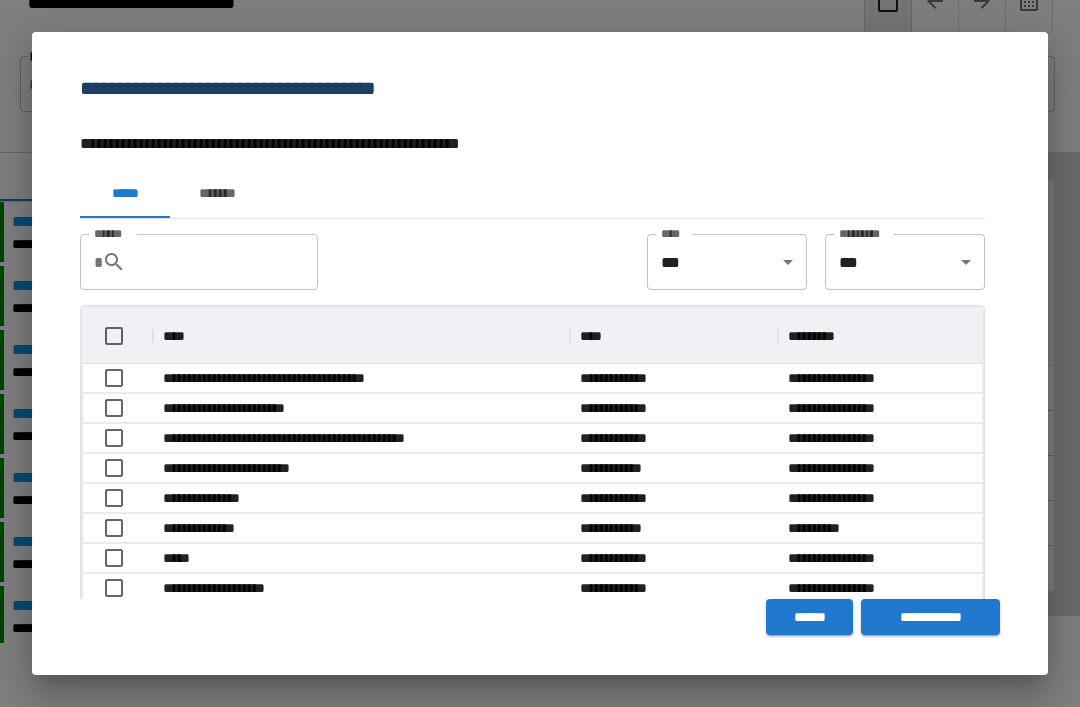 scroll, scrollTop: 1, scrollLeft: 1, axis: both 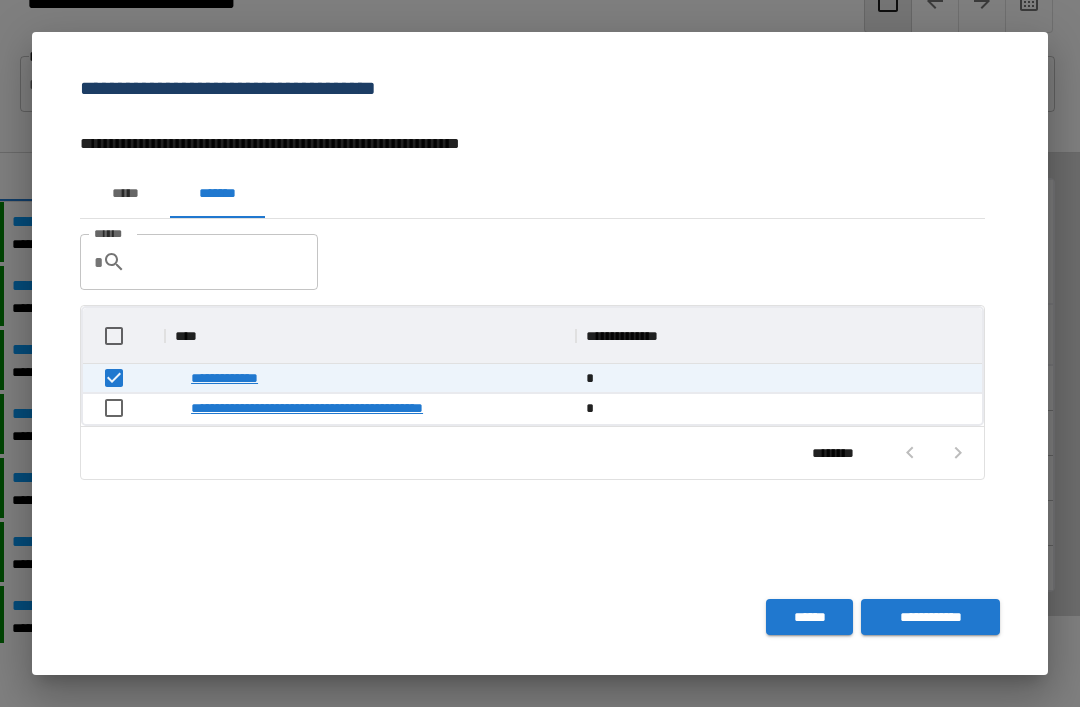 click on "**********" at bounding box center (930, 617) 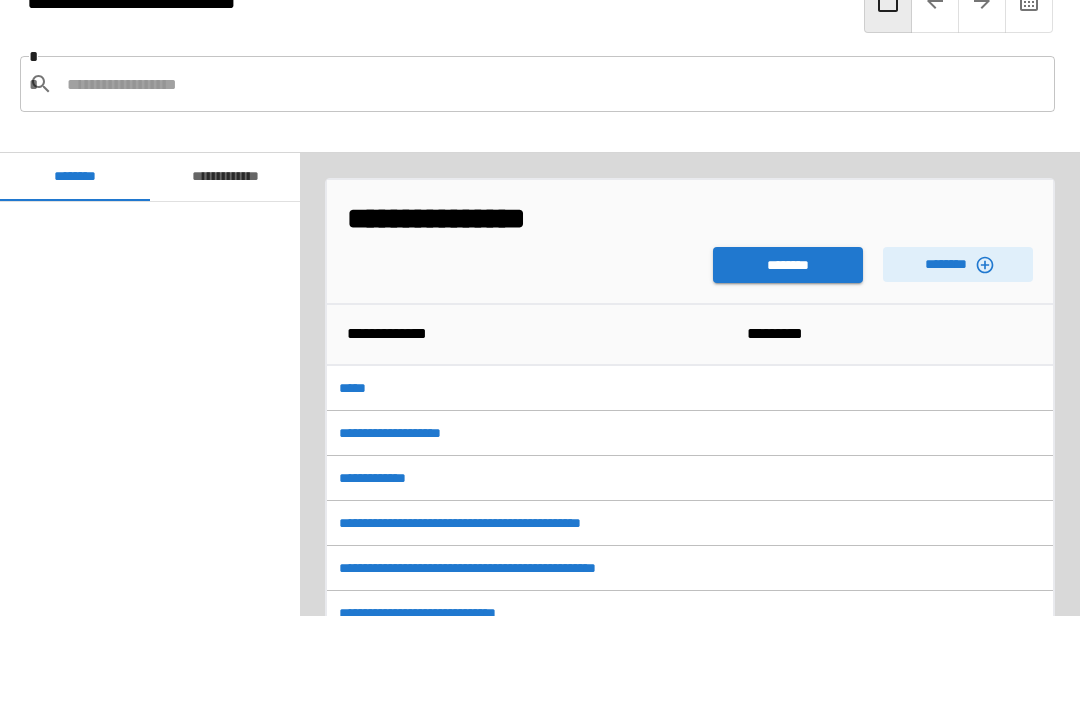 scroll, scrollTop: 1740, scrollLeft: 0, axis: vertical 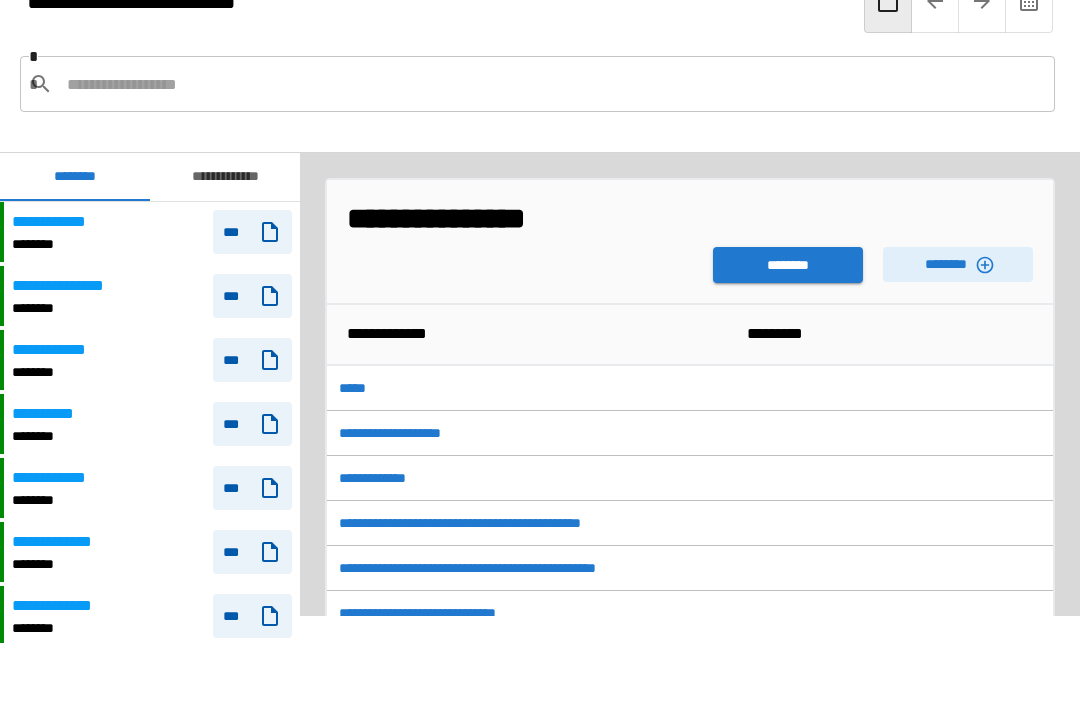 click on "********" at bounding box center (788, 265) 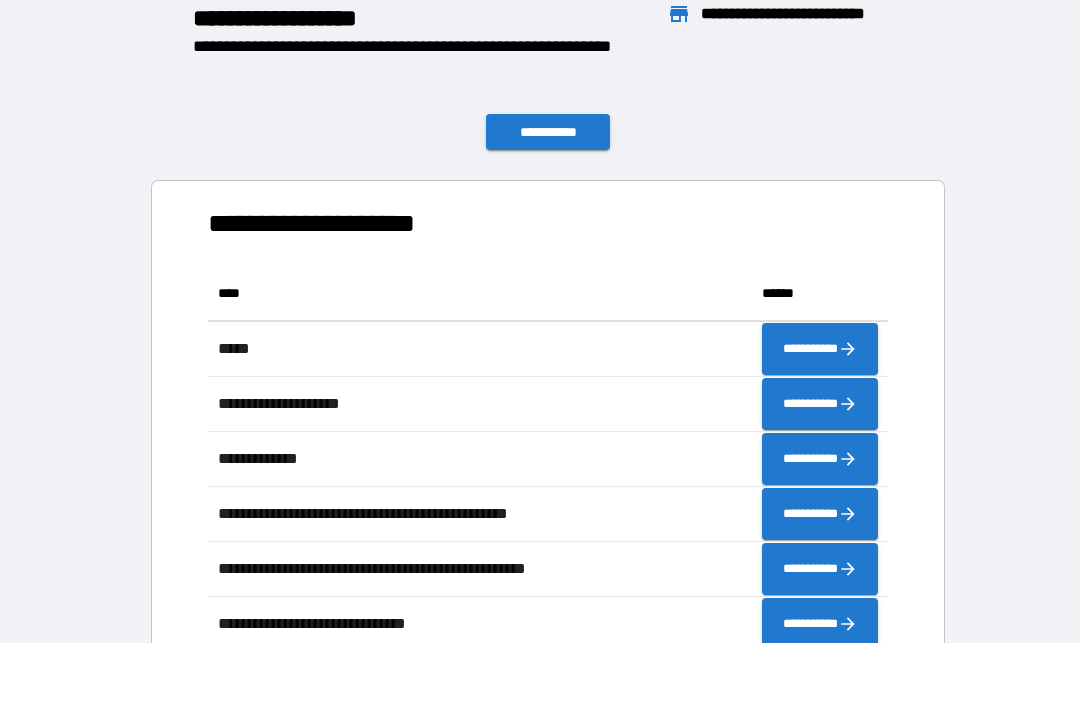 scroll, scrollTop: 661, scrollLeft: 680, axis: both 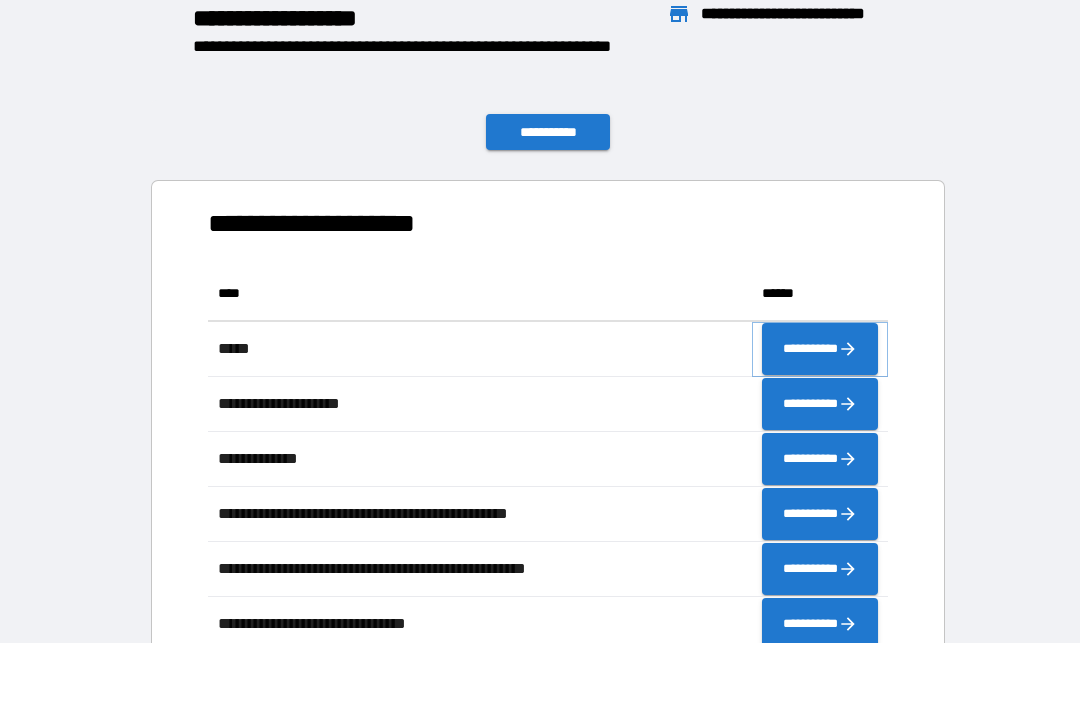 click 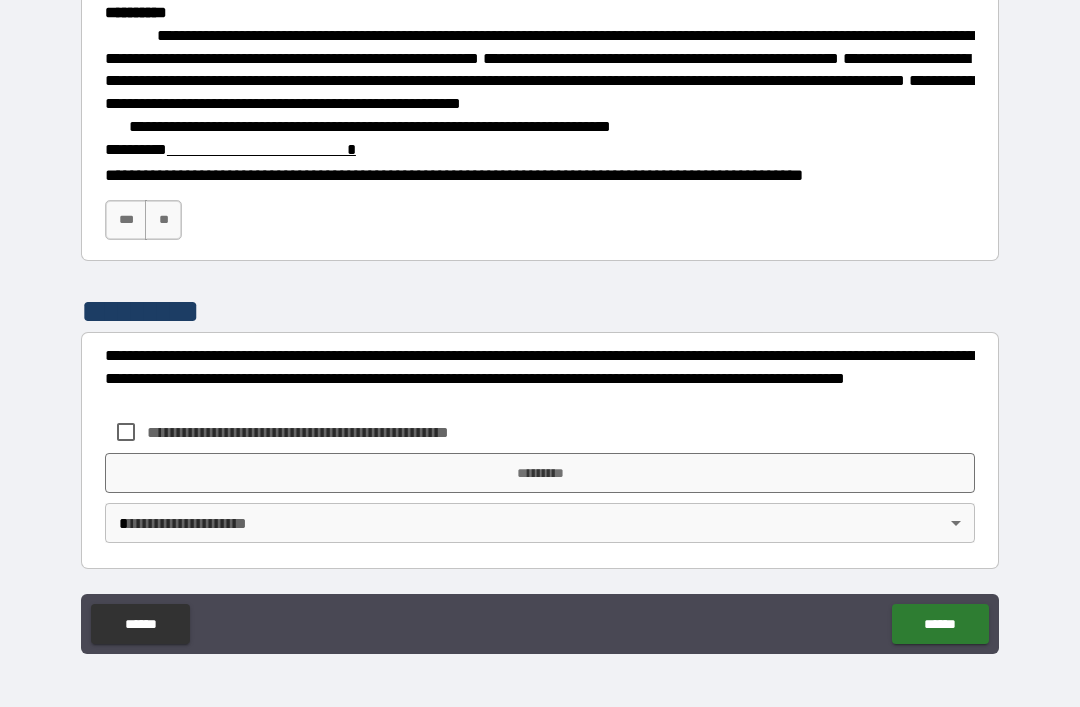 scroll, scrollTop: 2813, scrollLeft: 0, axis: vertical 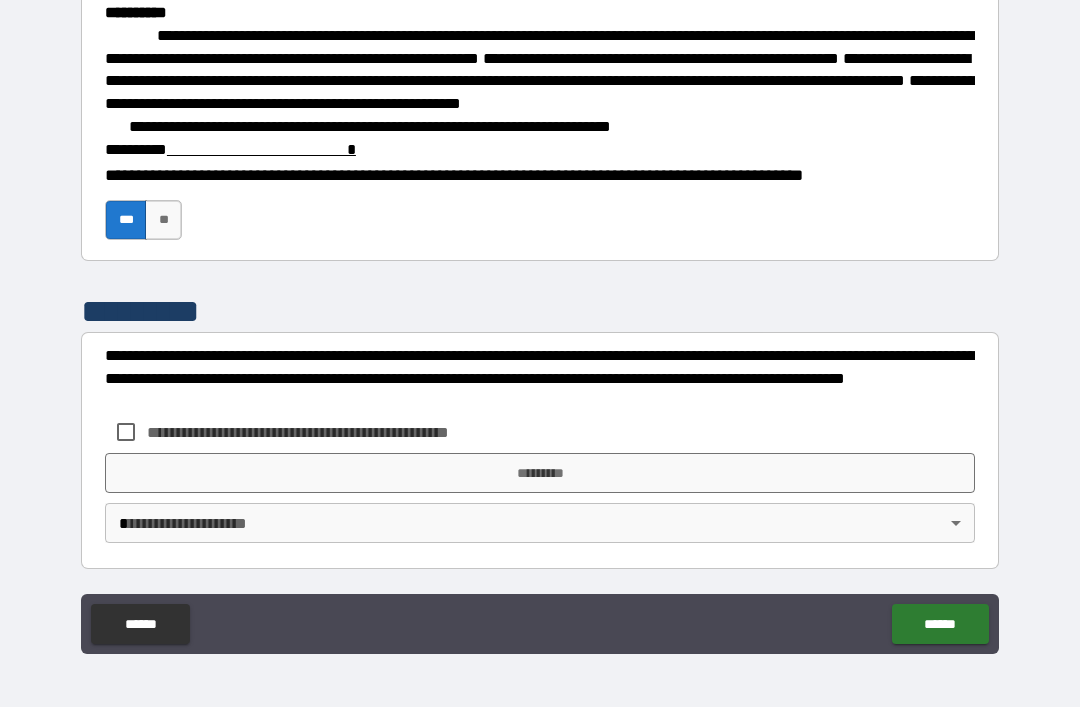 click on "**********" at bounding box center (331, 432) 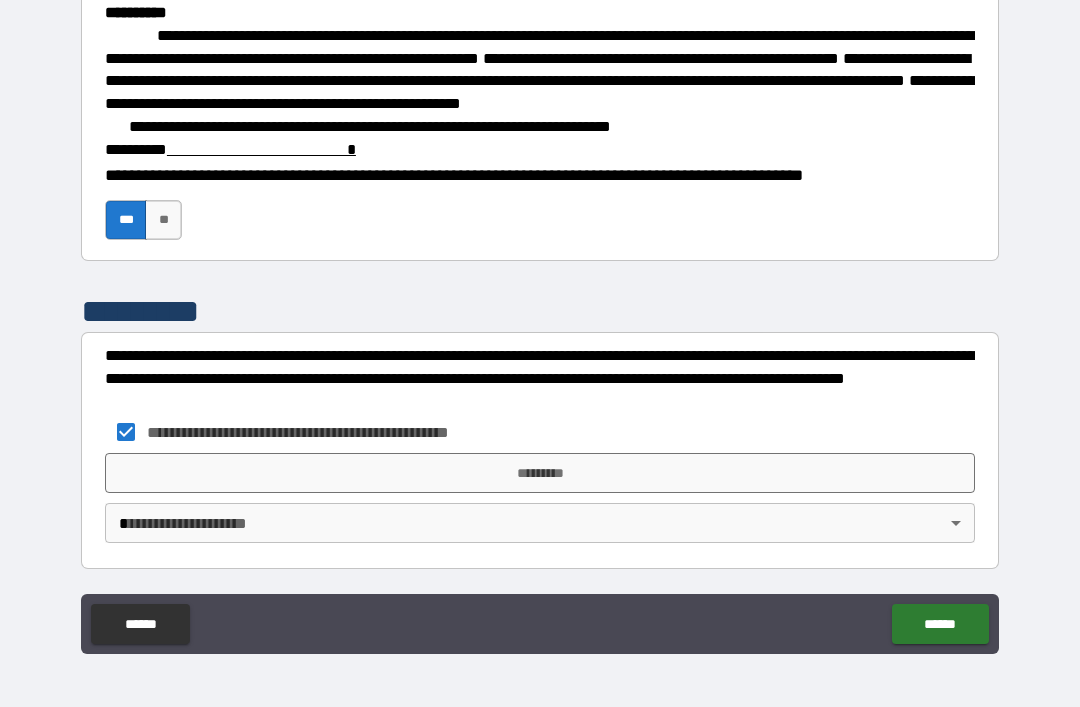 click on "*********" at bounding box center (540, 473) 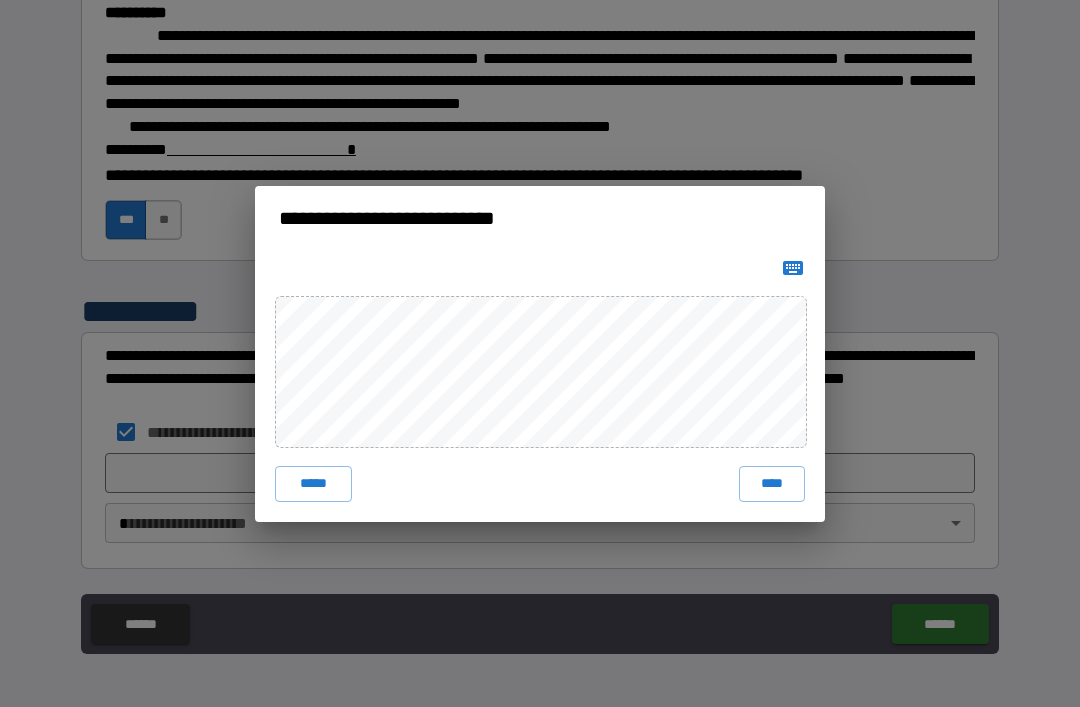 click on "****" at bounding box center [772, 484] 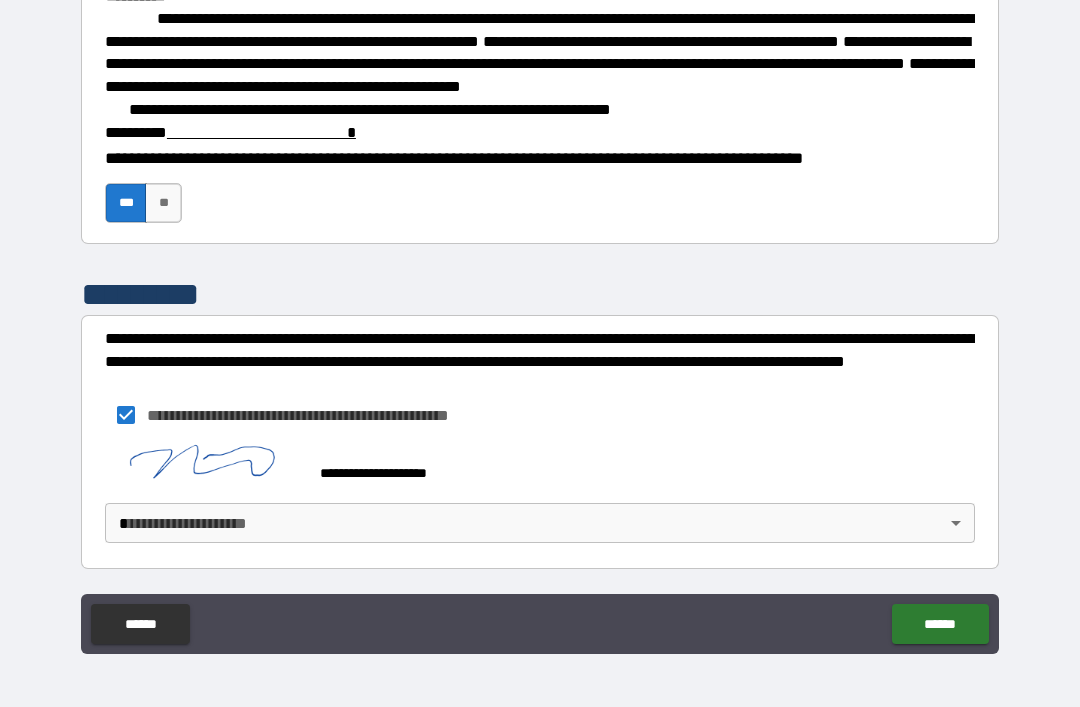 scroll, scrollTop: 2872, scrollLeft: 0, axis: vertical 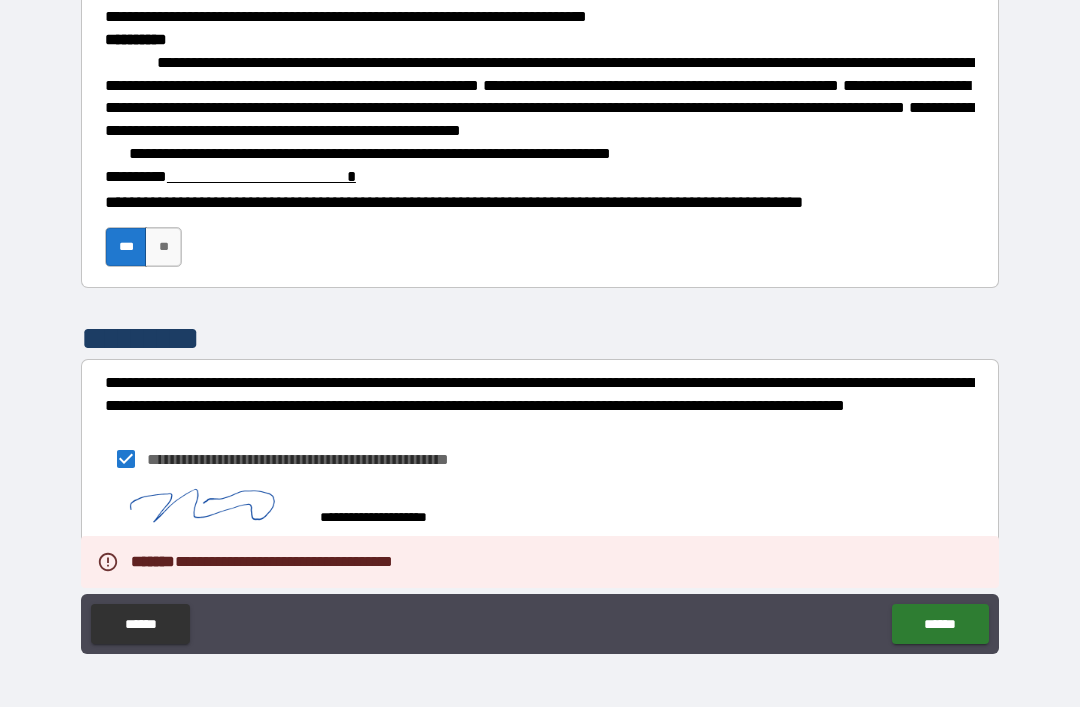 click at bounding box center (261, 176) 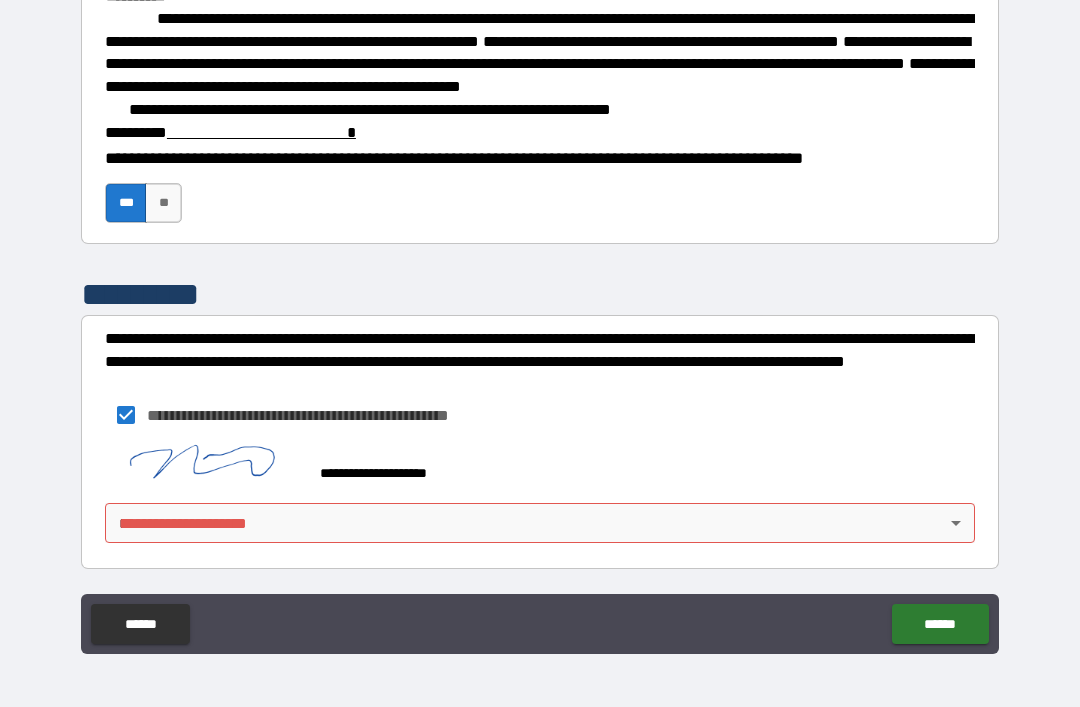 scroll, scrollTop: 2899, scrollLeft: 0, axis: vertical 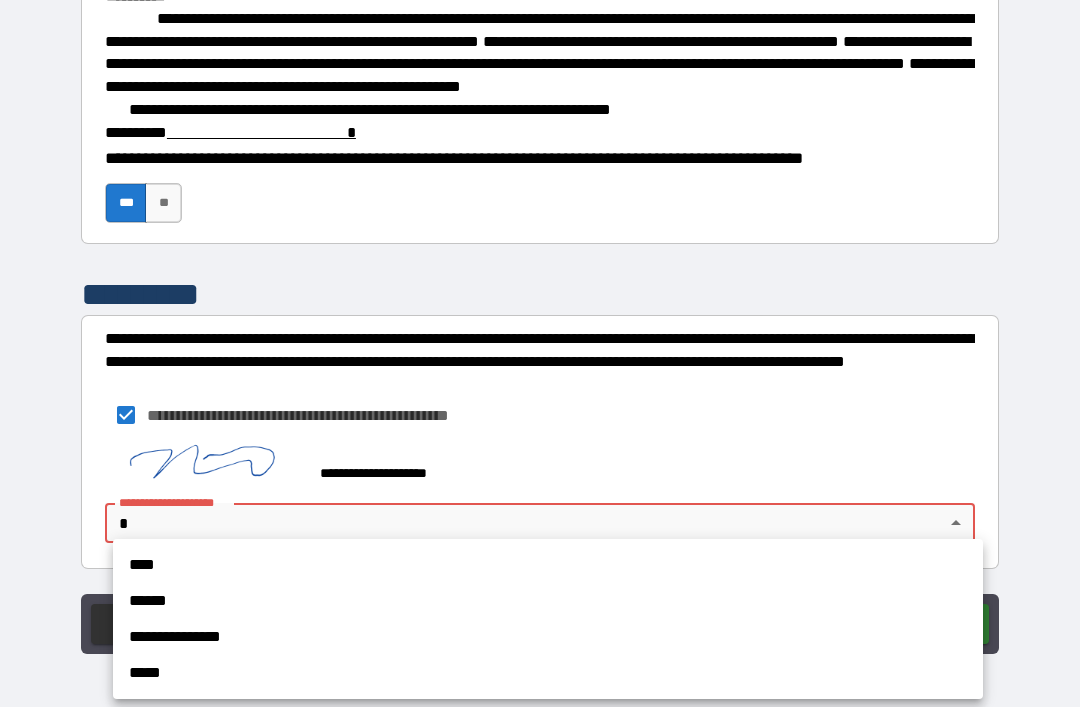 click on "**********" at bounding box center [548, 637] 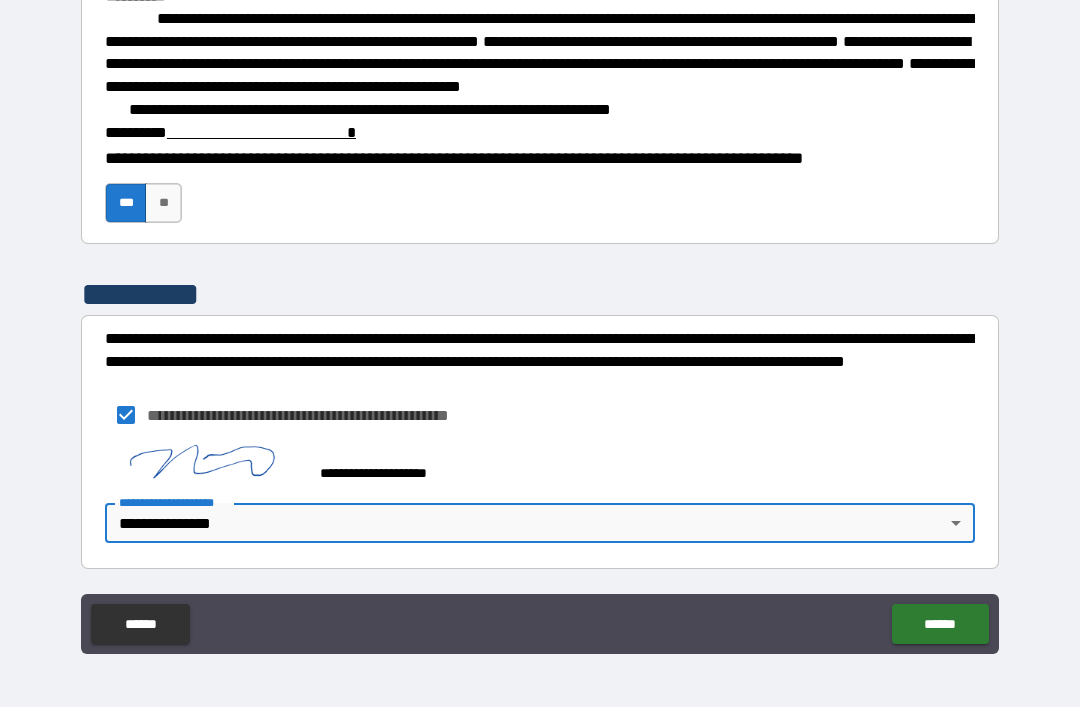 click on "******" at bounding box center (940, 624) 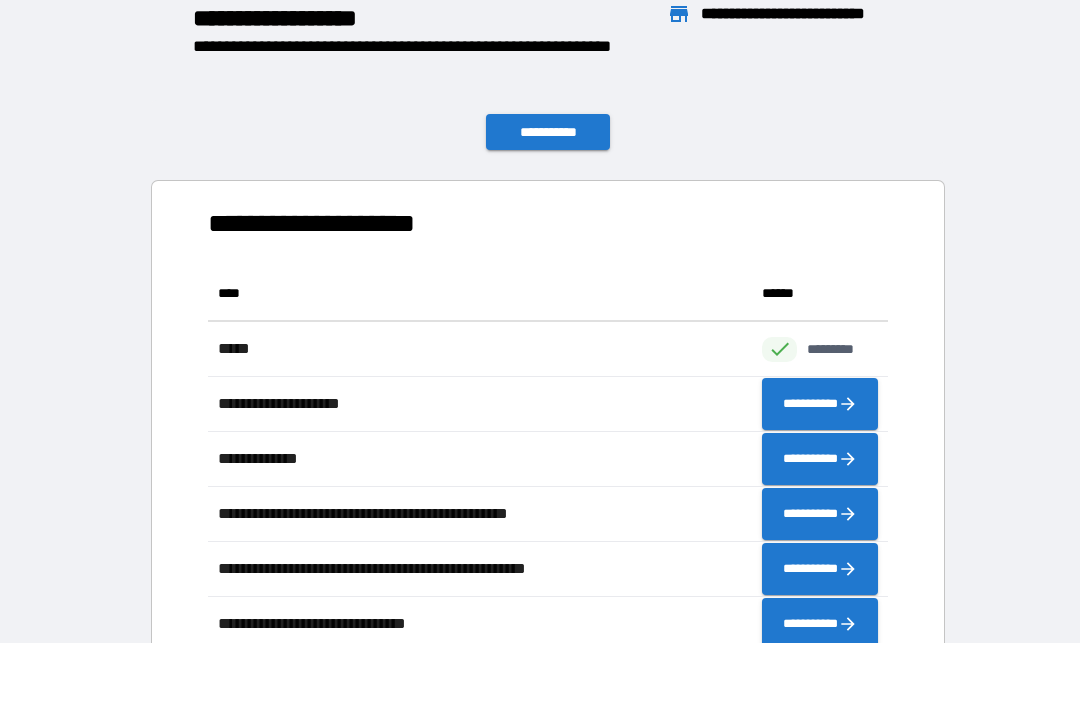 scroll, scrollTop: 1, scrollLeft: 1, axis: both 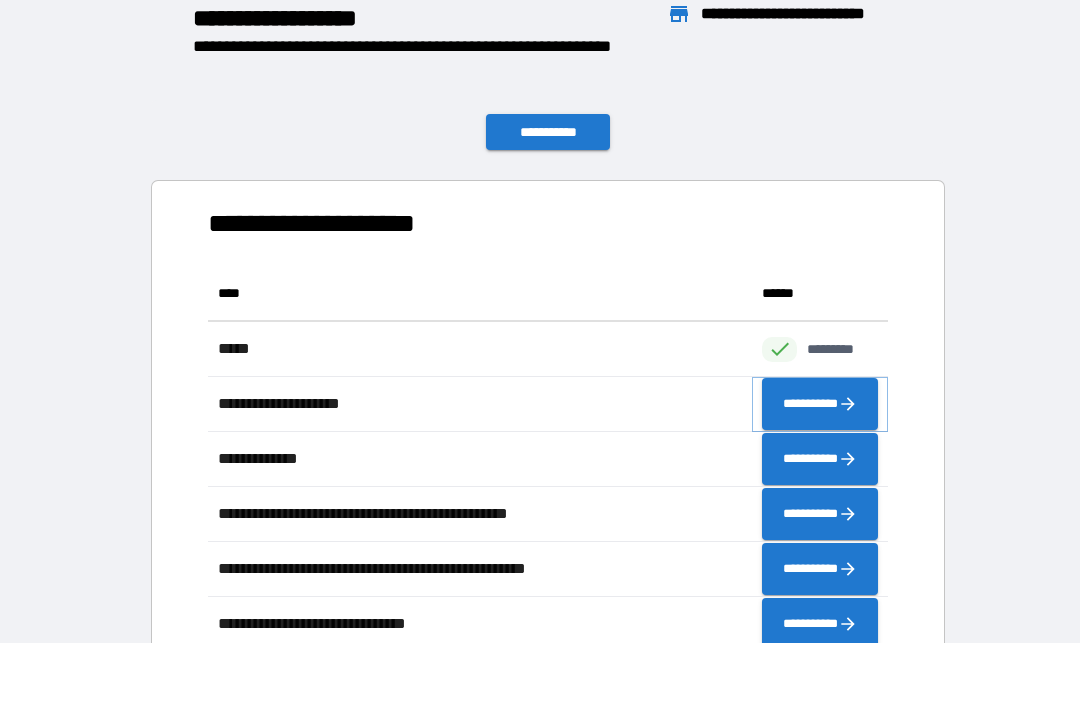 click 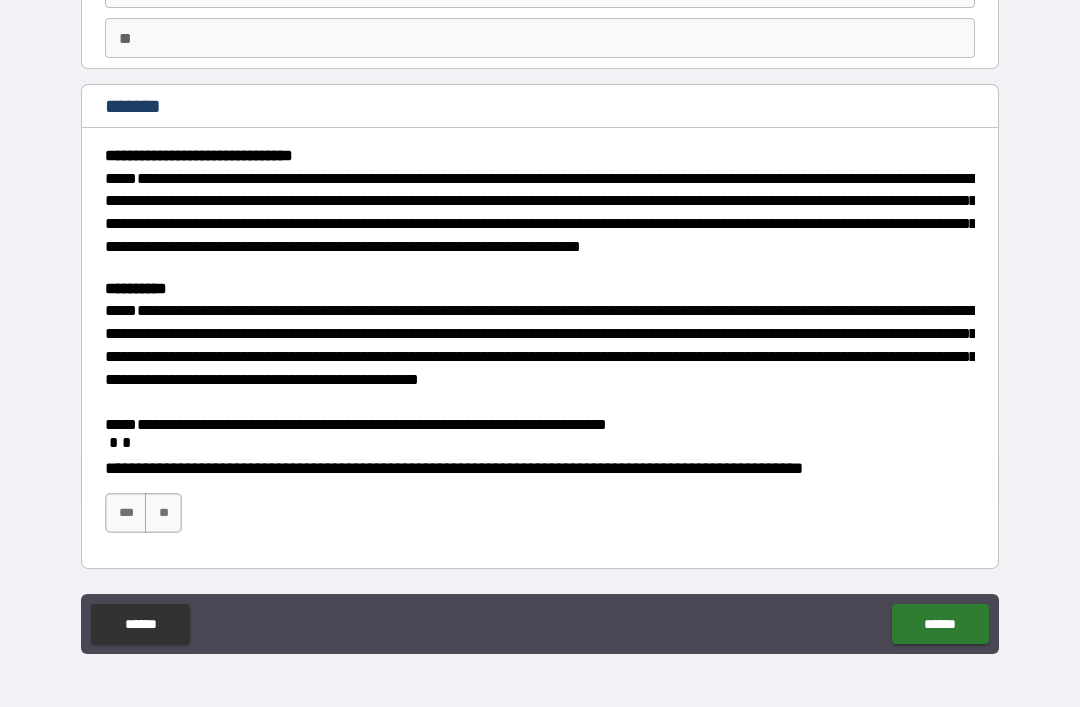 scroll, scrollTop: 162, scrollLeft: 0, axis: vertical 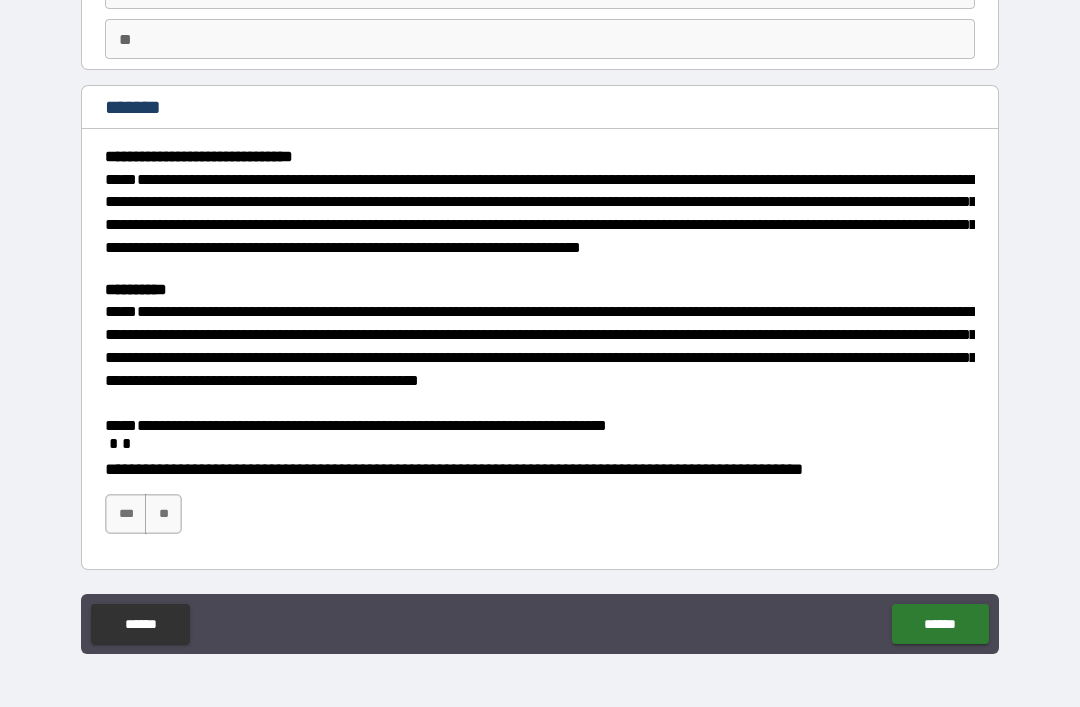 click on "***" at bounding box center [126, 514] 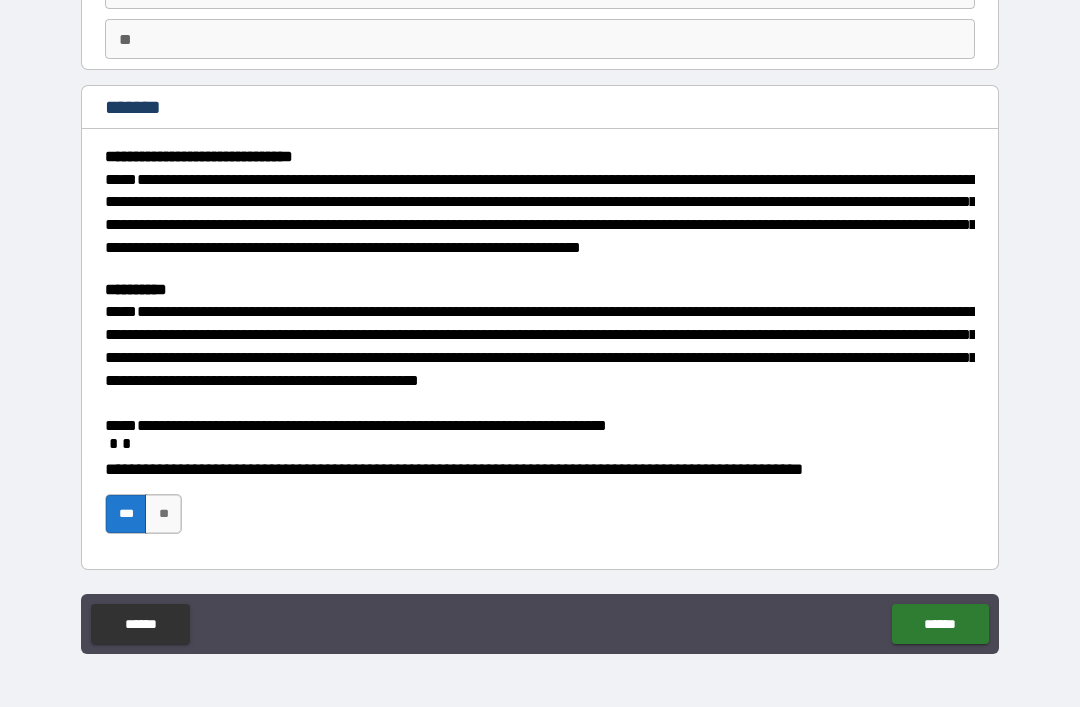 click on "******" at bounding box center (940, 624) 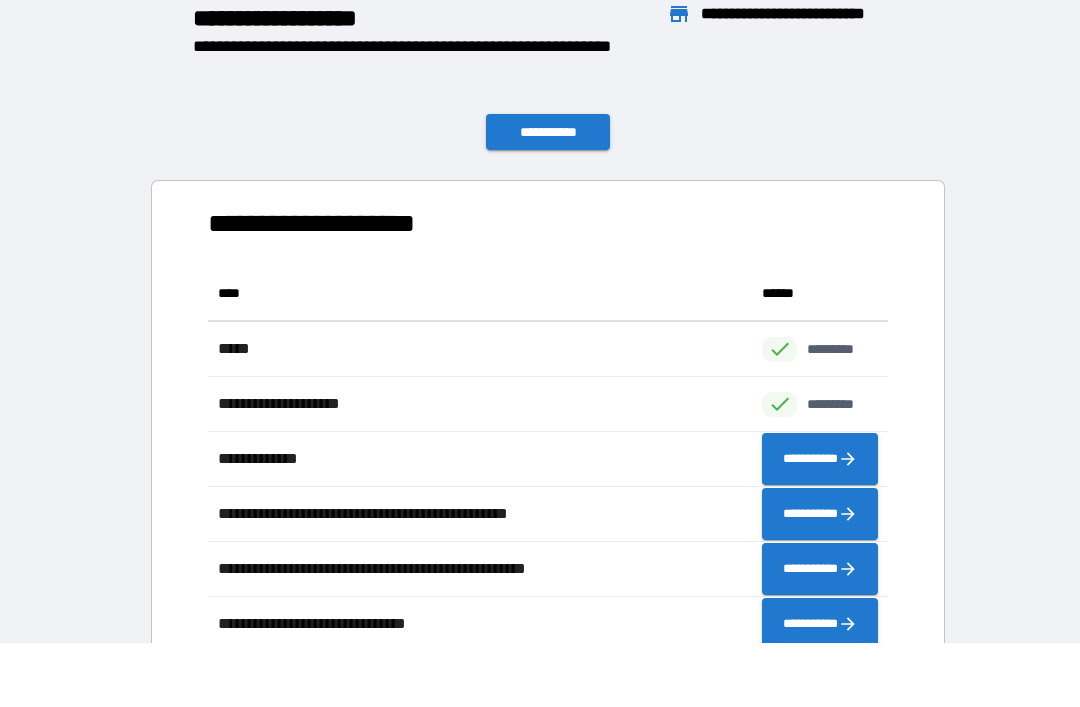 scroll, scrollTop: 1, scrollLeft: 1, axis: both 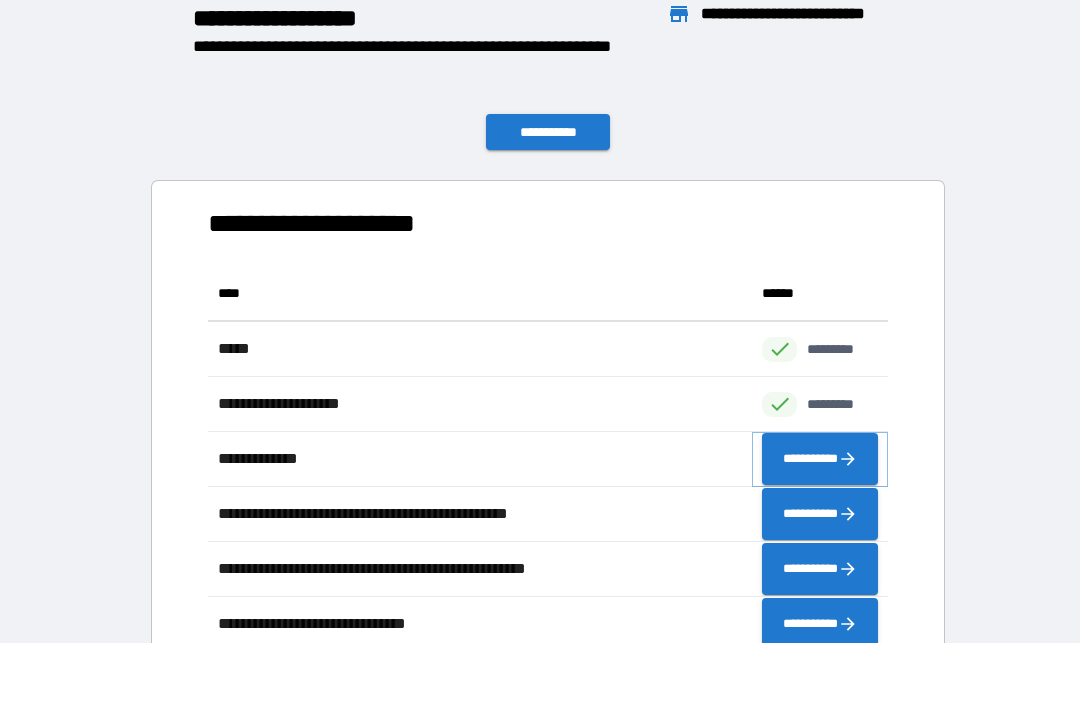 click on "**********" at bounding box center (820, 459) 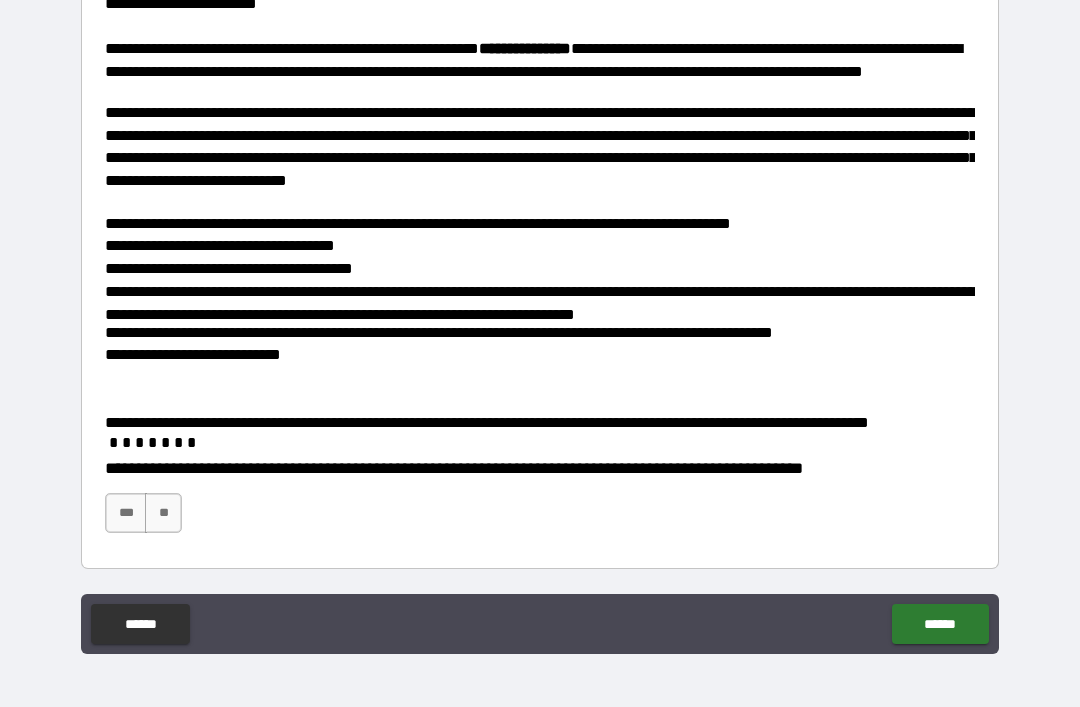 scroll, scrollTop: 360, scrollLeft: 0, axis: vertical 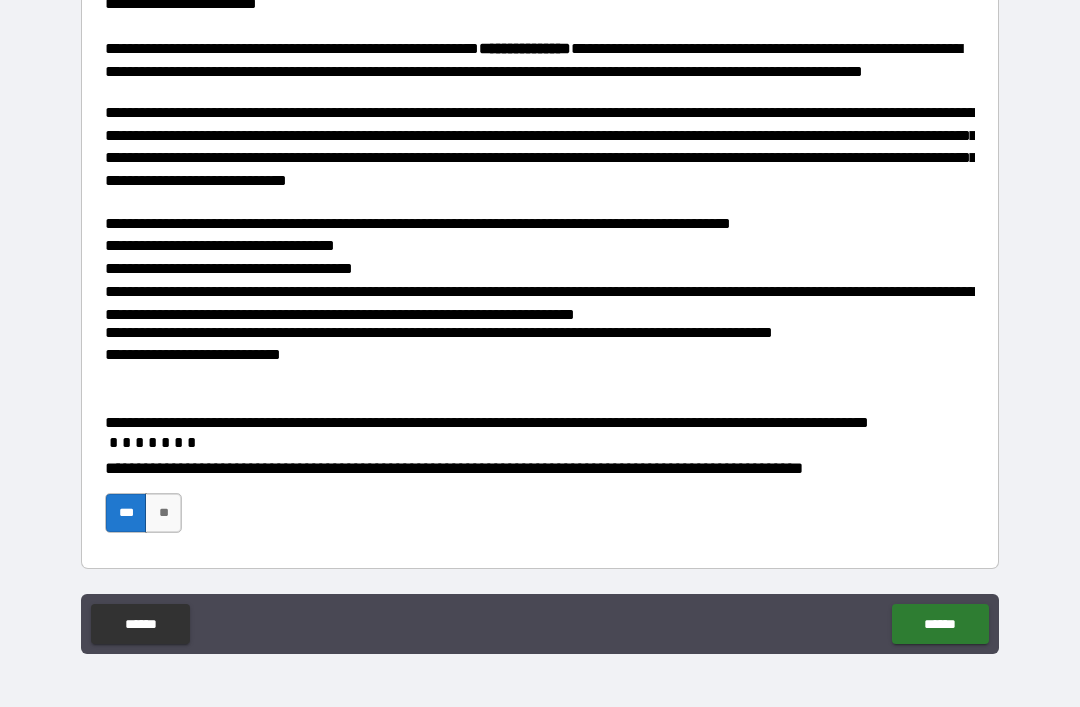 click on "******" at bounding box center [940, 624] 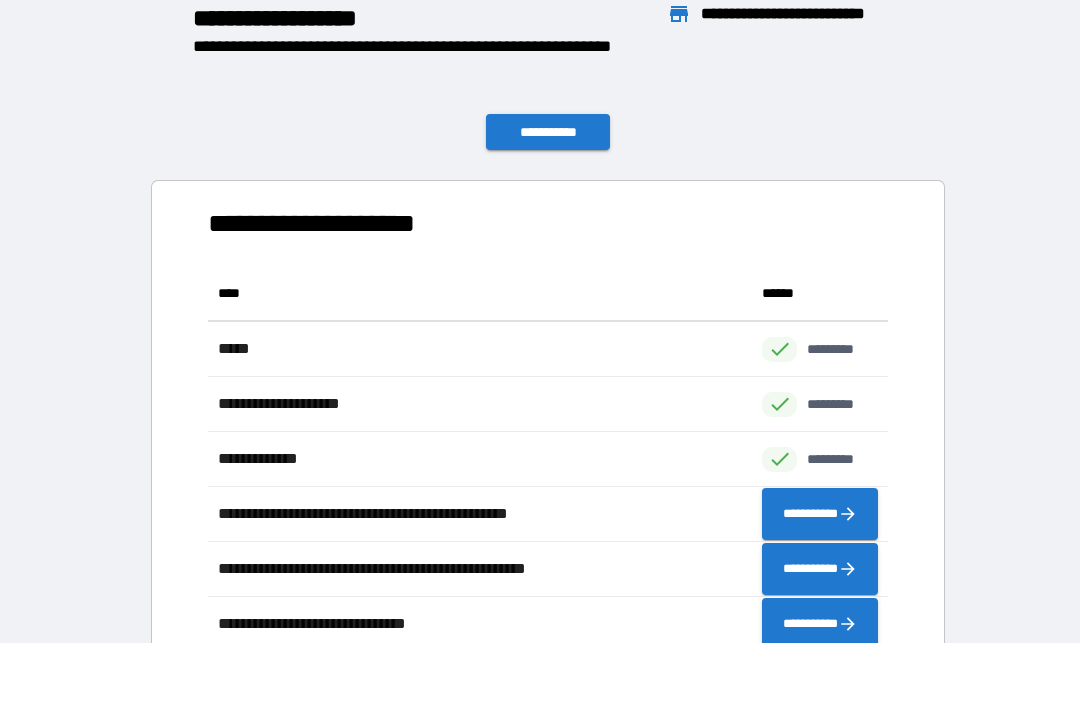 scroll, scrollTop: 661, scrollLeft: 680, axis: both 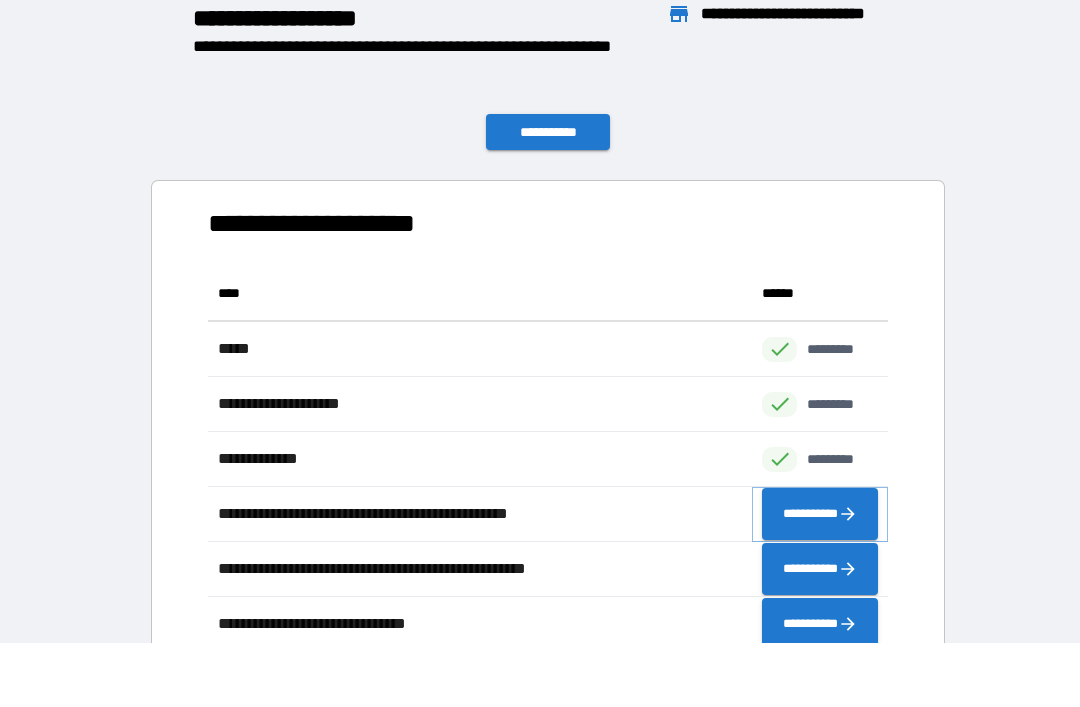 click on "**********" at bounding box center (820, 514) 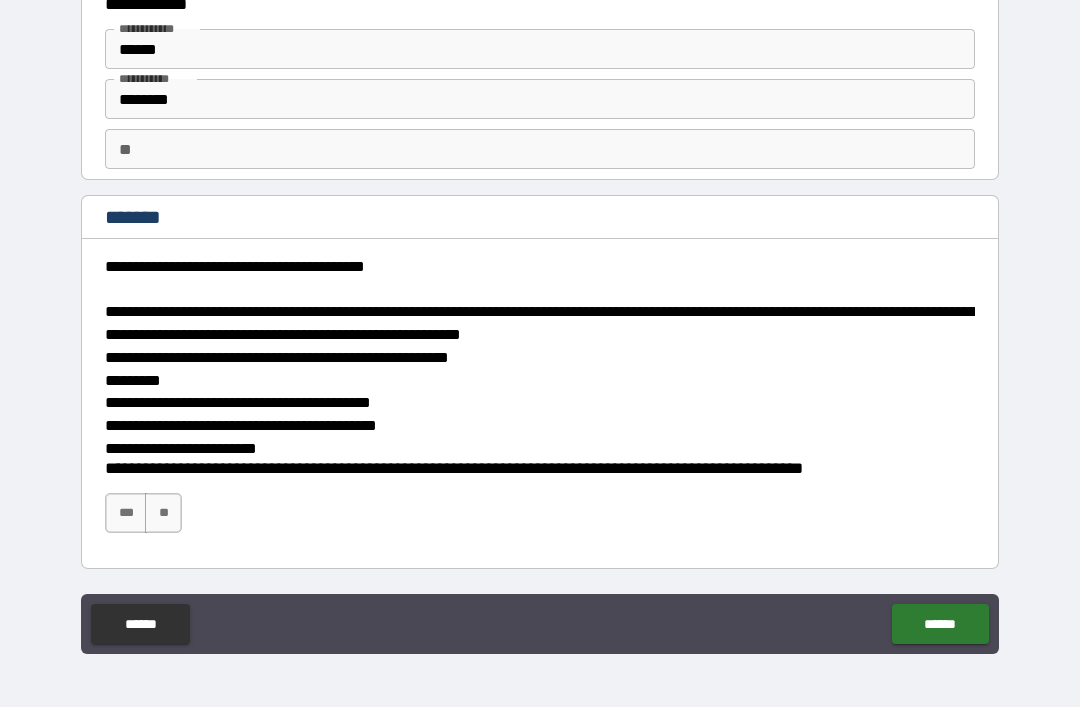 scroll, scrollTop: 52, scrollLeft: 0, axis: vertical 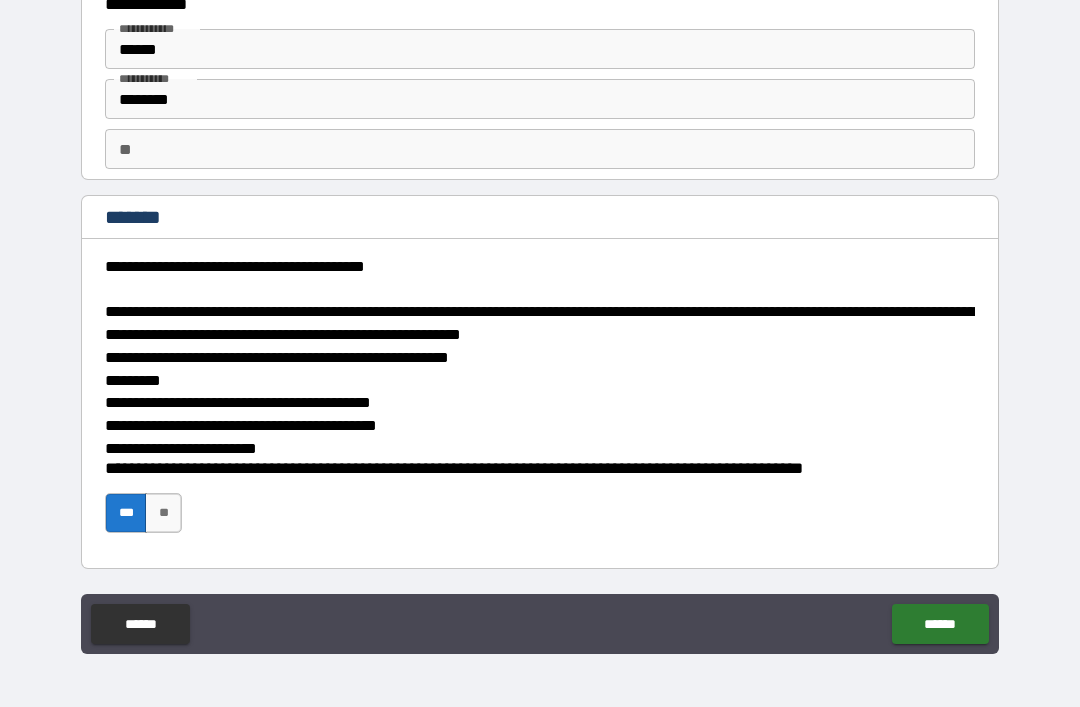 click on "******" at bounding box center (940, 624) 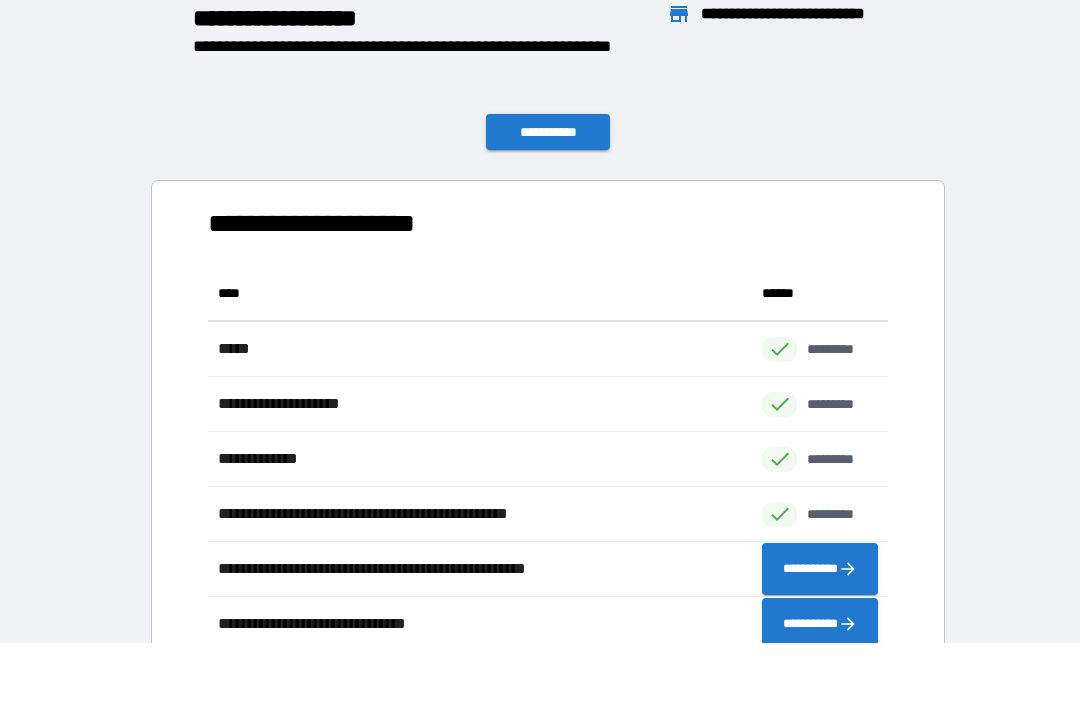 scroll, scrollTop: 1, scrollLeft: 1, axis: both 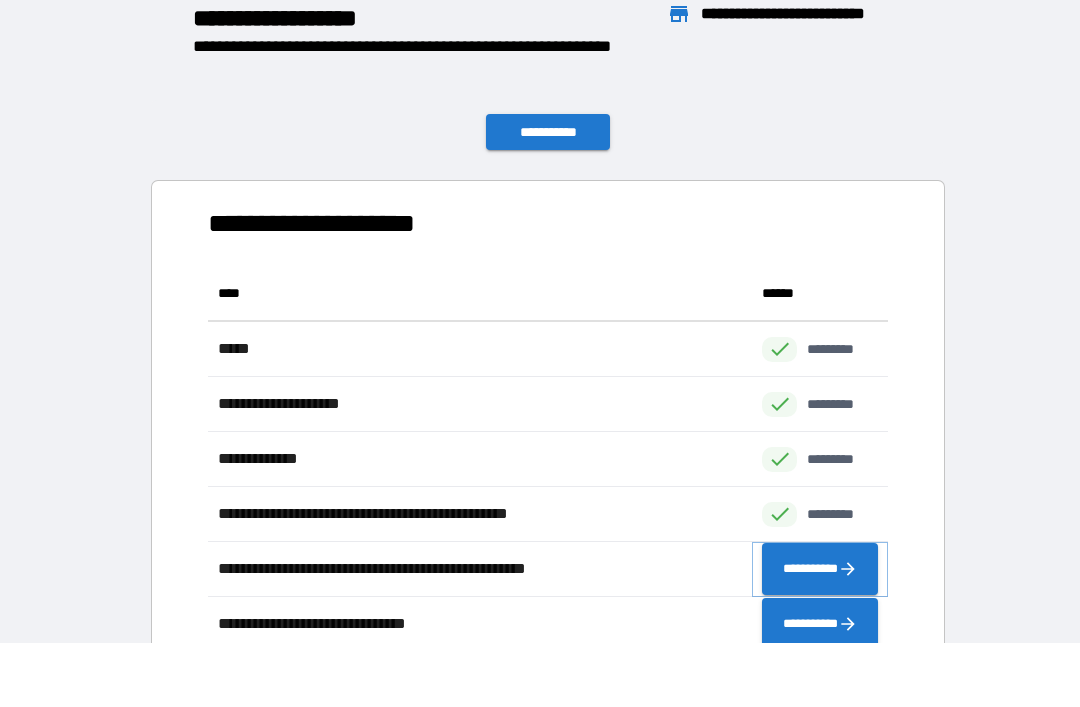click on "**********" at bounding box center [820, 569] 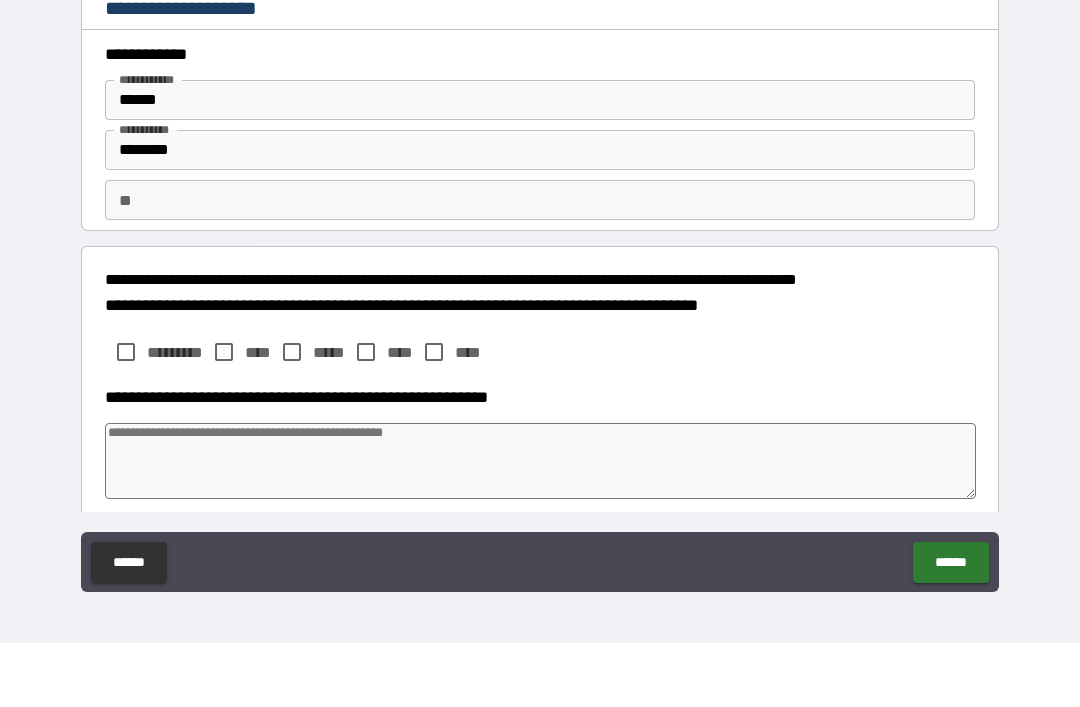 type on "*" 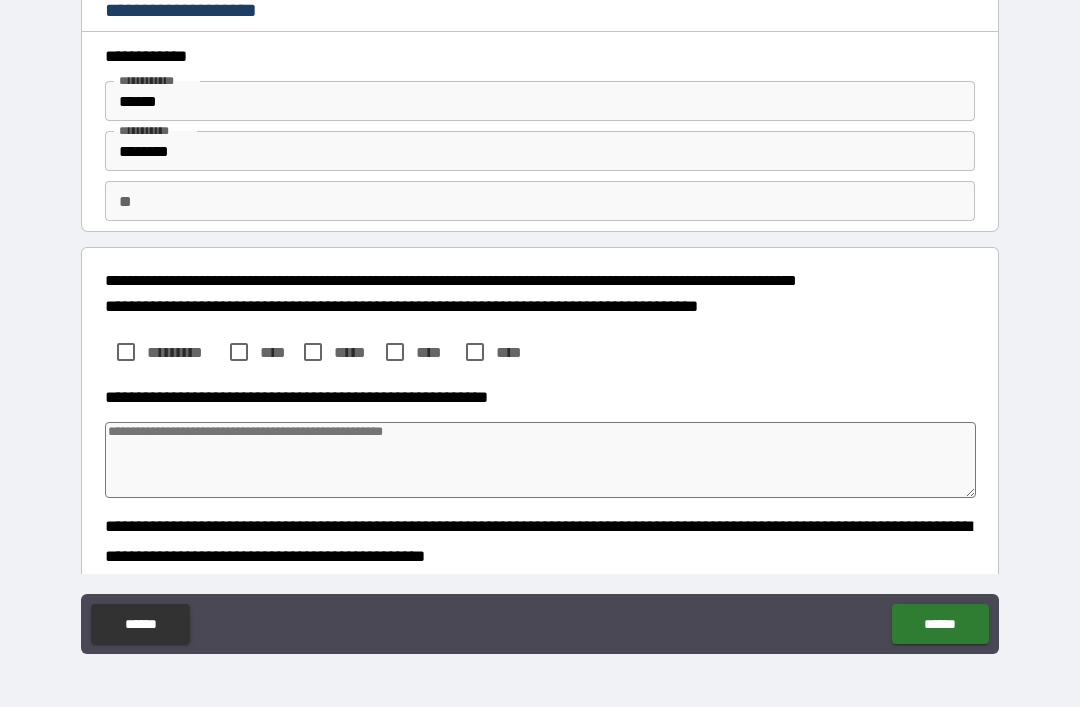 type on "*" 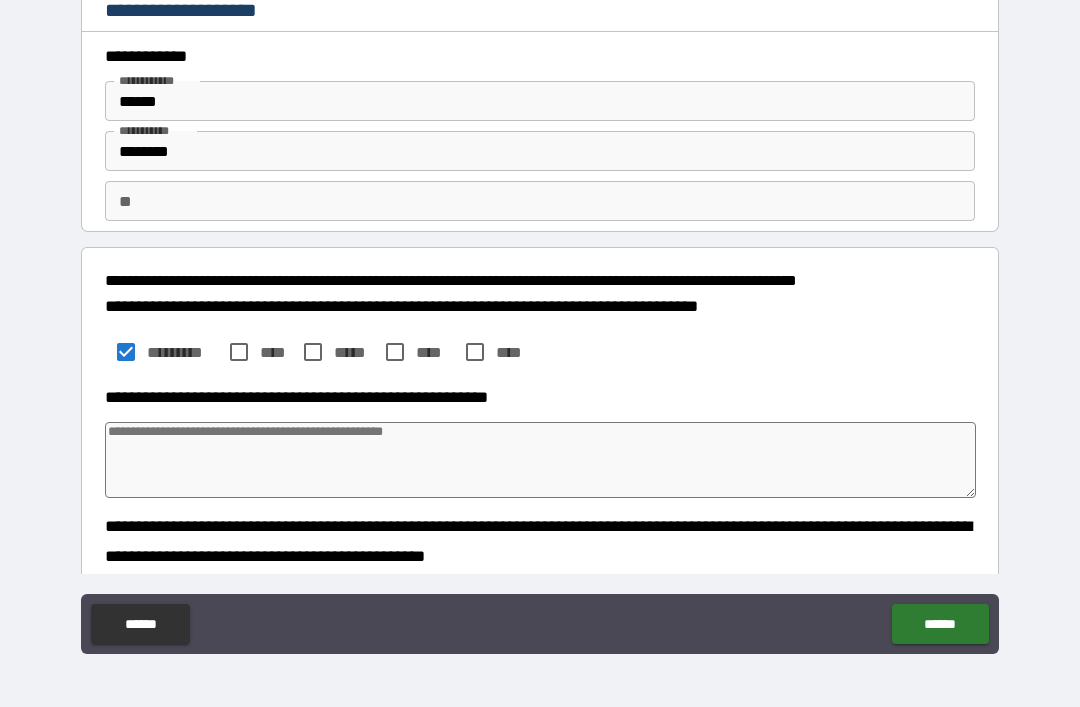 type on "*" 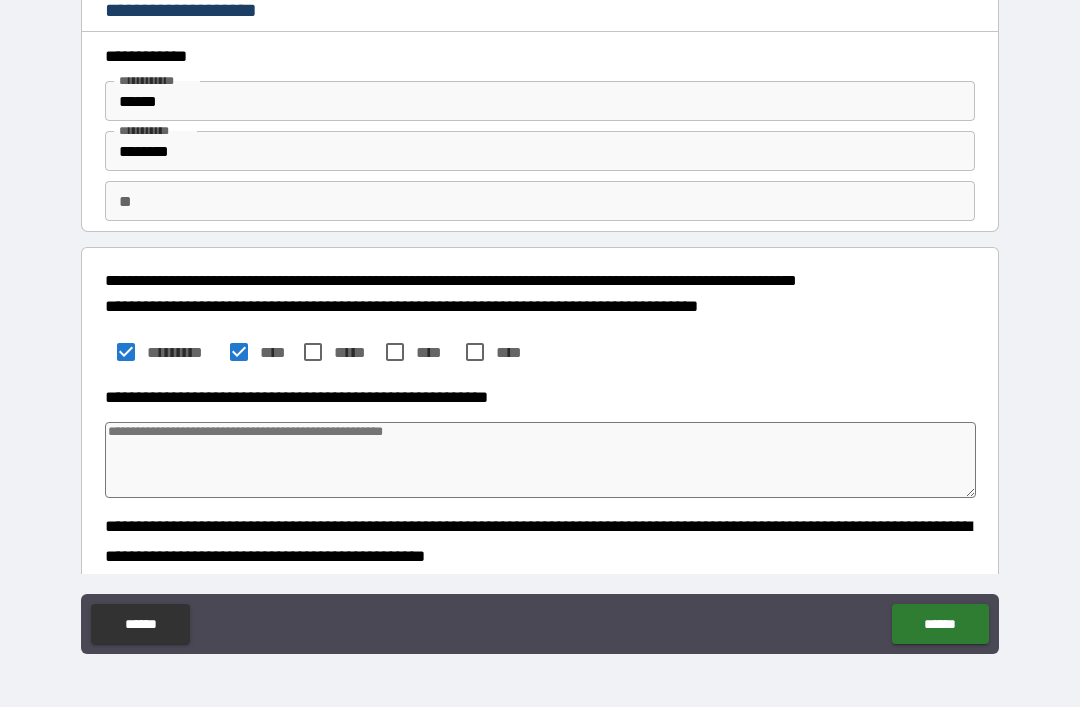 type on "*" 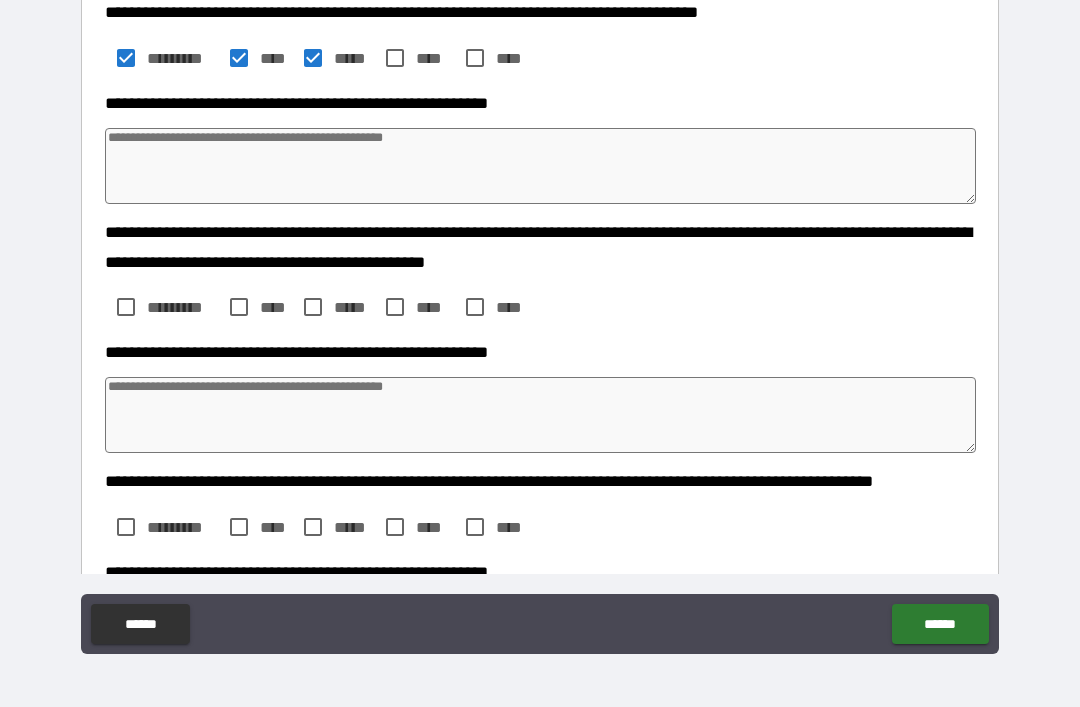 scroll, scrollTop: 295, scrollLeft: 0, axis: vertical 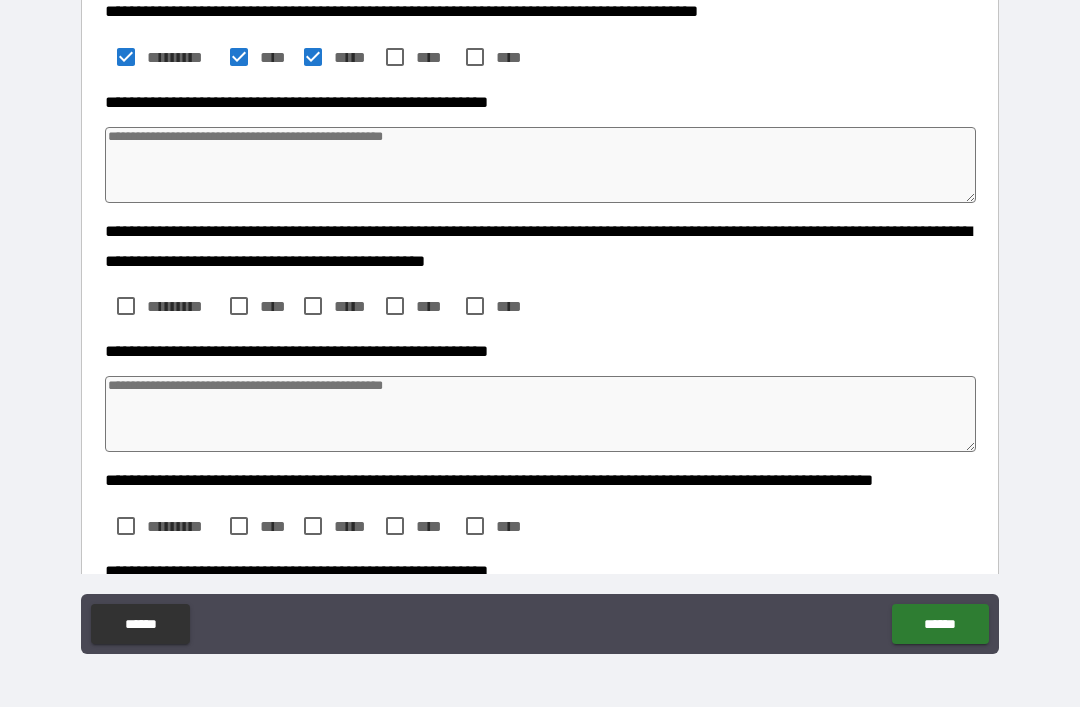 type on "*" 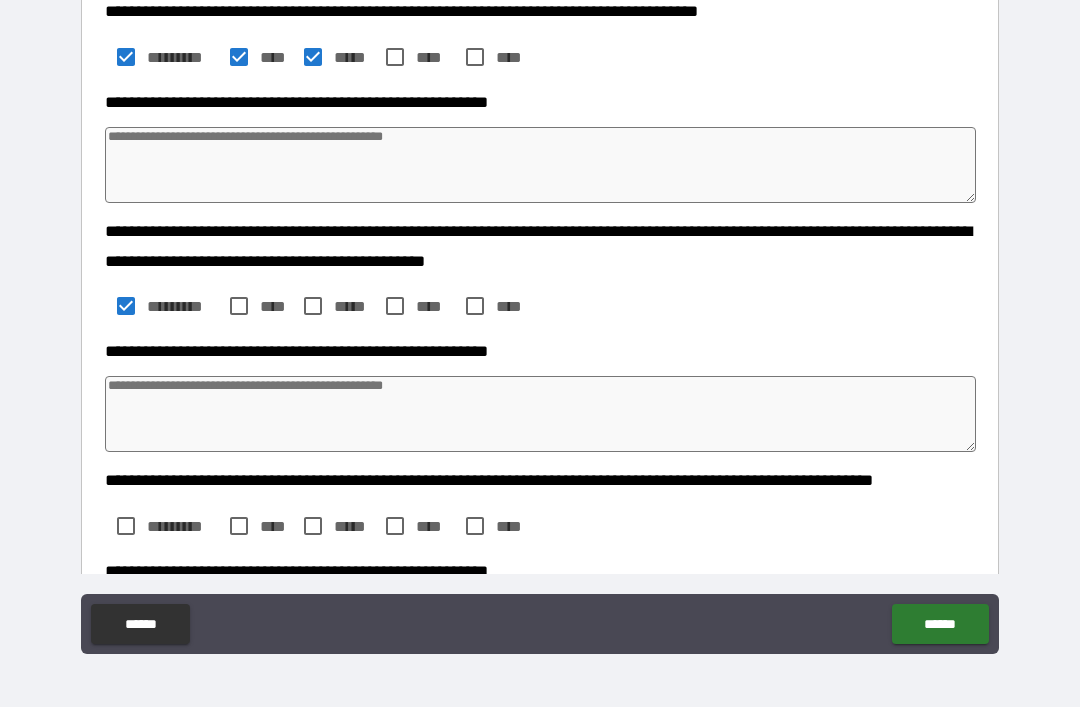 type on "*" 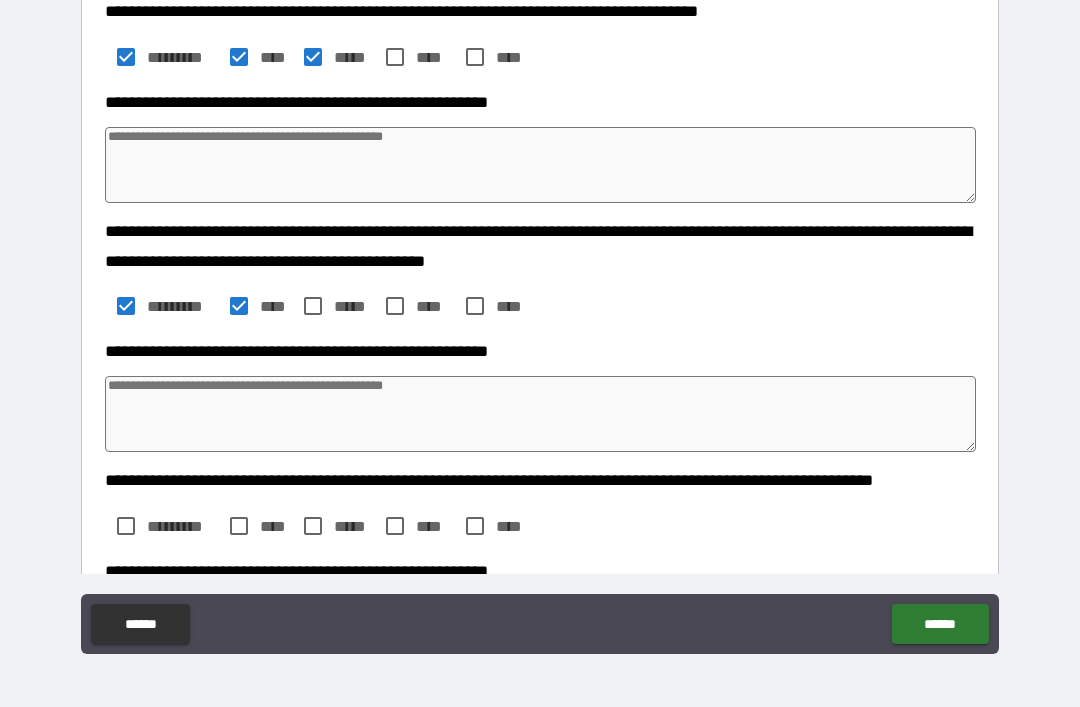 type on "*" 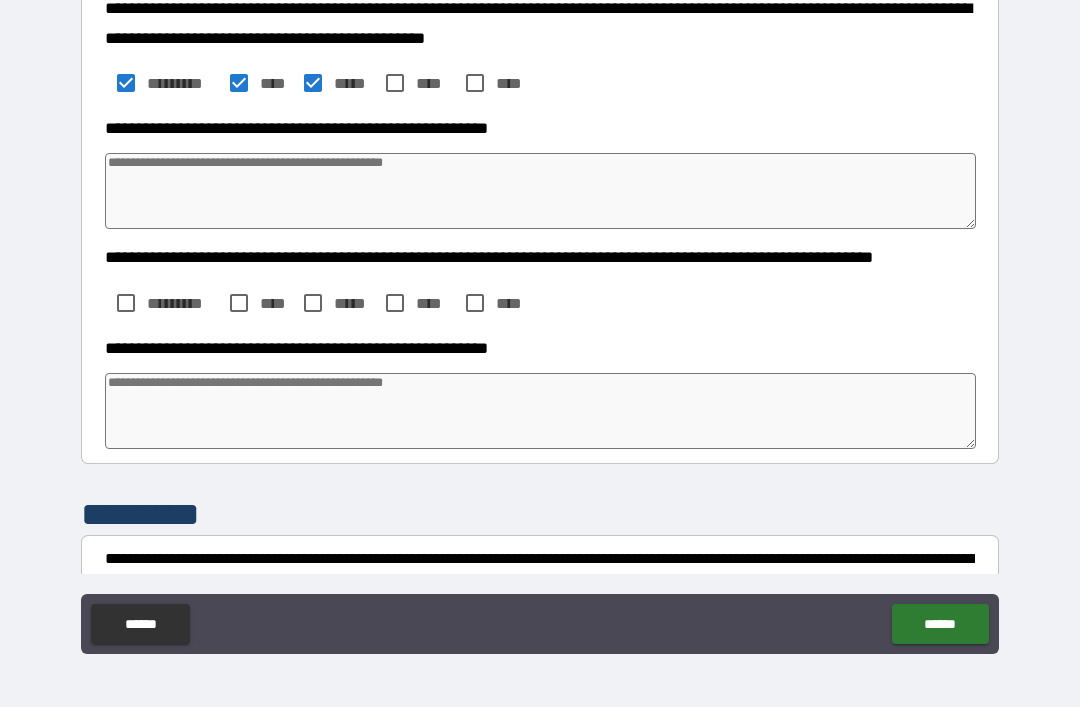 scroll, scrollTop: 549, scrollLeft: 0, axis: vertical 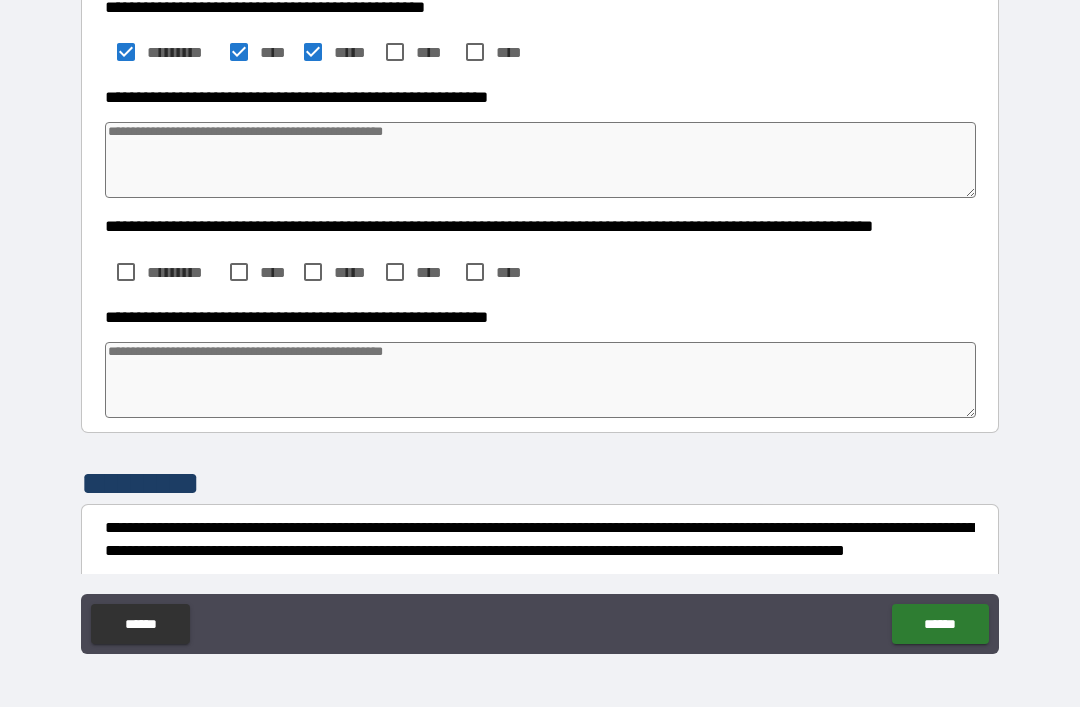 click on "*********" at bounding box center (183, 272) 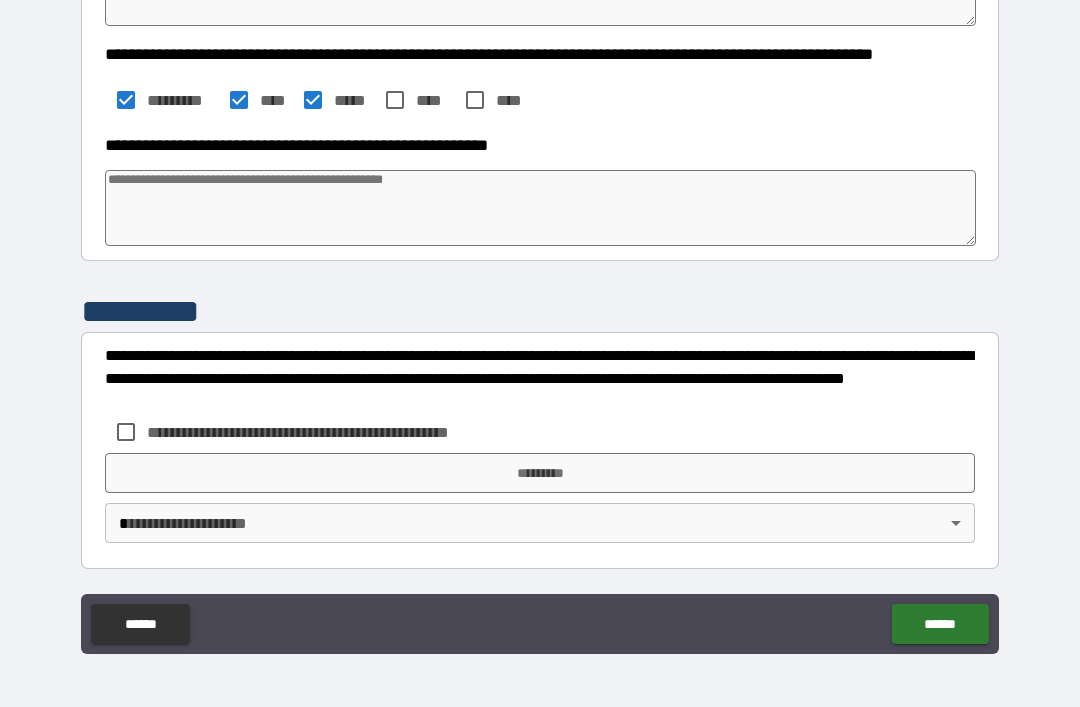 scroll, scrollTop: 721, scrollLeft: 0, axis: vertical 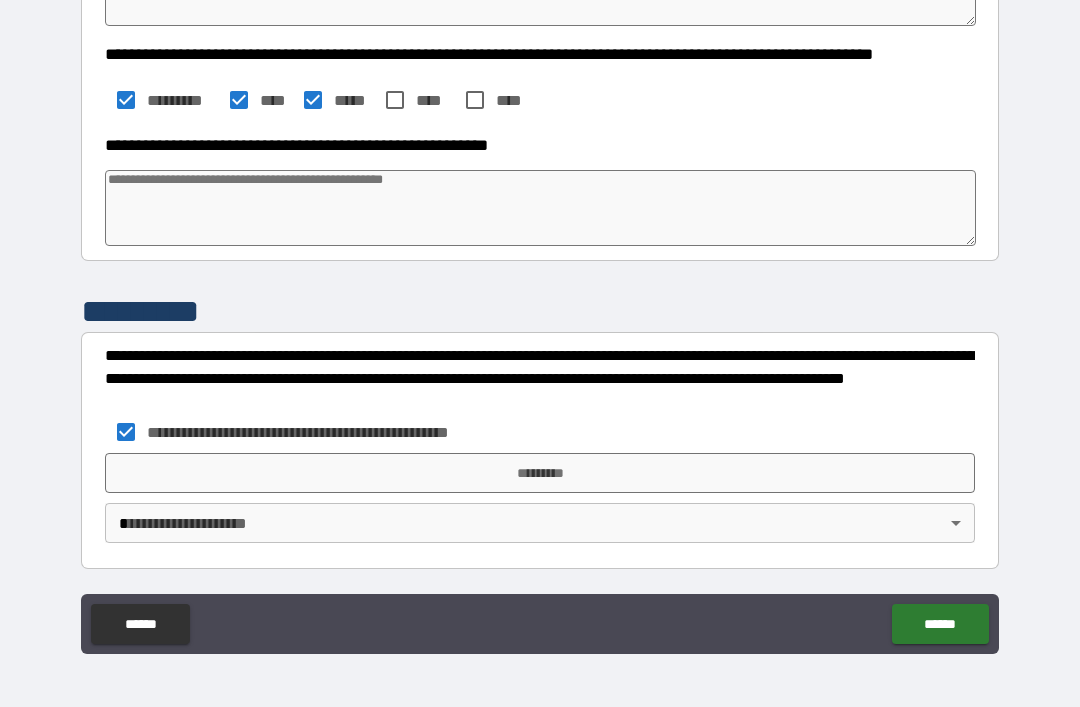 click on "*********" at bounding box center [540, 473] 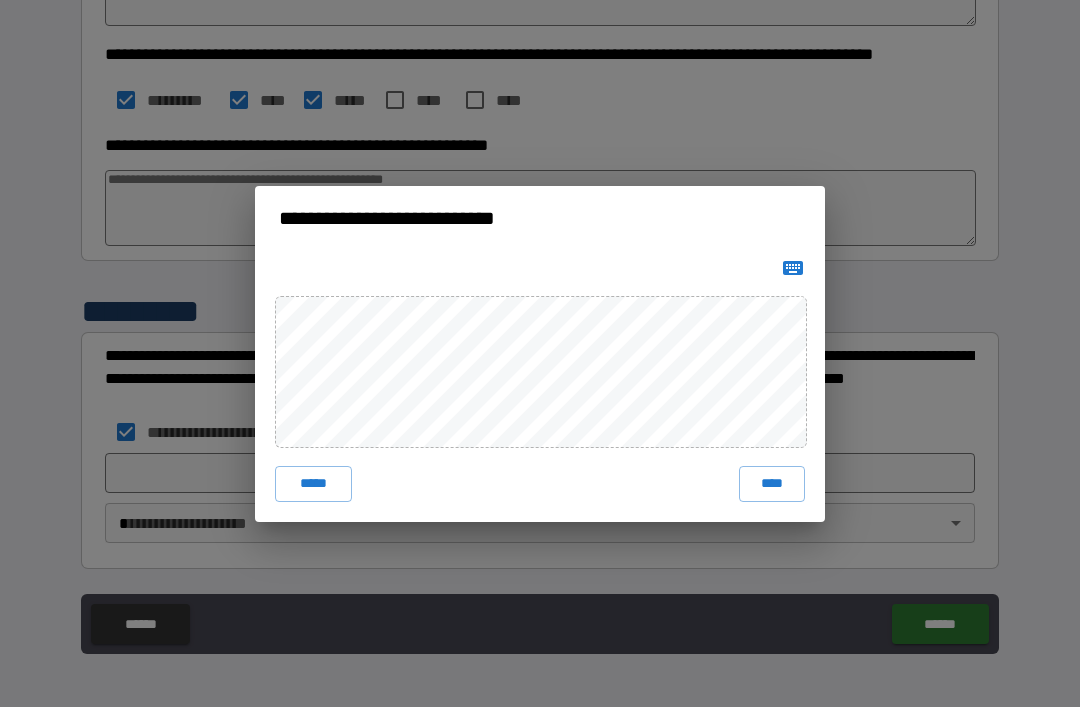 click on "****" at bounding box center [772, 484] 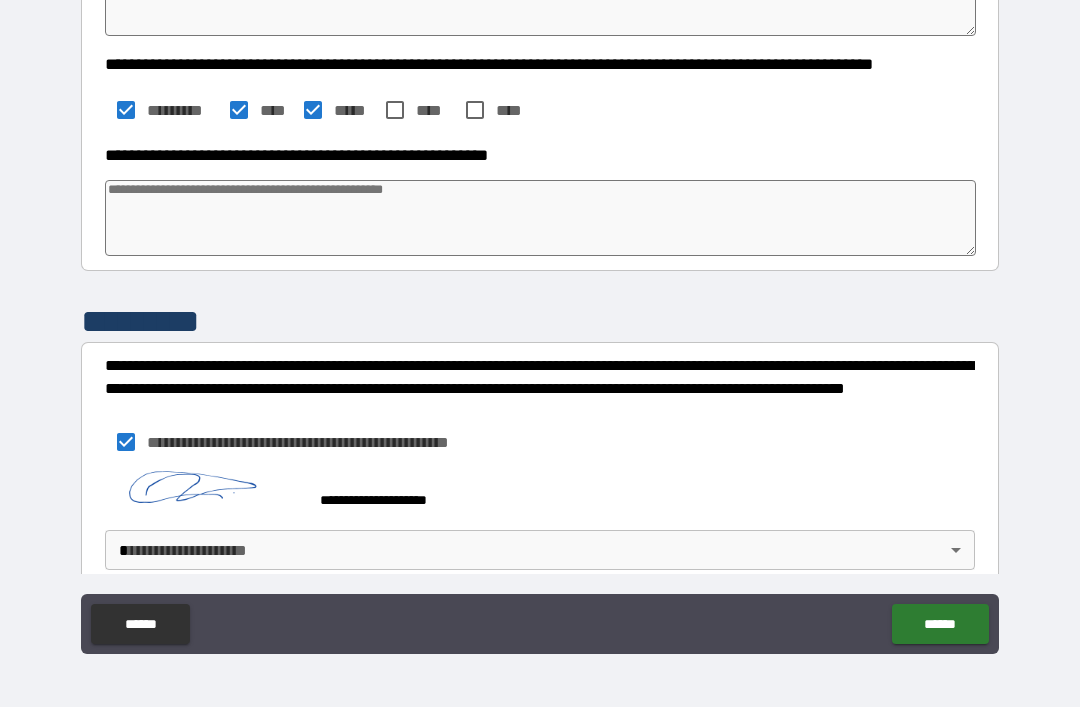 click on "**********" at bounding box center [540, 321] 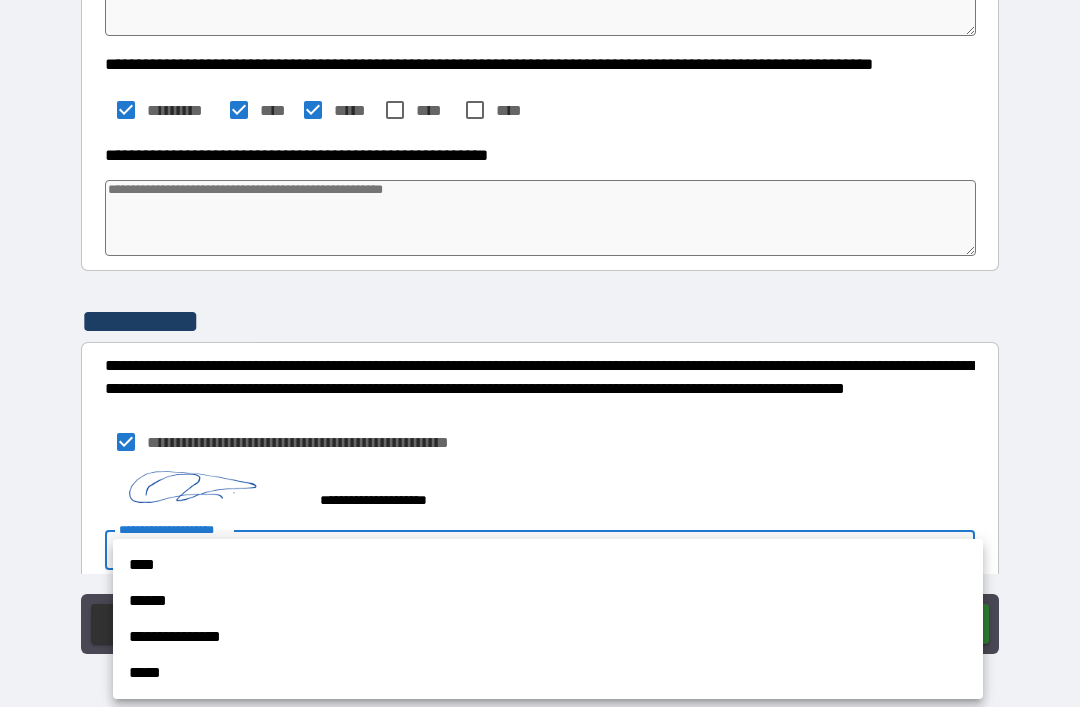 click on "**********" at bounding box center [548, 637] 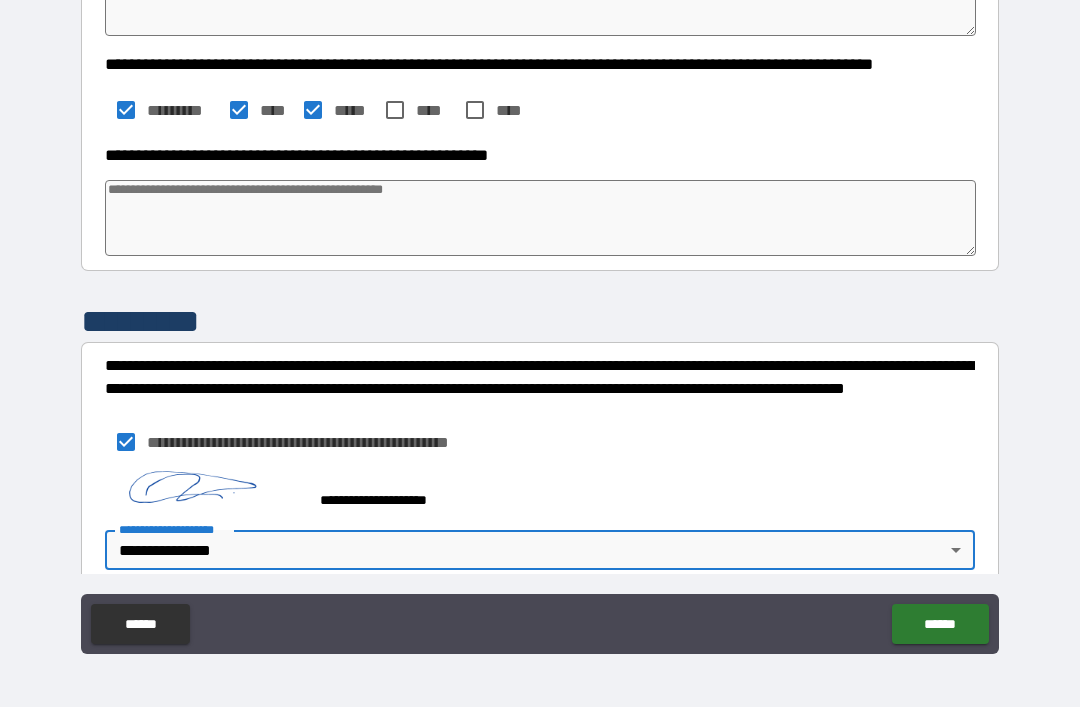 click on "******" at bounding box center (940, 624) 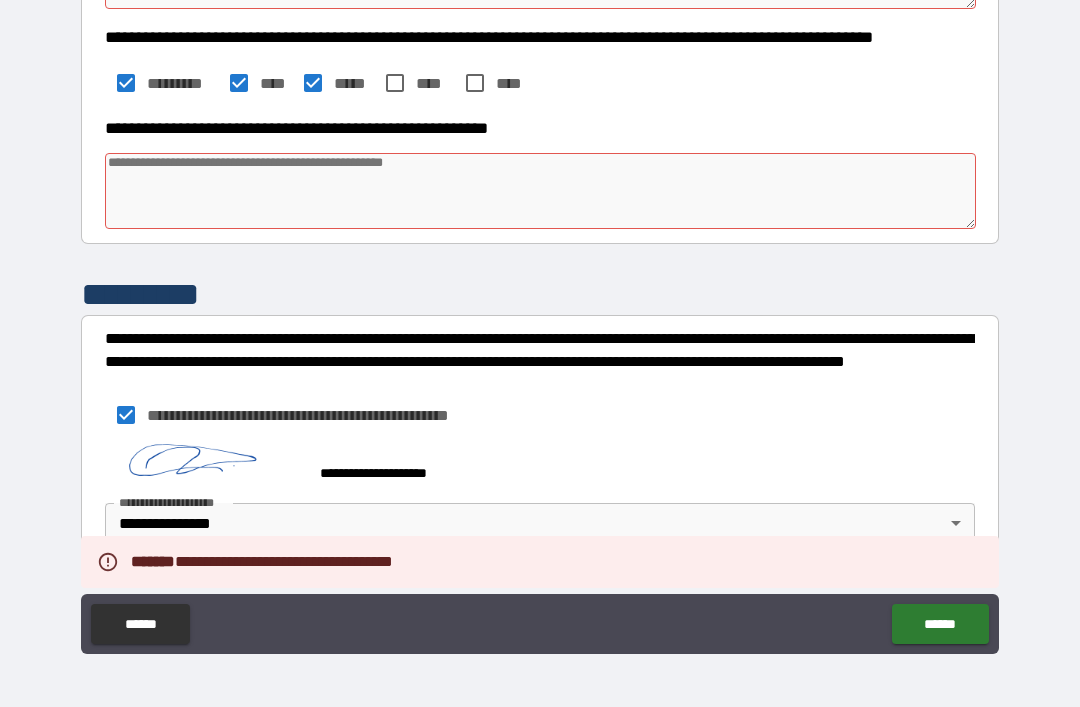 scroll, scrollTop: 738, scrollLeft: 0, axis: vertical 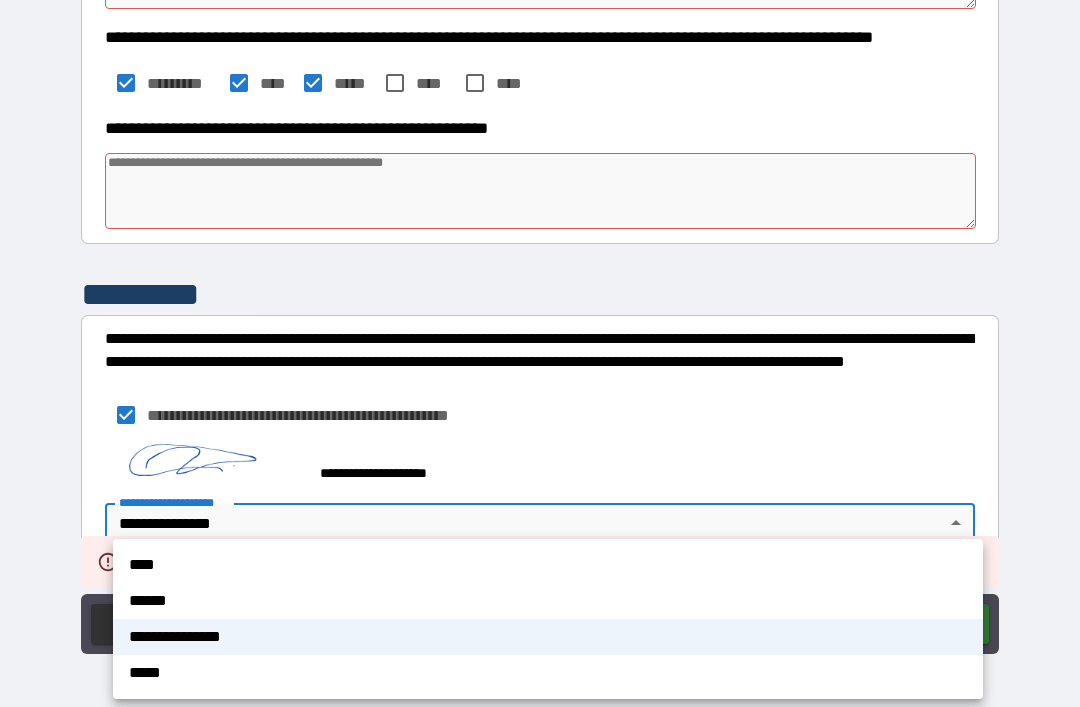 click on "**********" at bounding box center [548, 637] 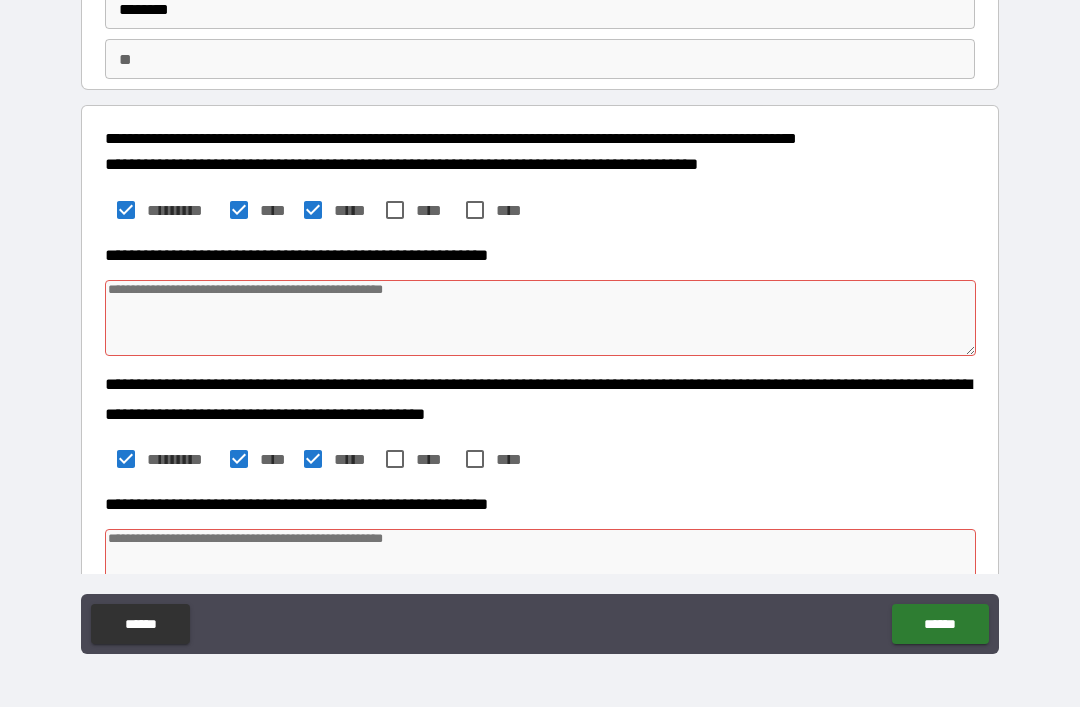 scroll, scrollTop: 143, scrollLeft: 0, axis: vertical 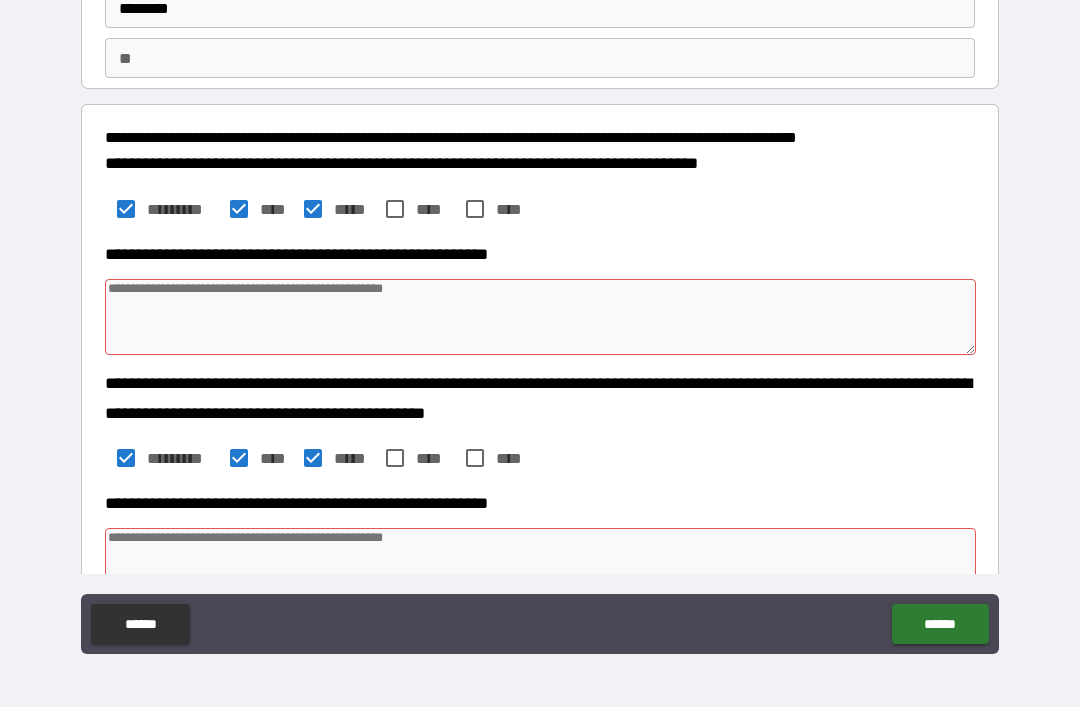 click at bounding box center (540, 317) 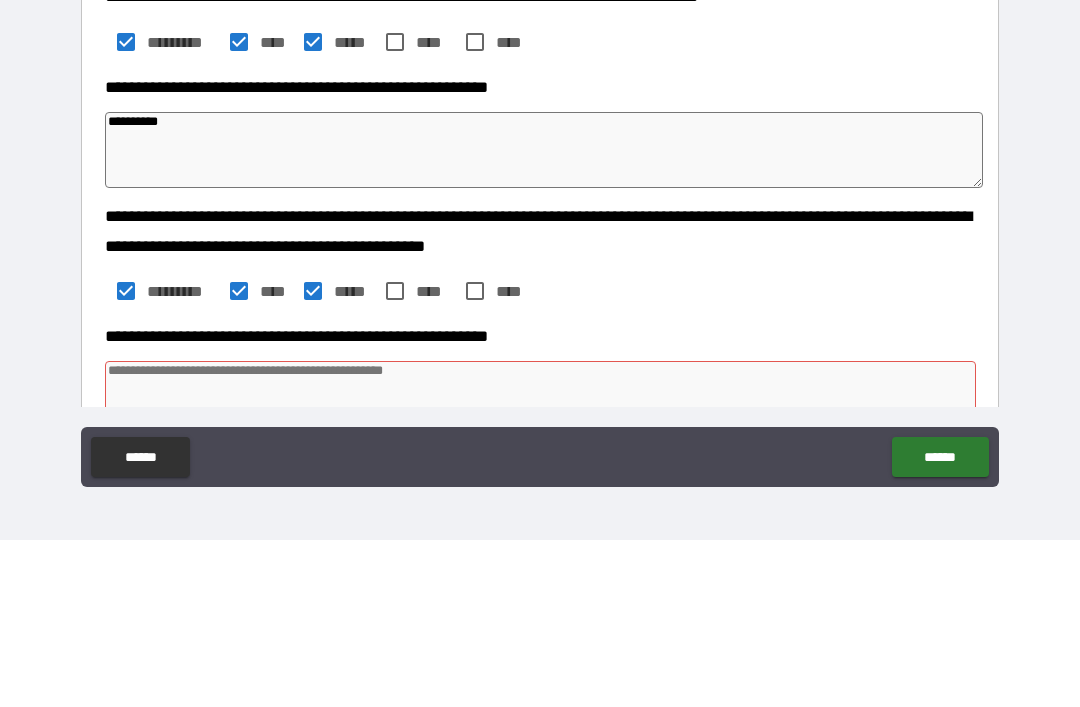 click on "**********" at bounding box center (544, 317) 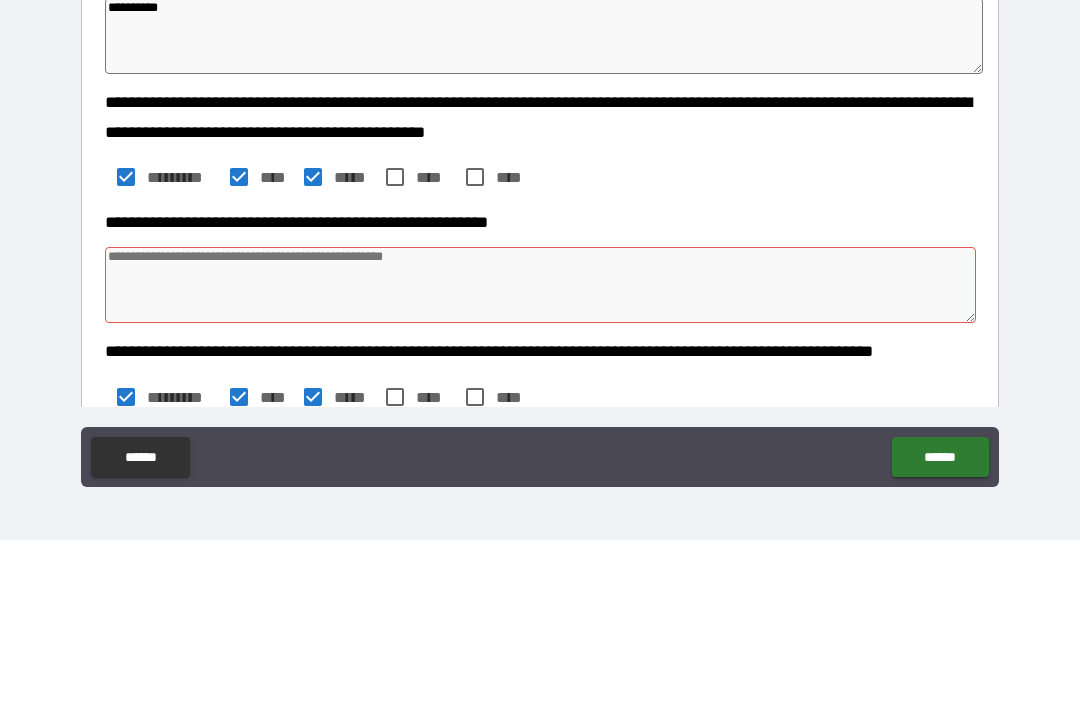scroll, scrollTop: 262, scrollLeft: 0, axis: vertical 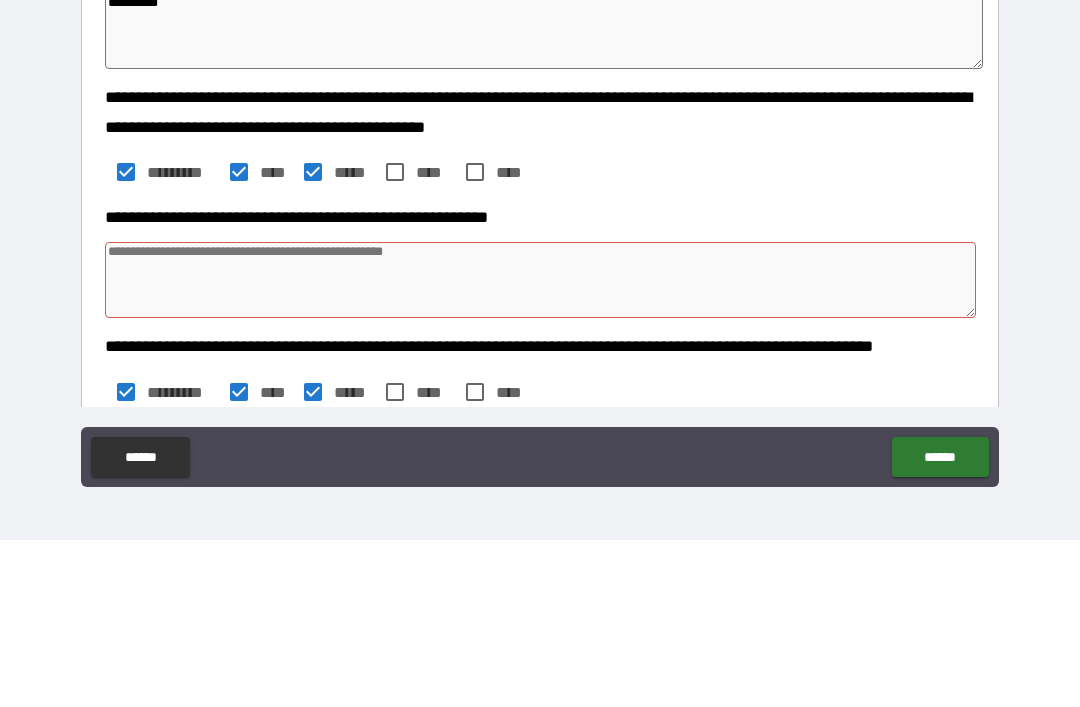 click at bounding box center (540, 447) 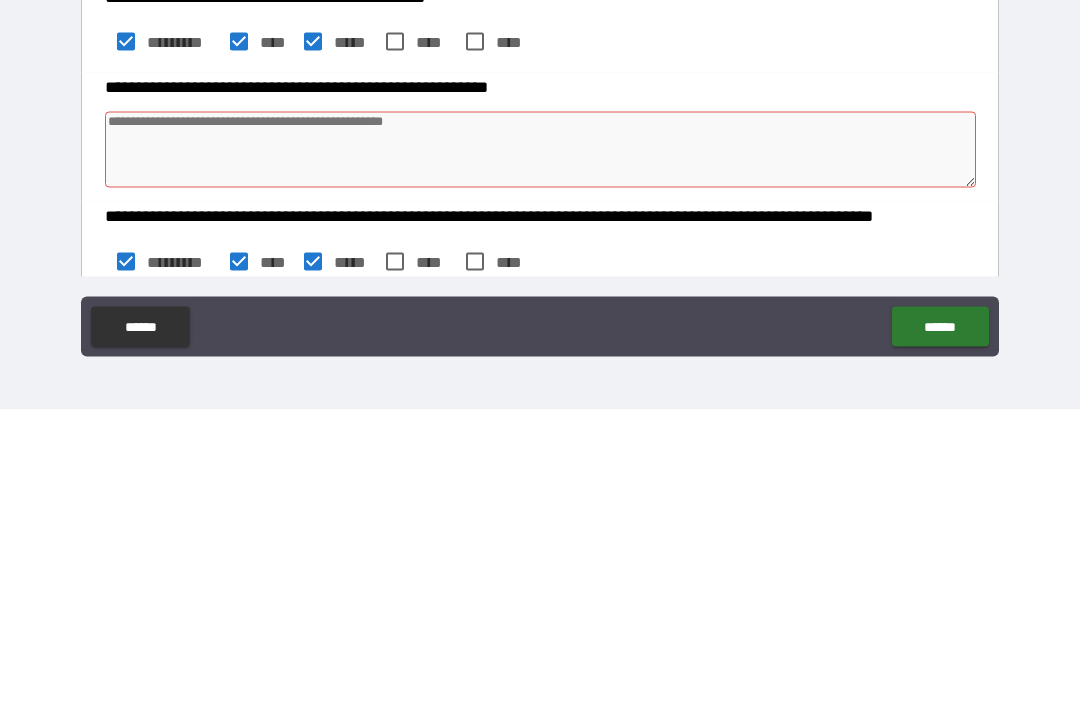click at bounding box center [540, 447] 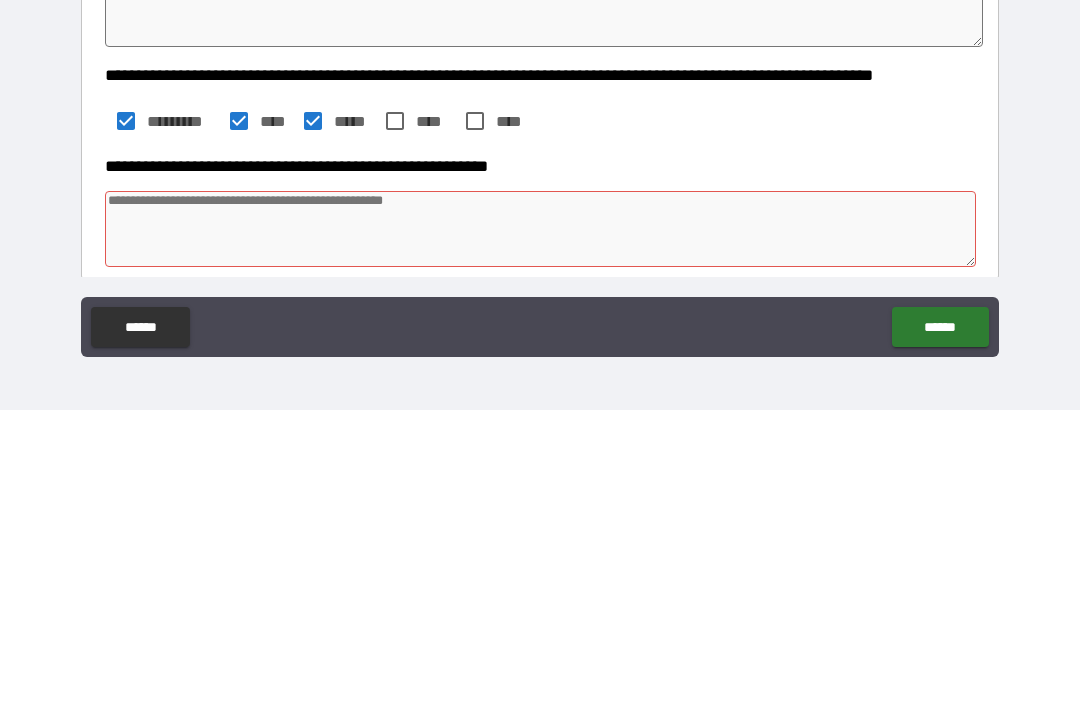 scroll, scrollTop: 415, scrollLeft: 0, axis: vertical 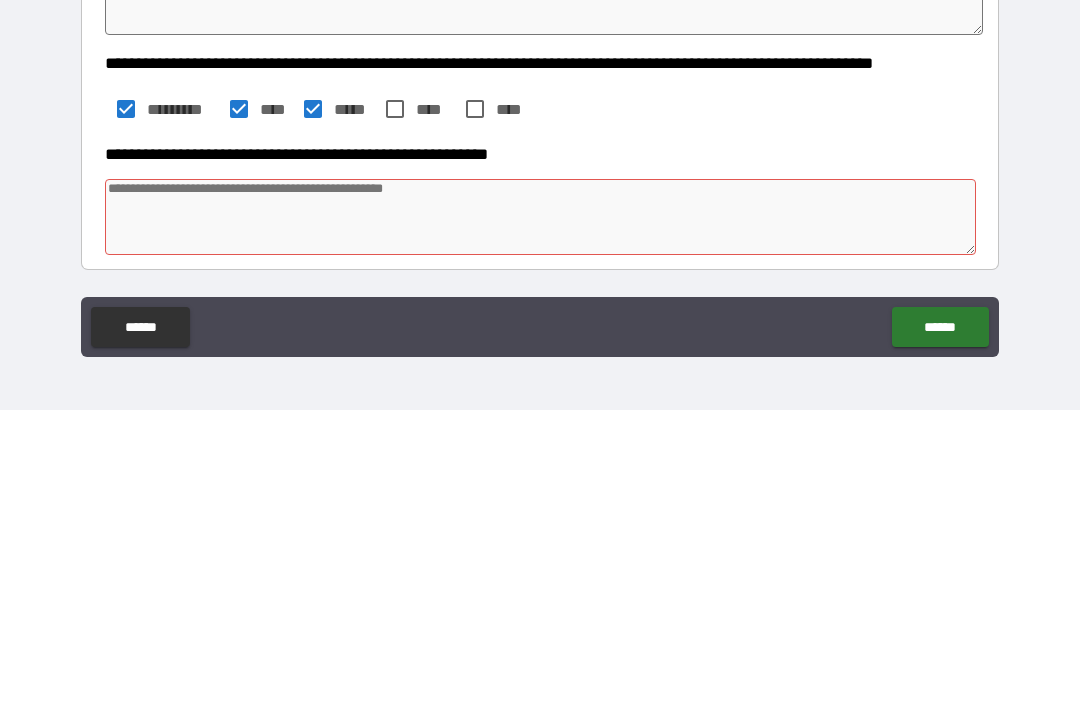 click at bounding box center (540, 514) 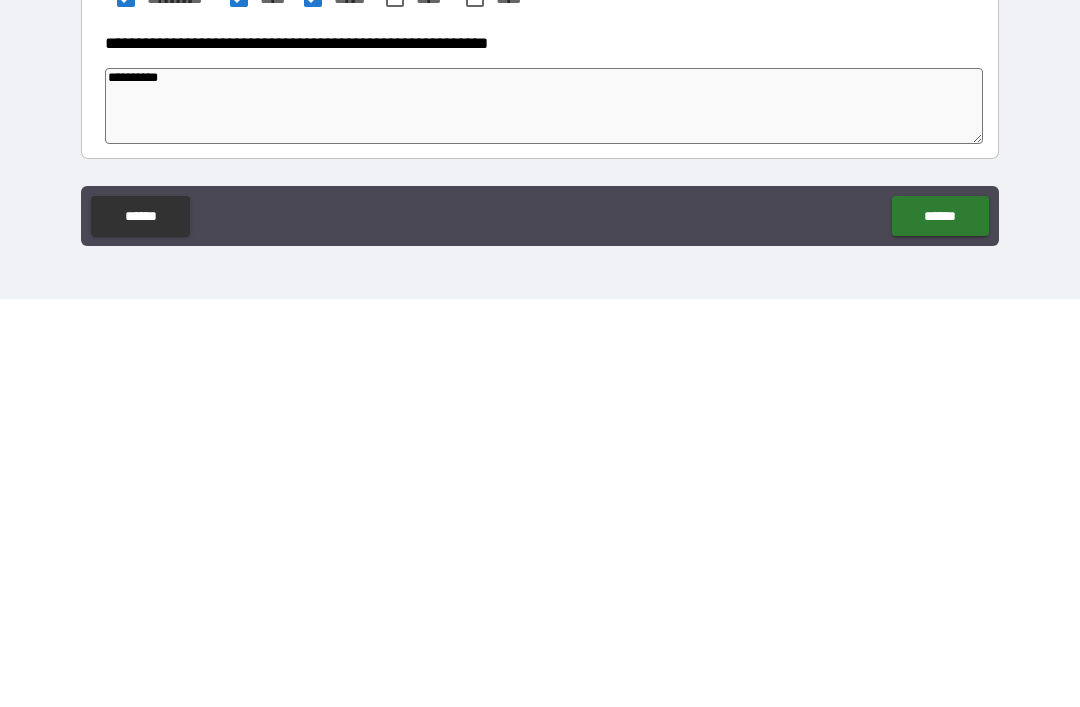 click on "******" at bounding box center (940, 624) 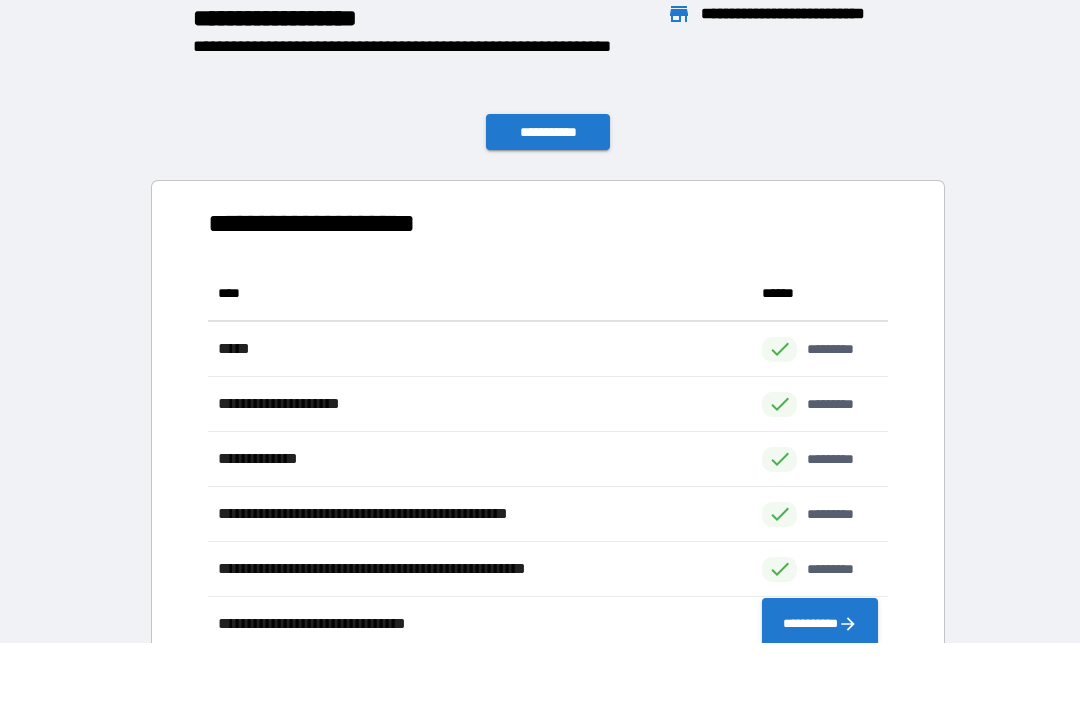 scroll, scrollTop: 1, scrollLeft: 1, axis: both 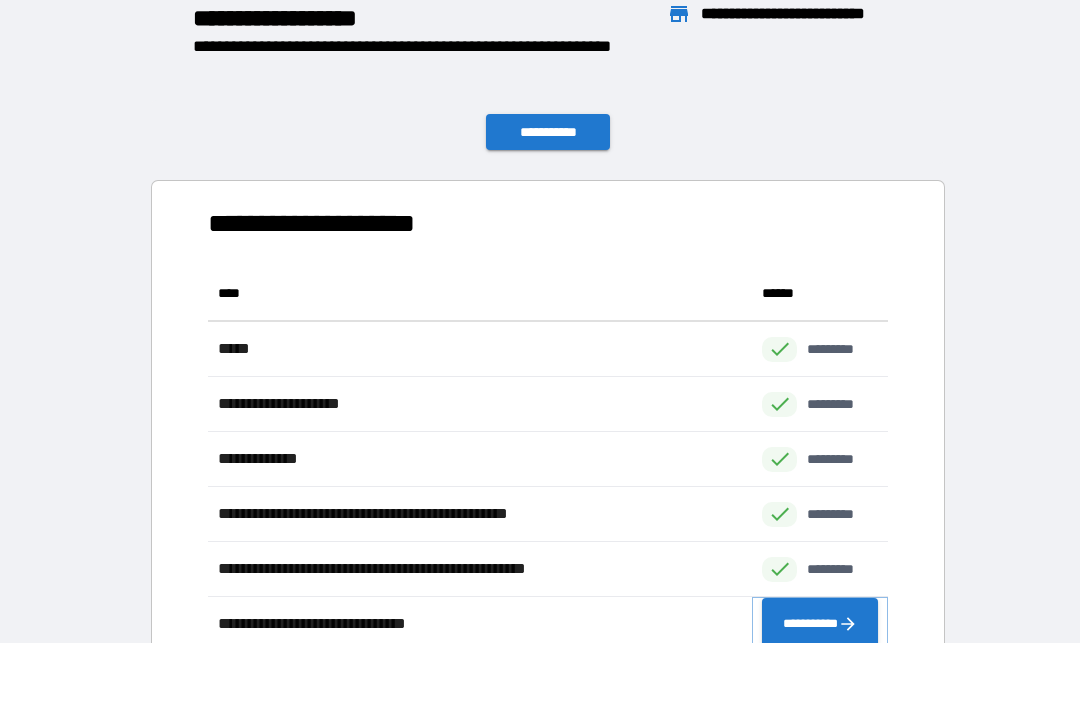 click on "**********" at bounding box center [820, 624] 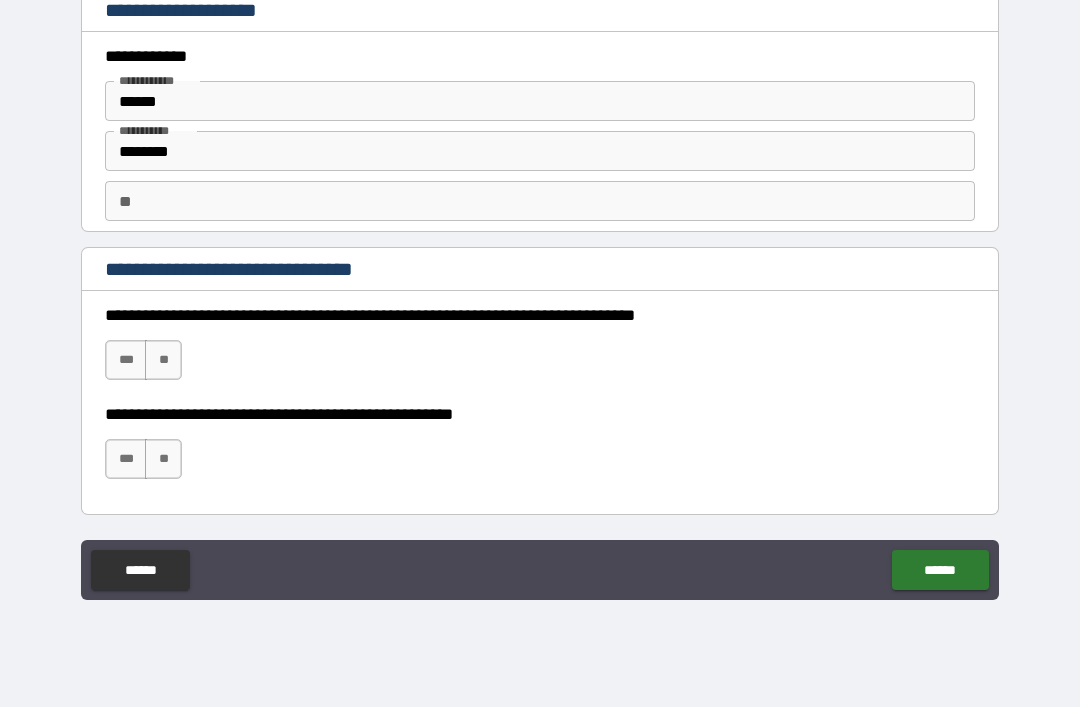 click on "***" at bounding box center (126, 360) 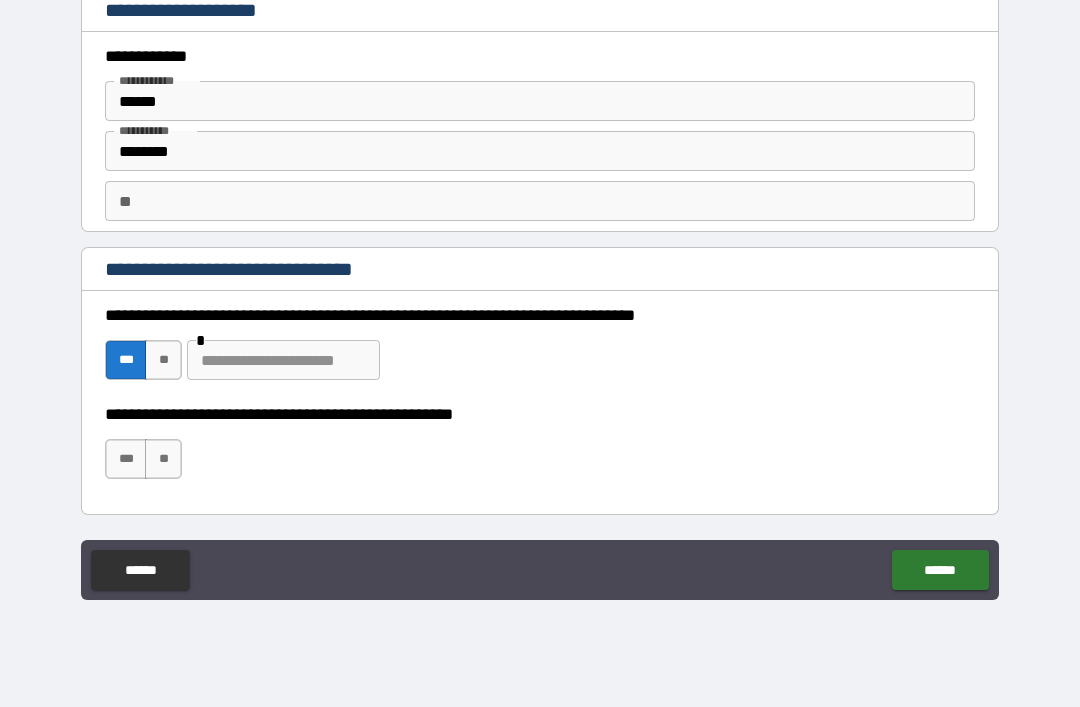 click on "**" at bounding box center [163, 360] 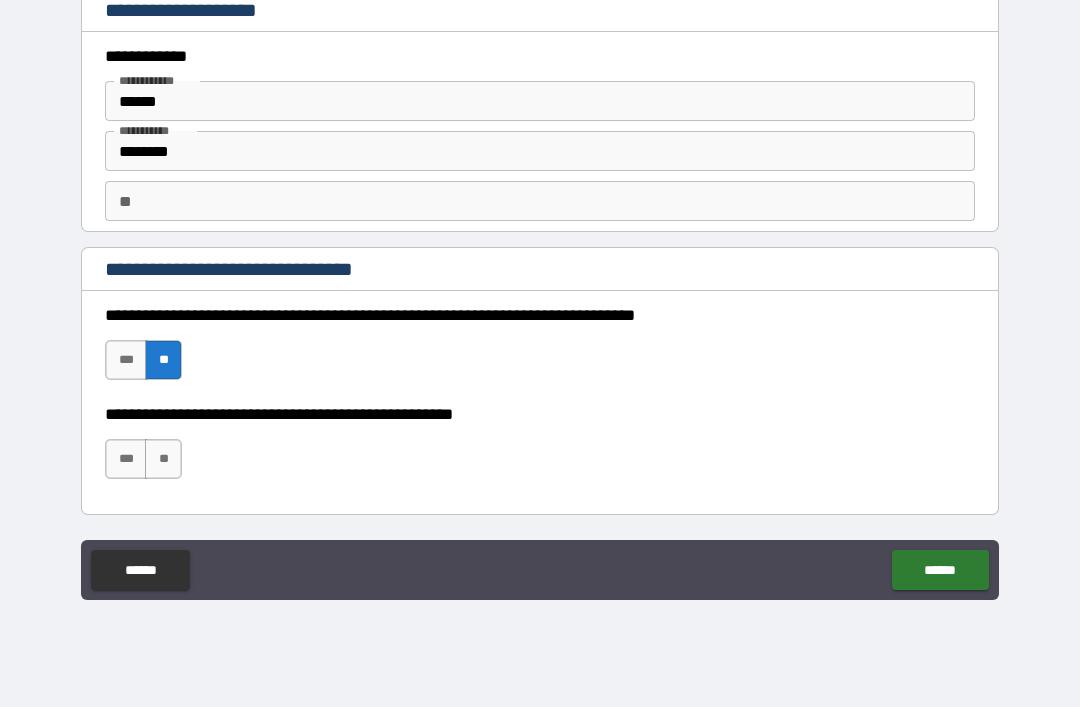 click on "**********" at bounding box center (540, 449) 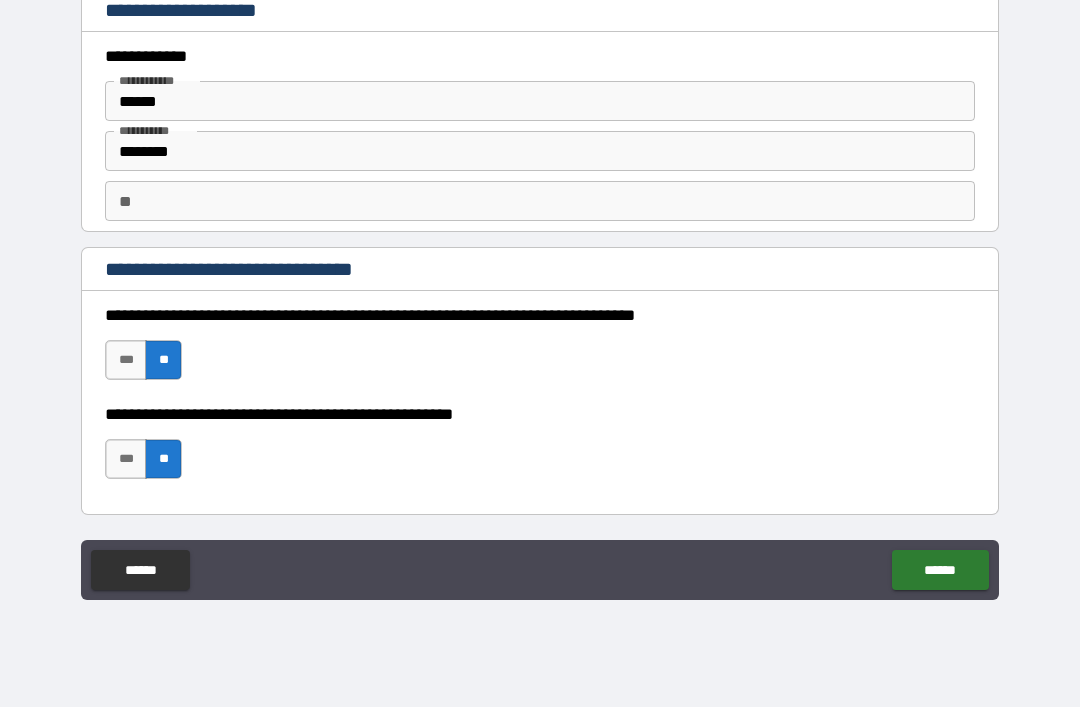 click on "******" at bounding box center (940, 570) 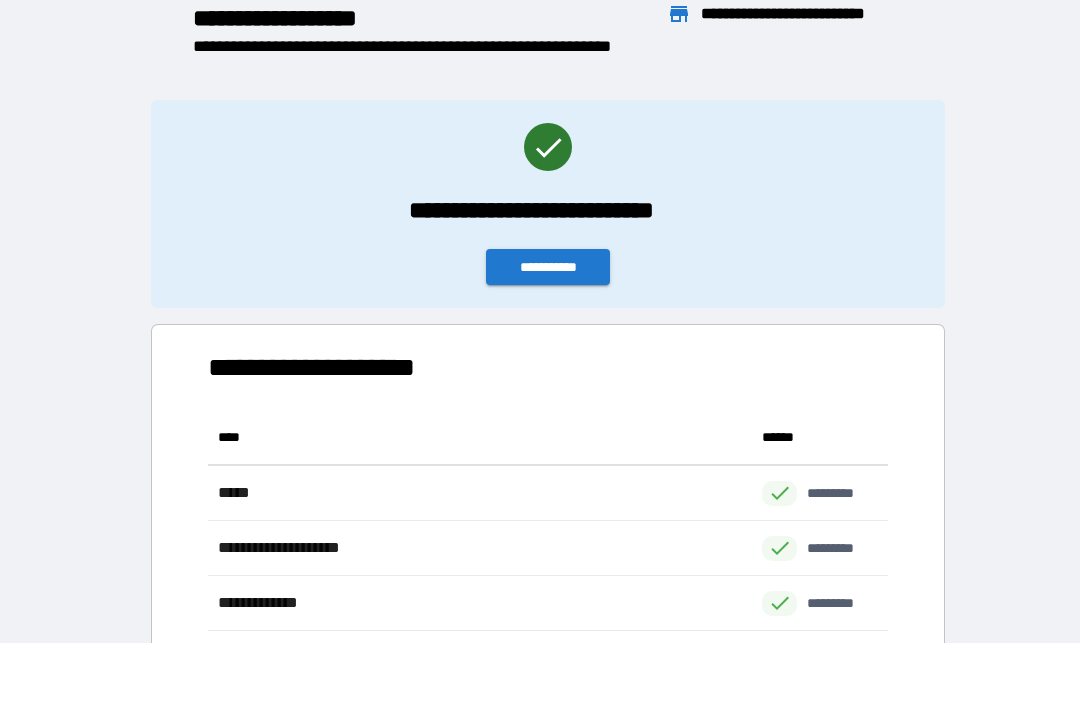 scroll, scrollTop: 1, scrollLeft: 1, axis: both 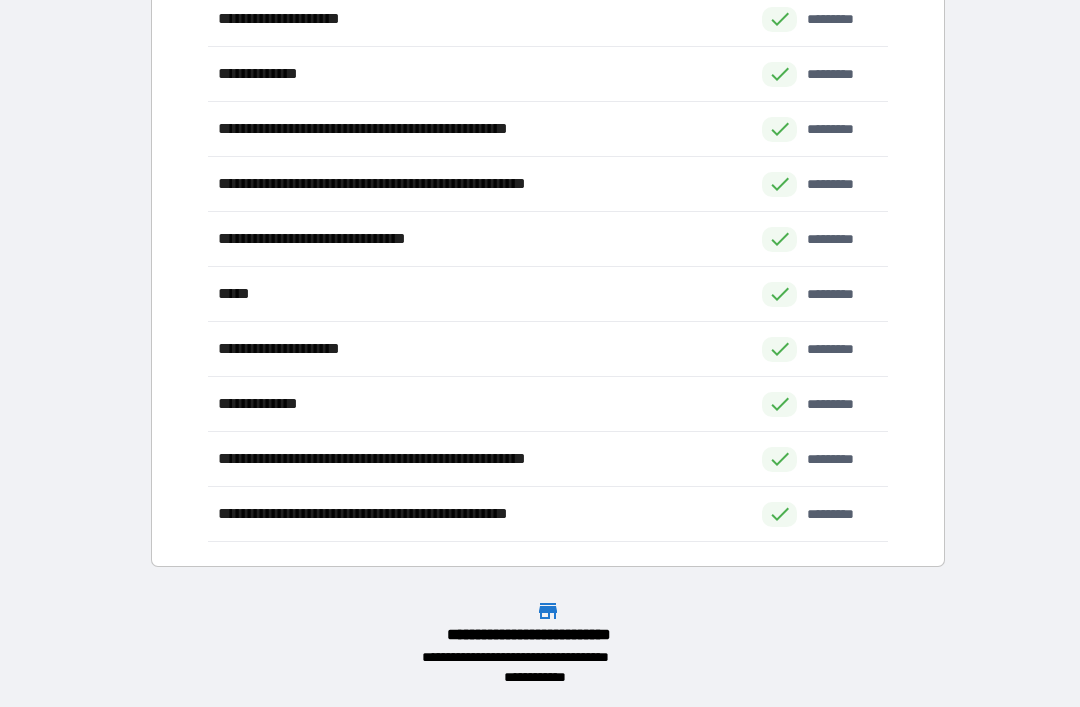 click on "**********" at bounding box center (540, 52) 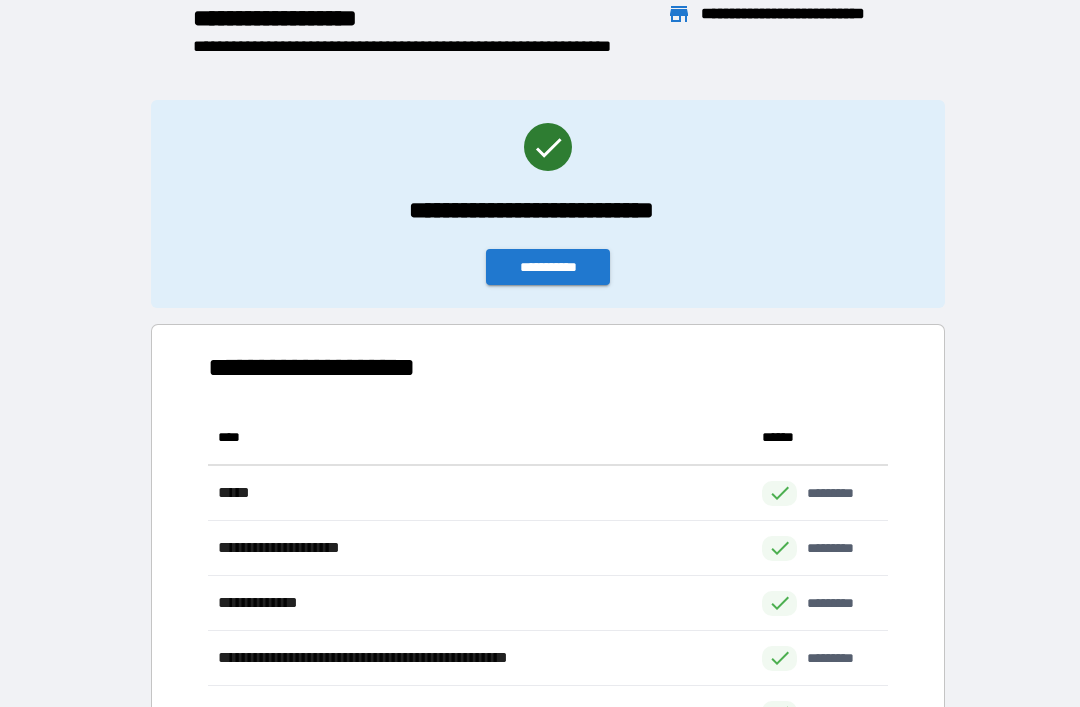 scroll, scrollTop: 0, scrollLeft: 0, axis: both 